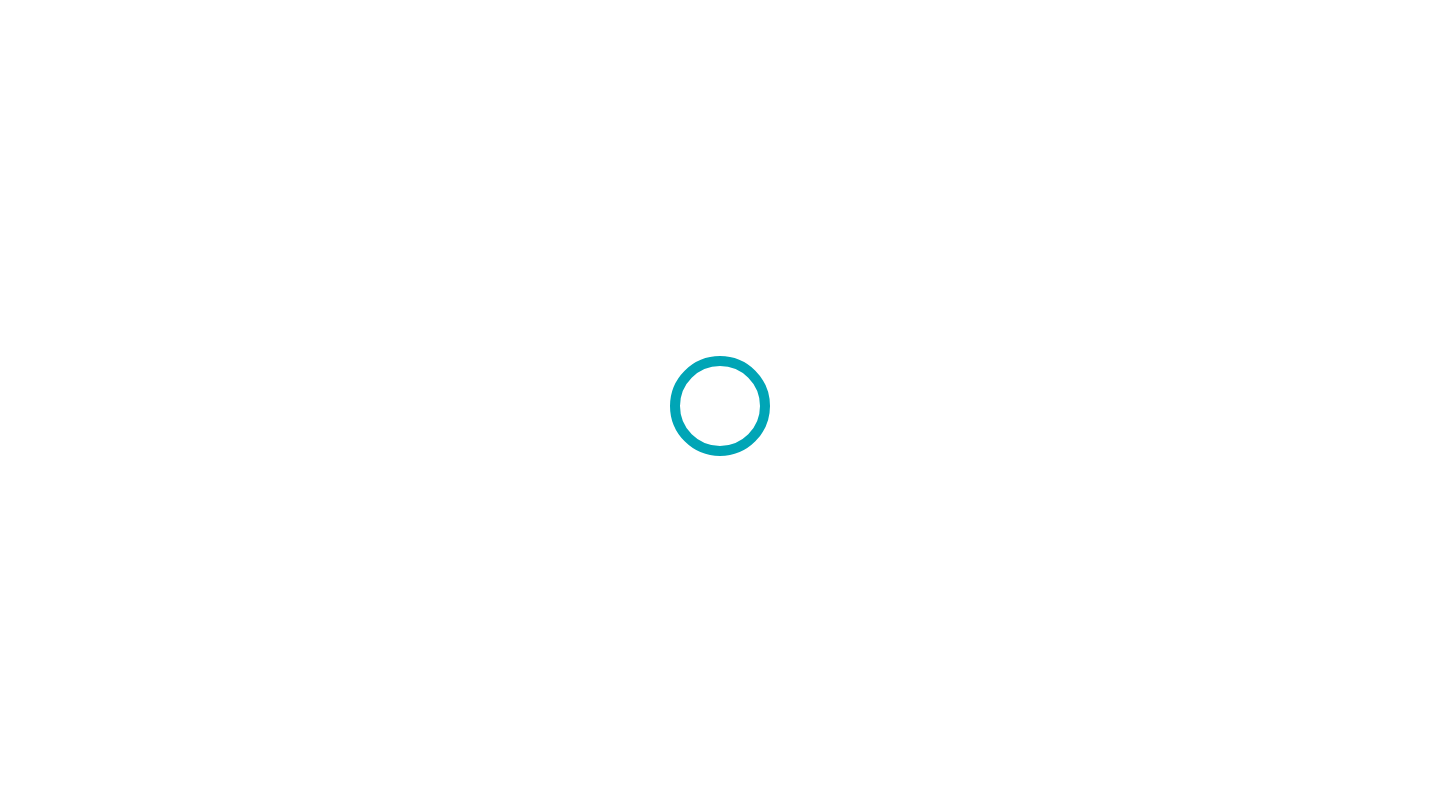 scroll, scrollTop: 0, scrollLeft: 0, axis: both 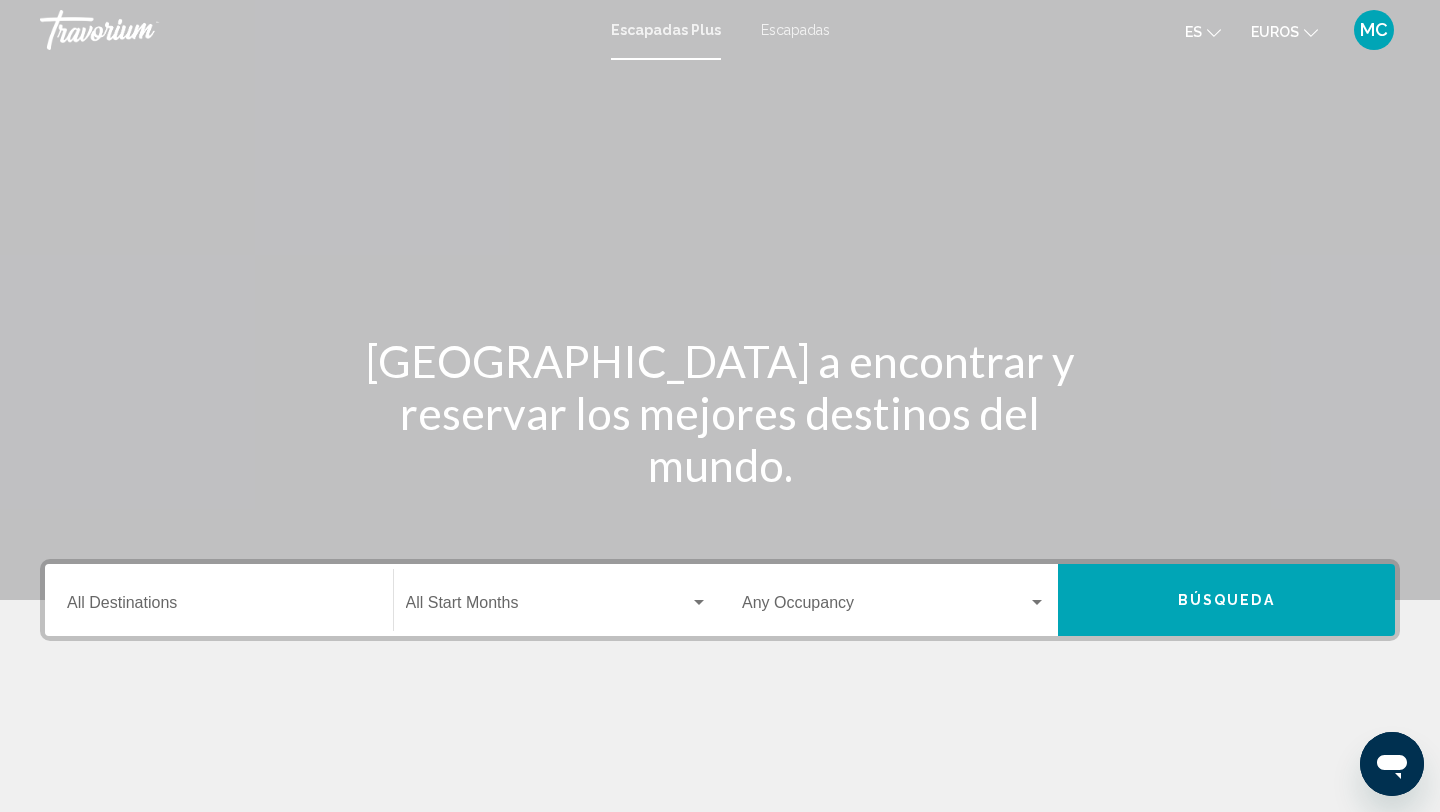 click on "Destination All Destinations" at bounding box center [219, 607] 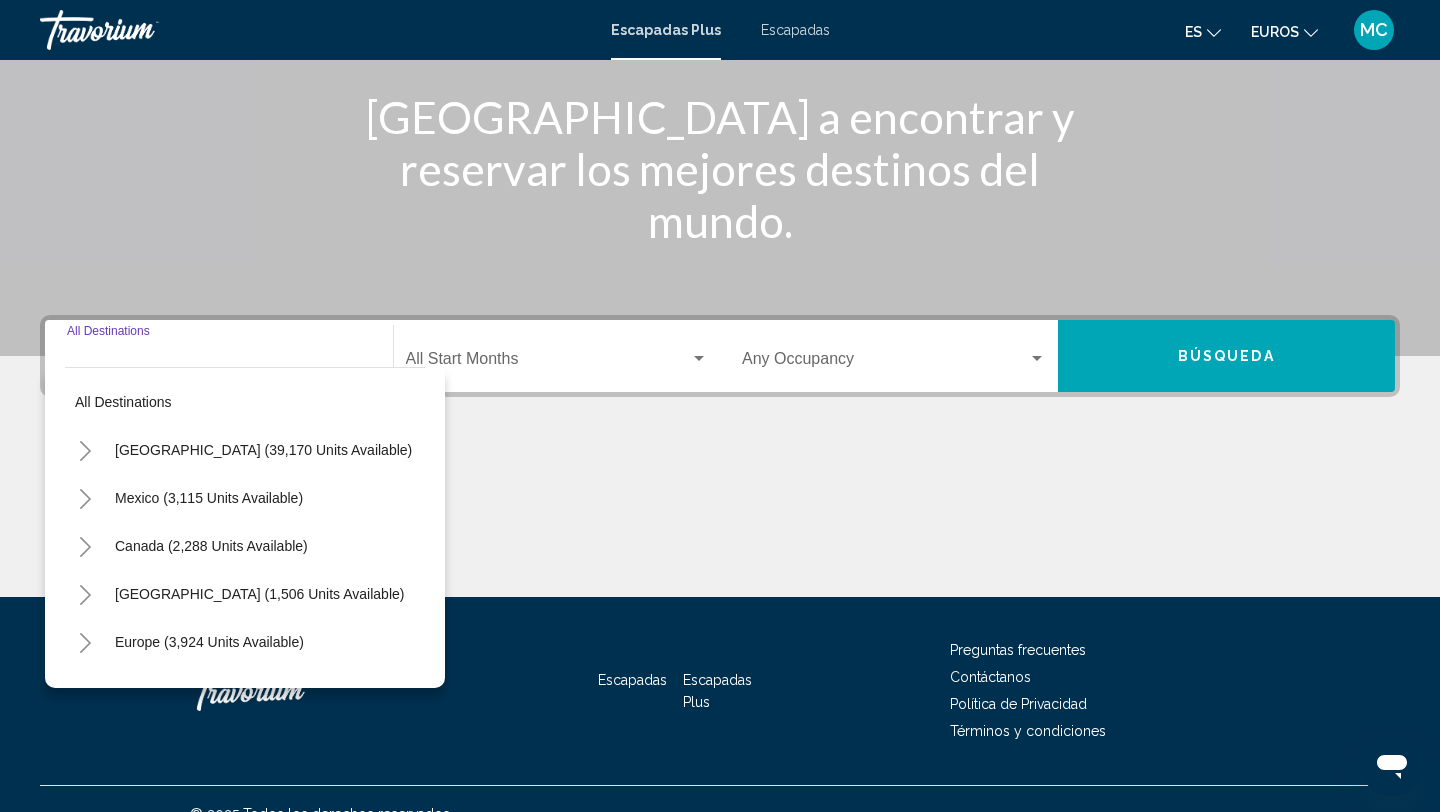 scroll, scrollTop: 274, scrollLeft: 0, axis: vertical 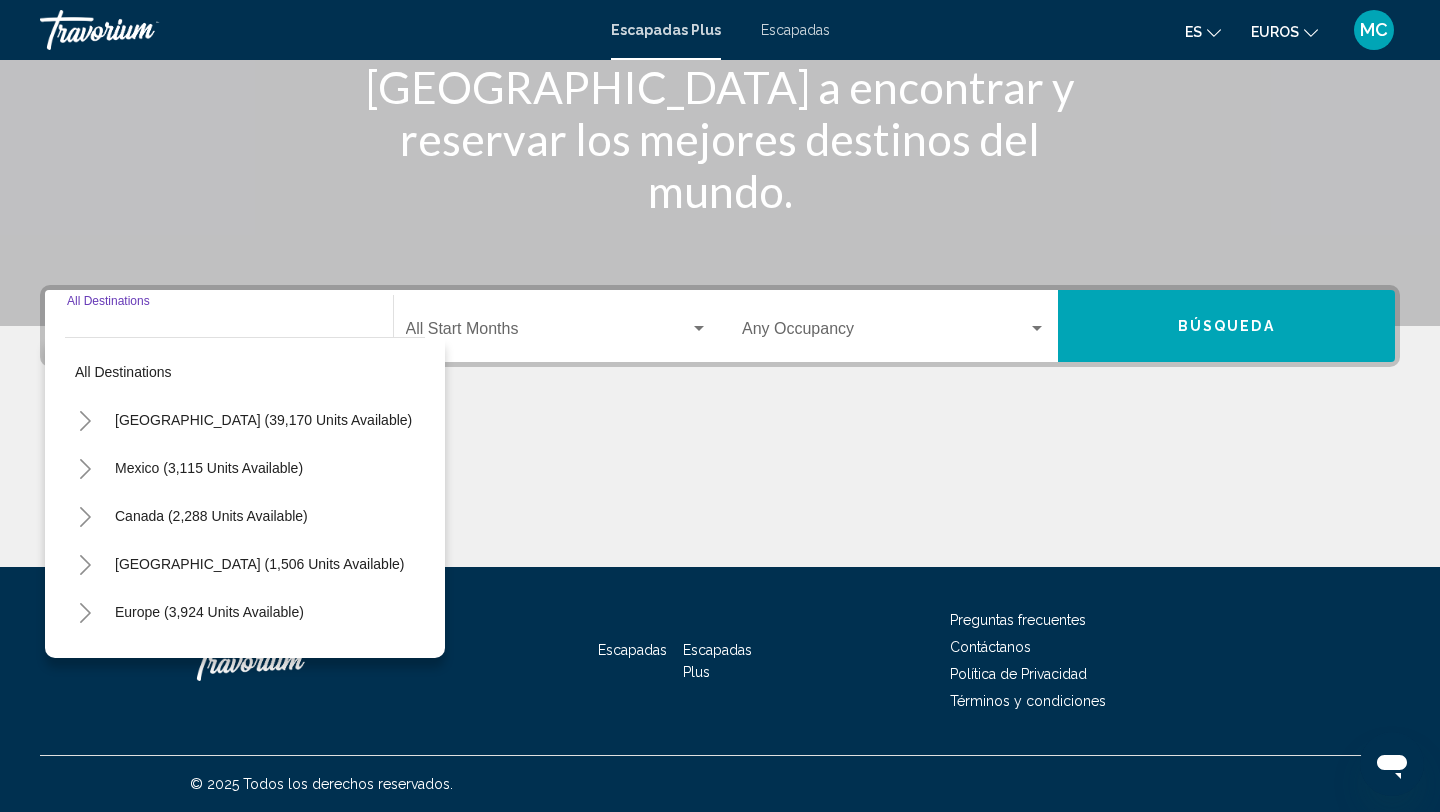 click 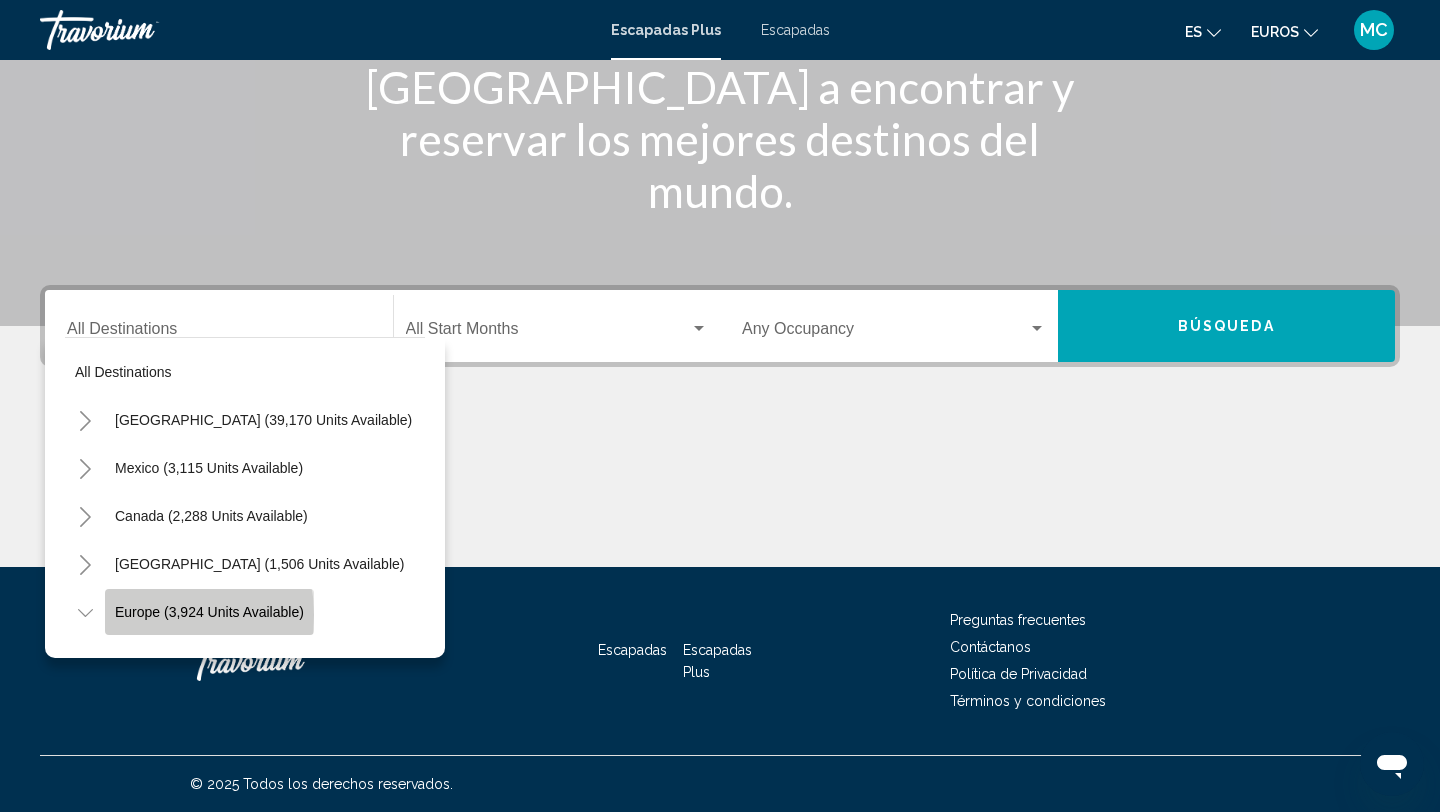 click on "Europe (3,924 units available)" 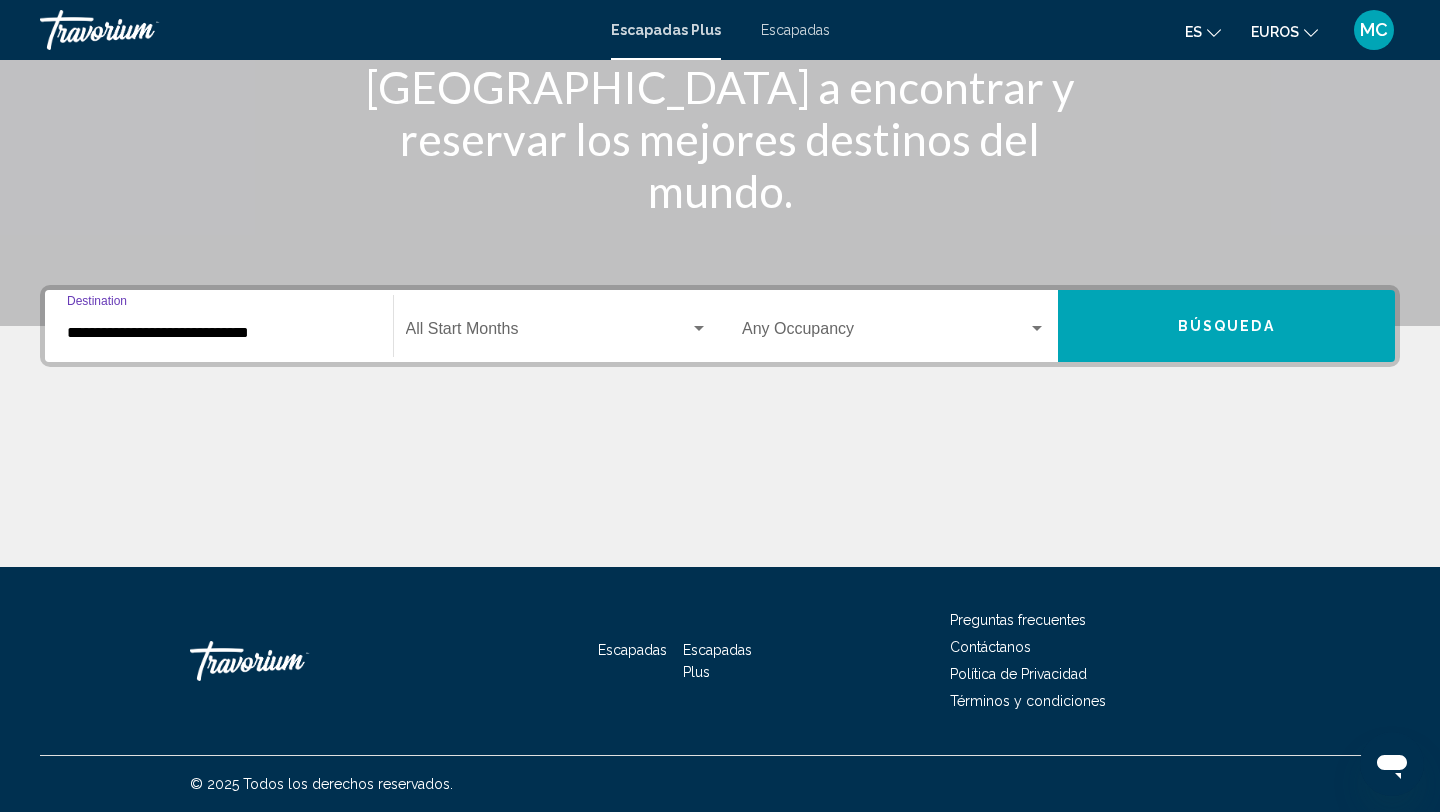 click on "**********" at bounding box center [219, 333] 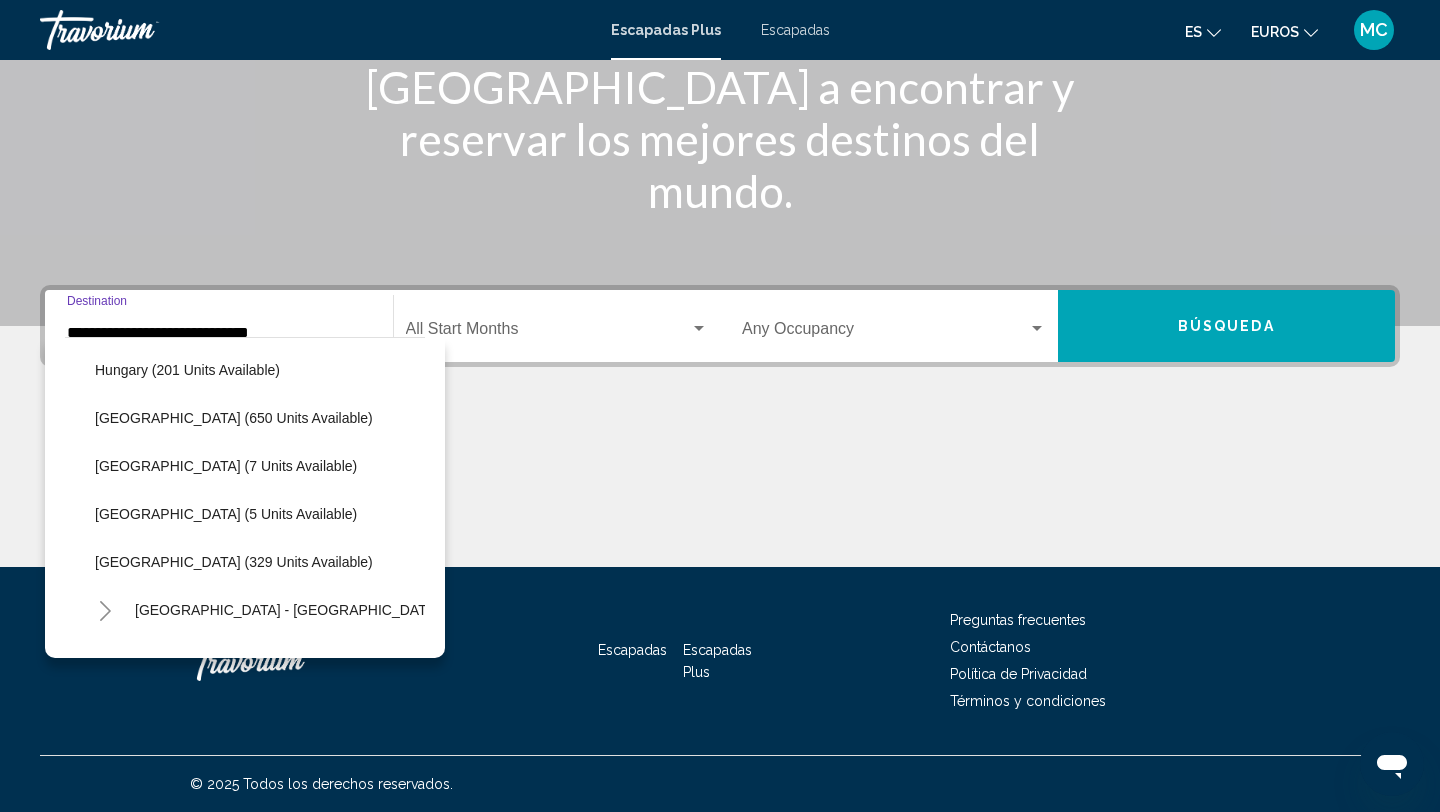 scroll, scrollTop: 533, scrollLeft: 0, axis: vertical 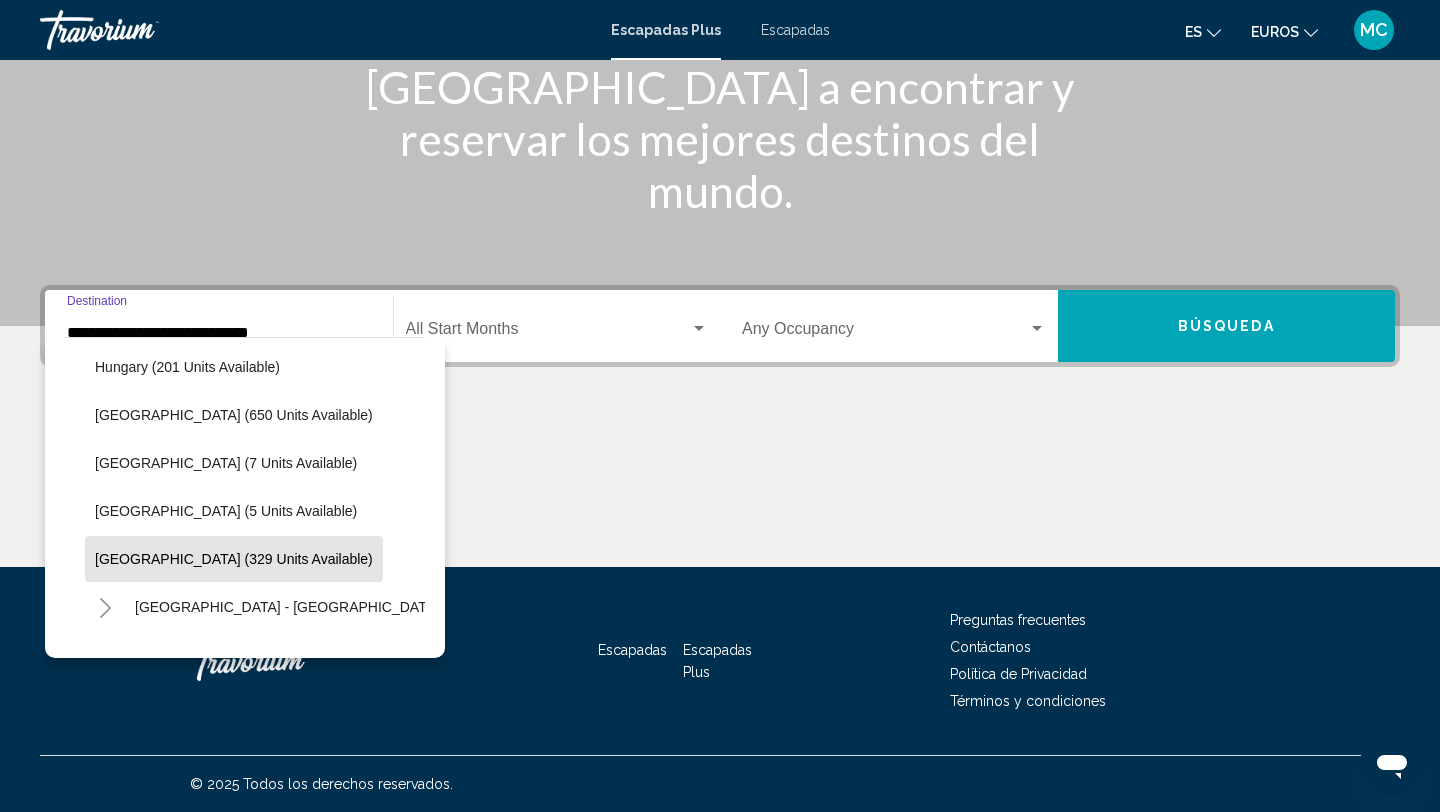 click on "[GEOGRAPHIC_DATA] (329 units available)" 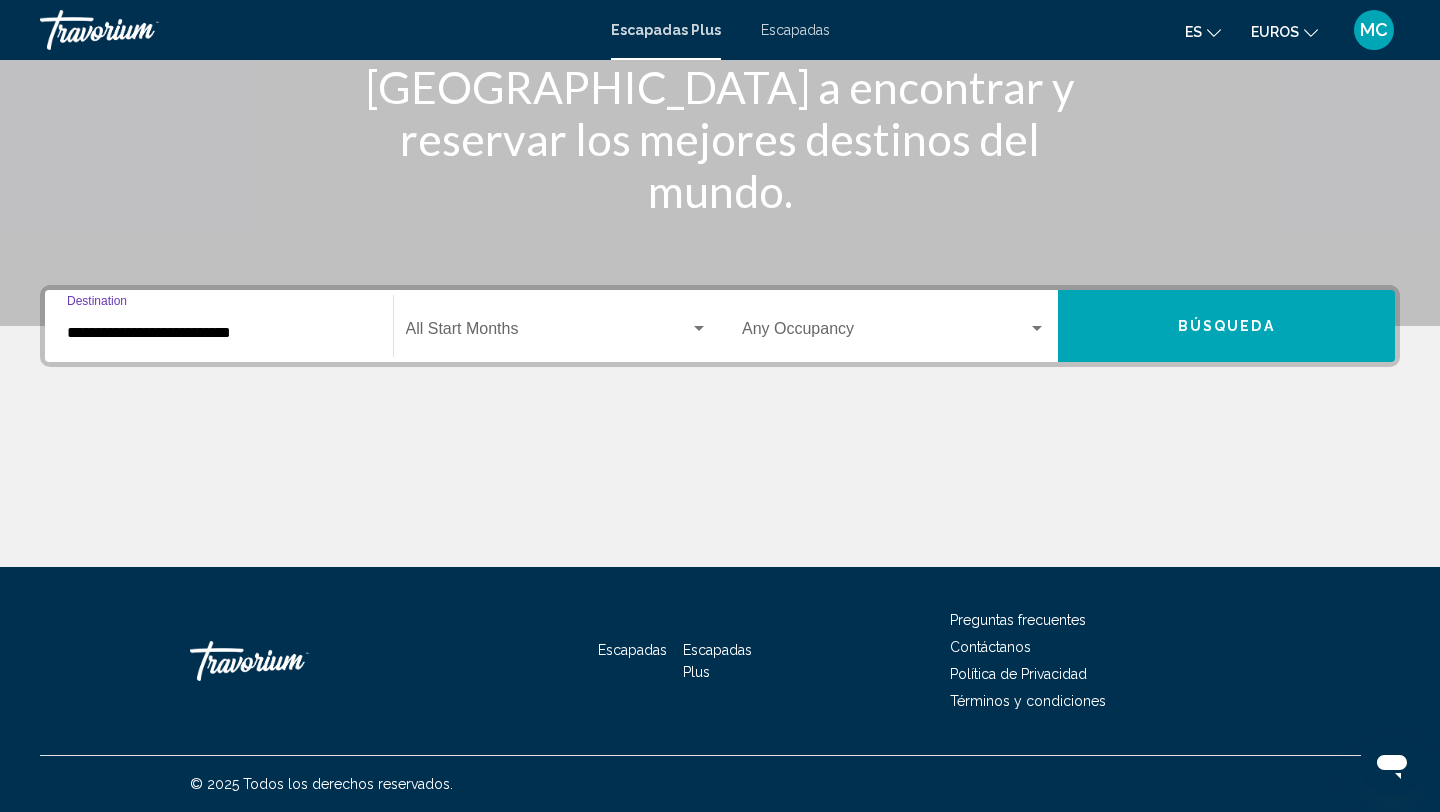 click on "Start Month All Start Months" 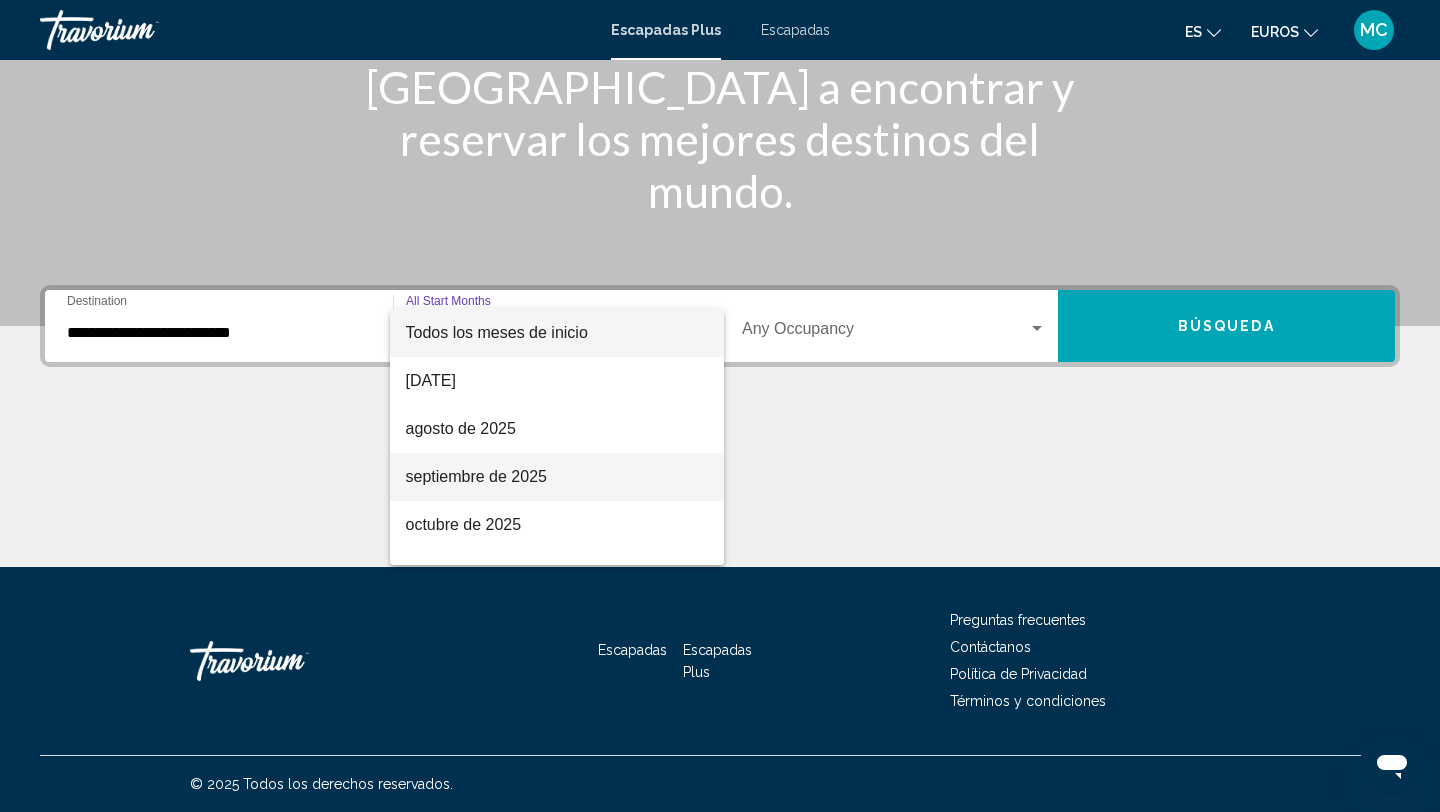 click on "septiembre de 2025" at bounding box center [557, 477] 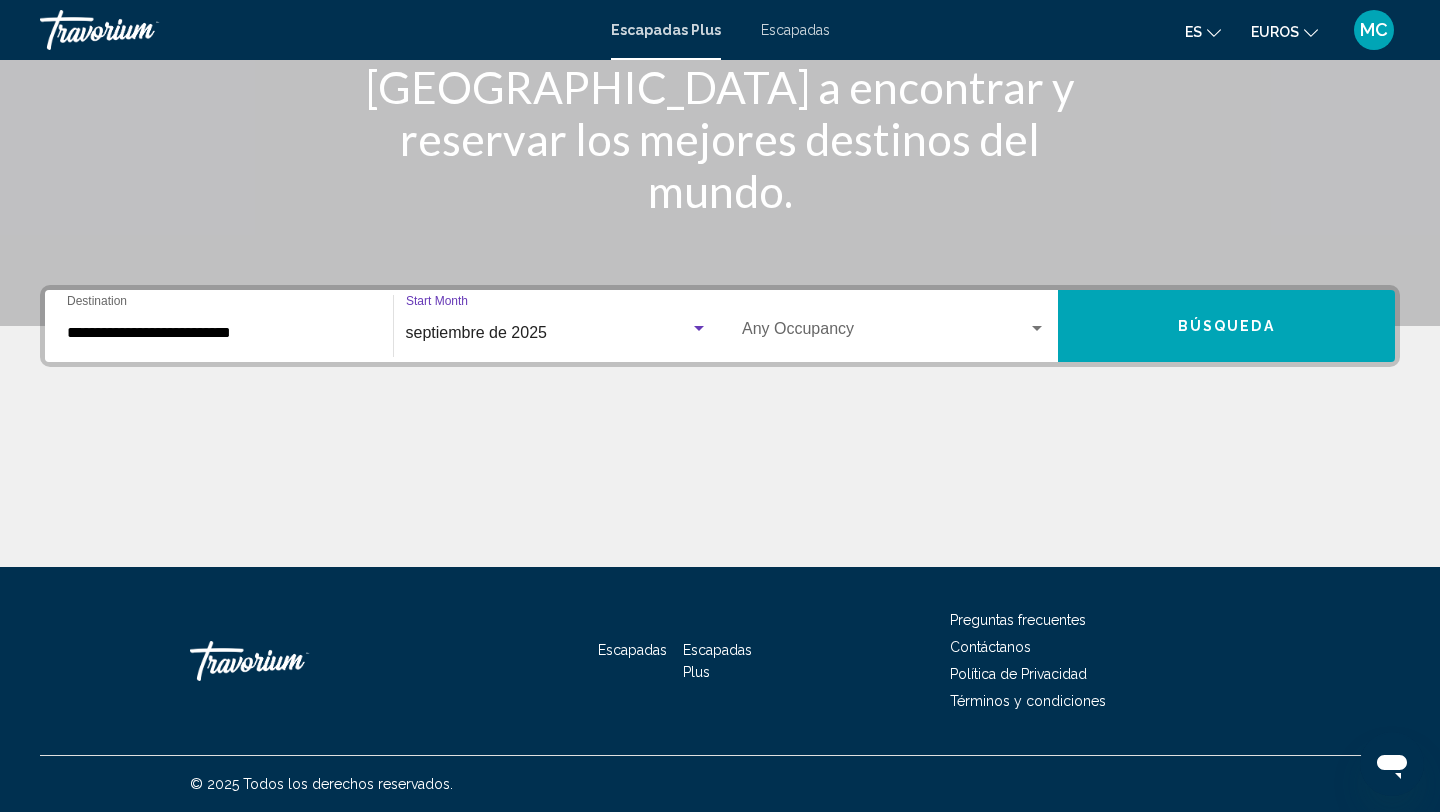 click on "Occupancy Any Occupancy" at bounding box center (894, 326) 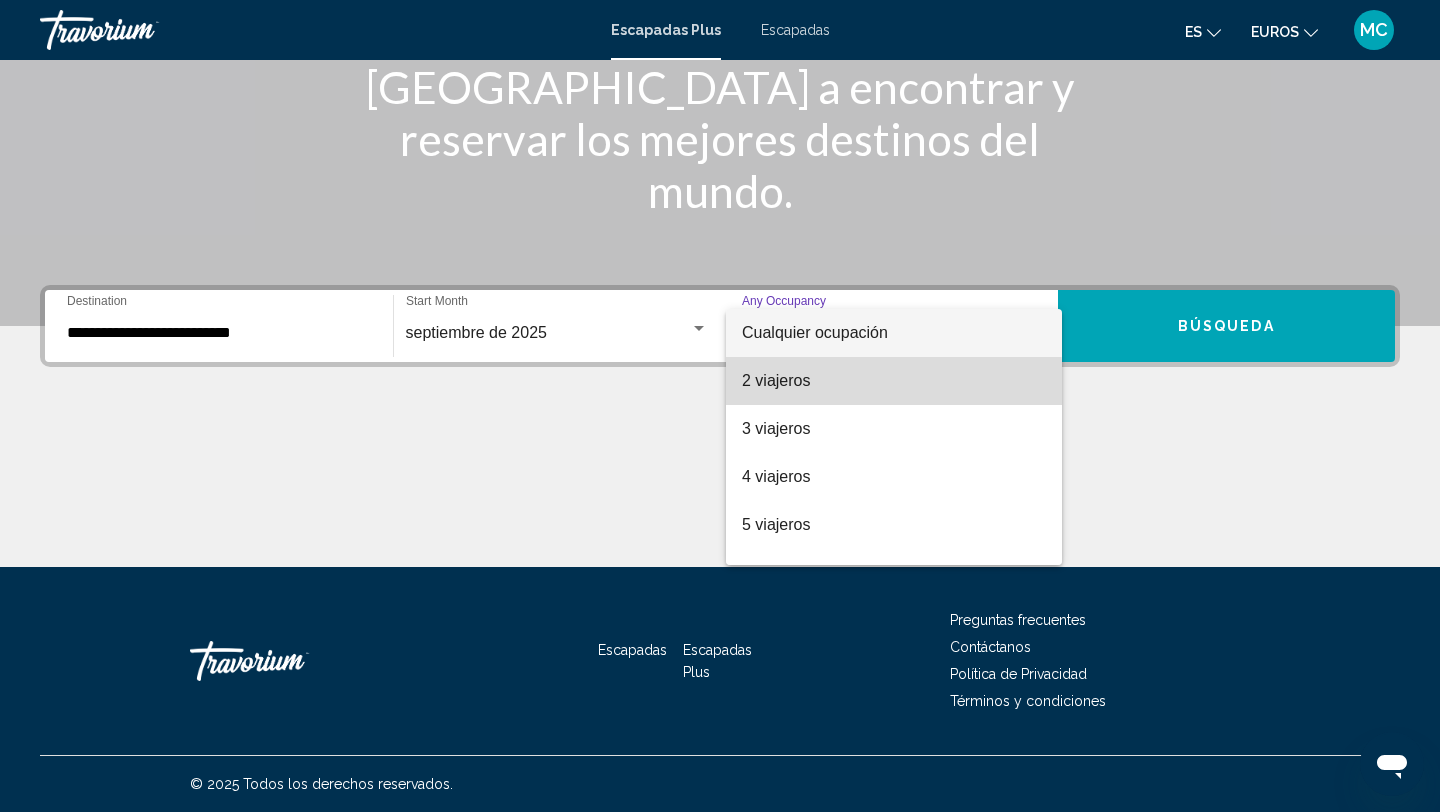 click on "2 viajeros" at bounding box center (776, 380) 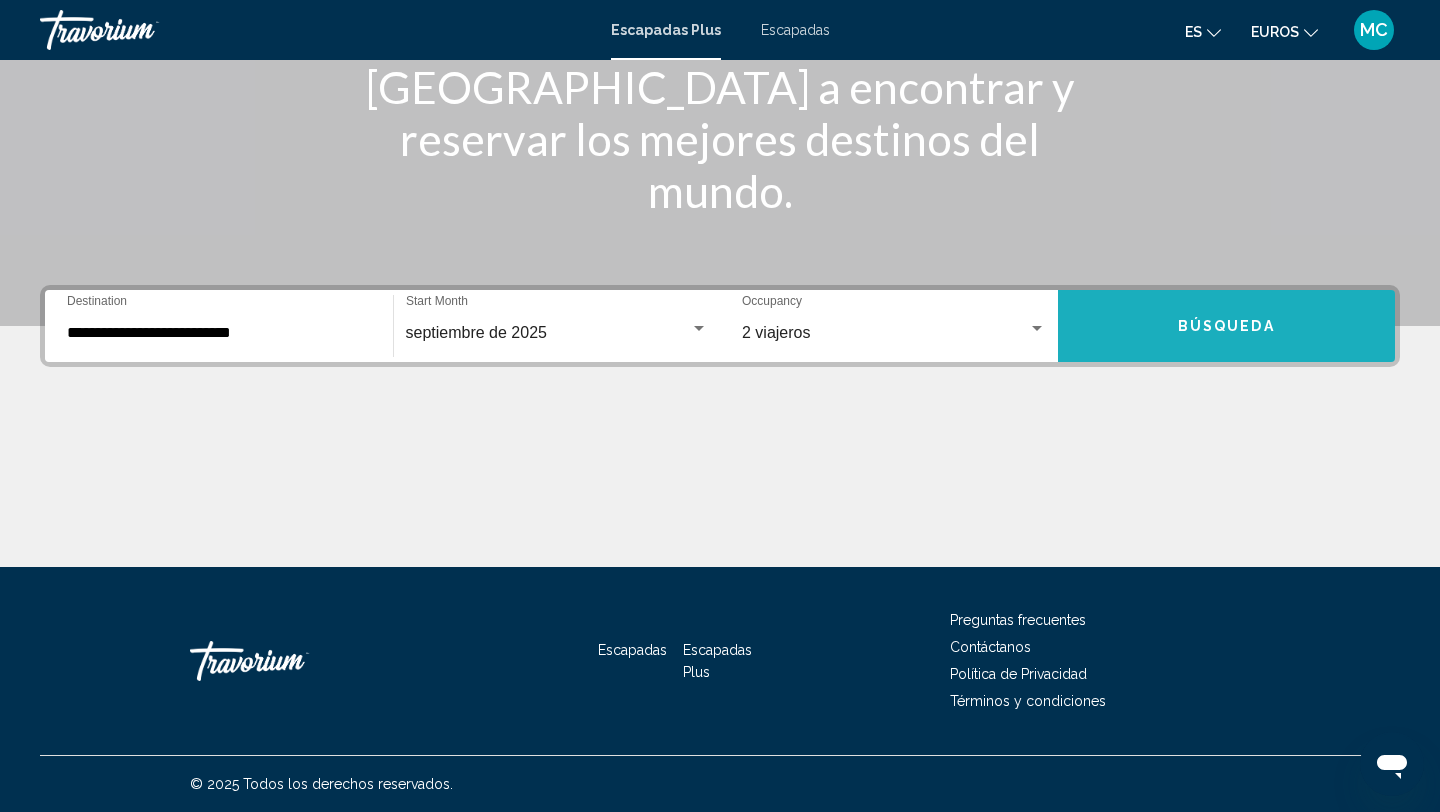 click on "Búsqueda" at bounding box center [1226, 327] 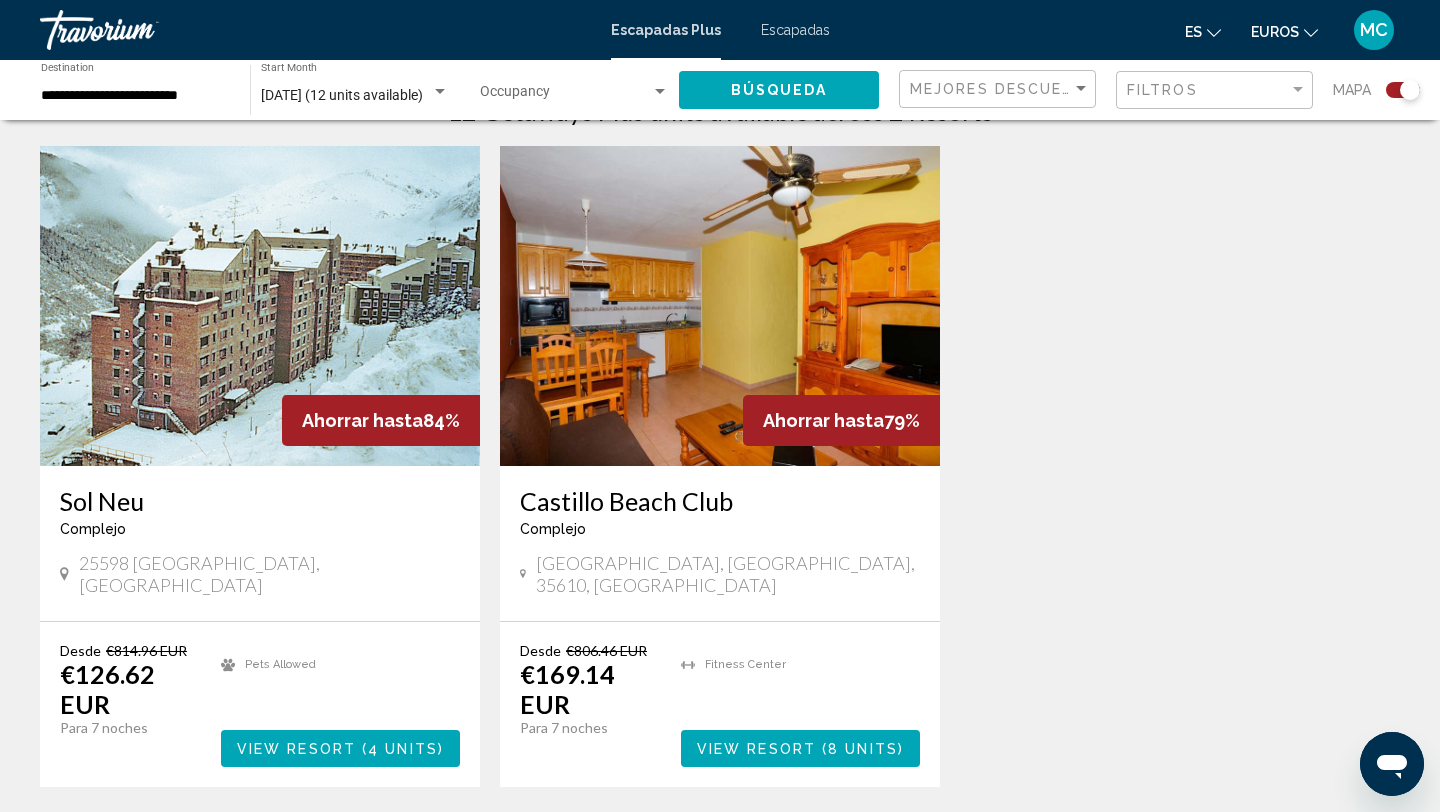scroll, scrollTop: 678, scrollLeft: 0, axis: vertical 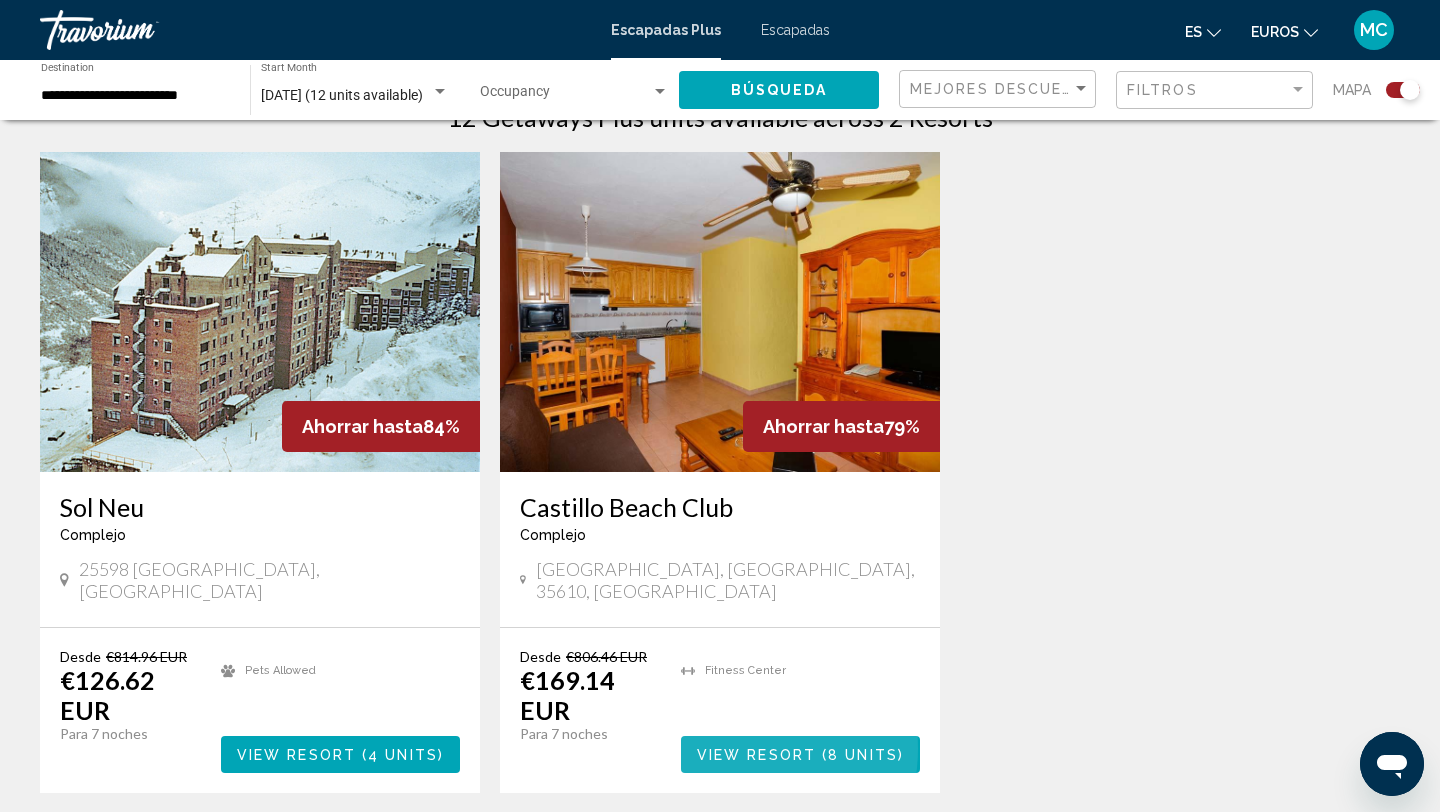 click on "View Resort" at bounding box center (756, 755) 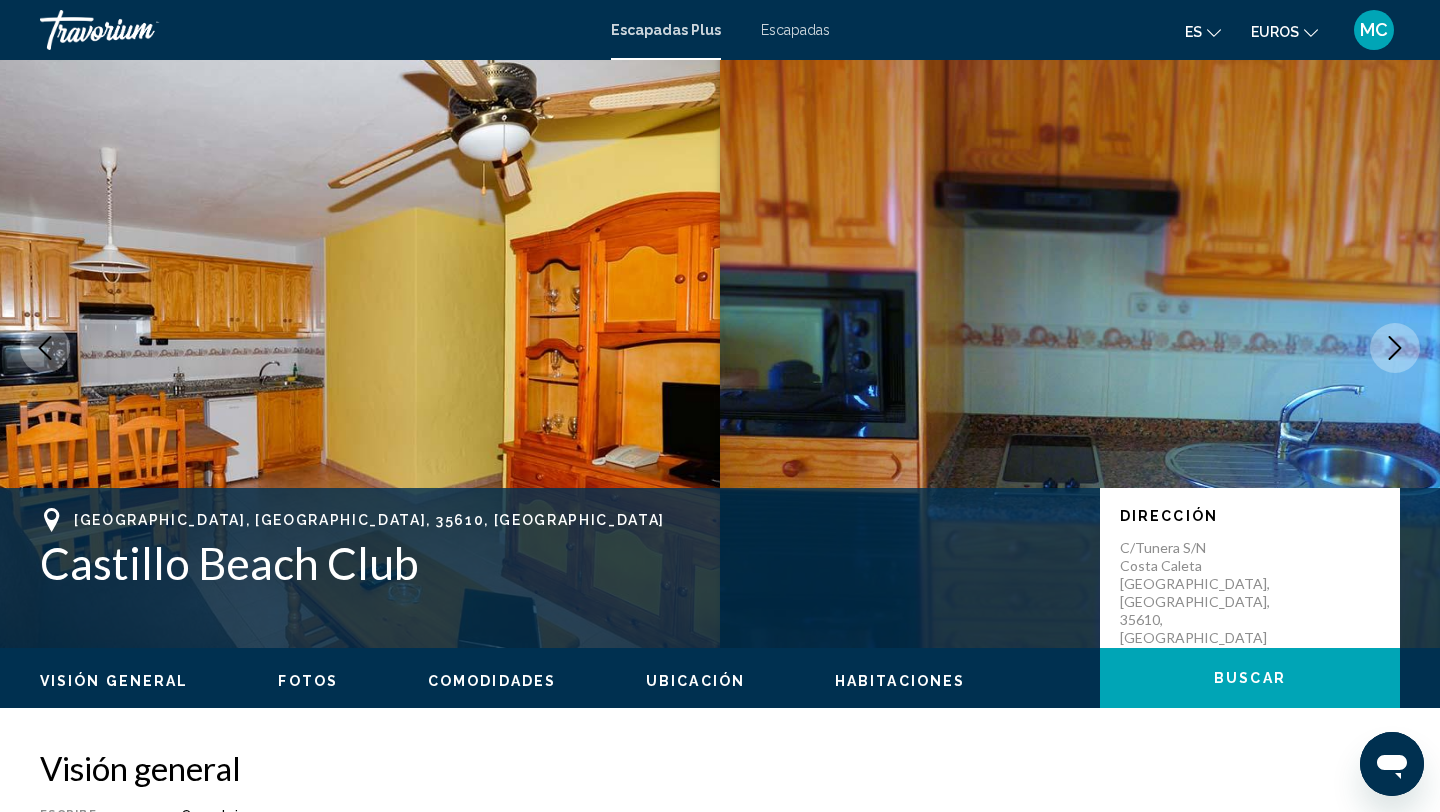 scroll, scrollTop: 0, scrollLeft: 0, axis: both 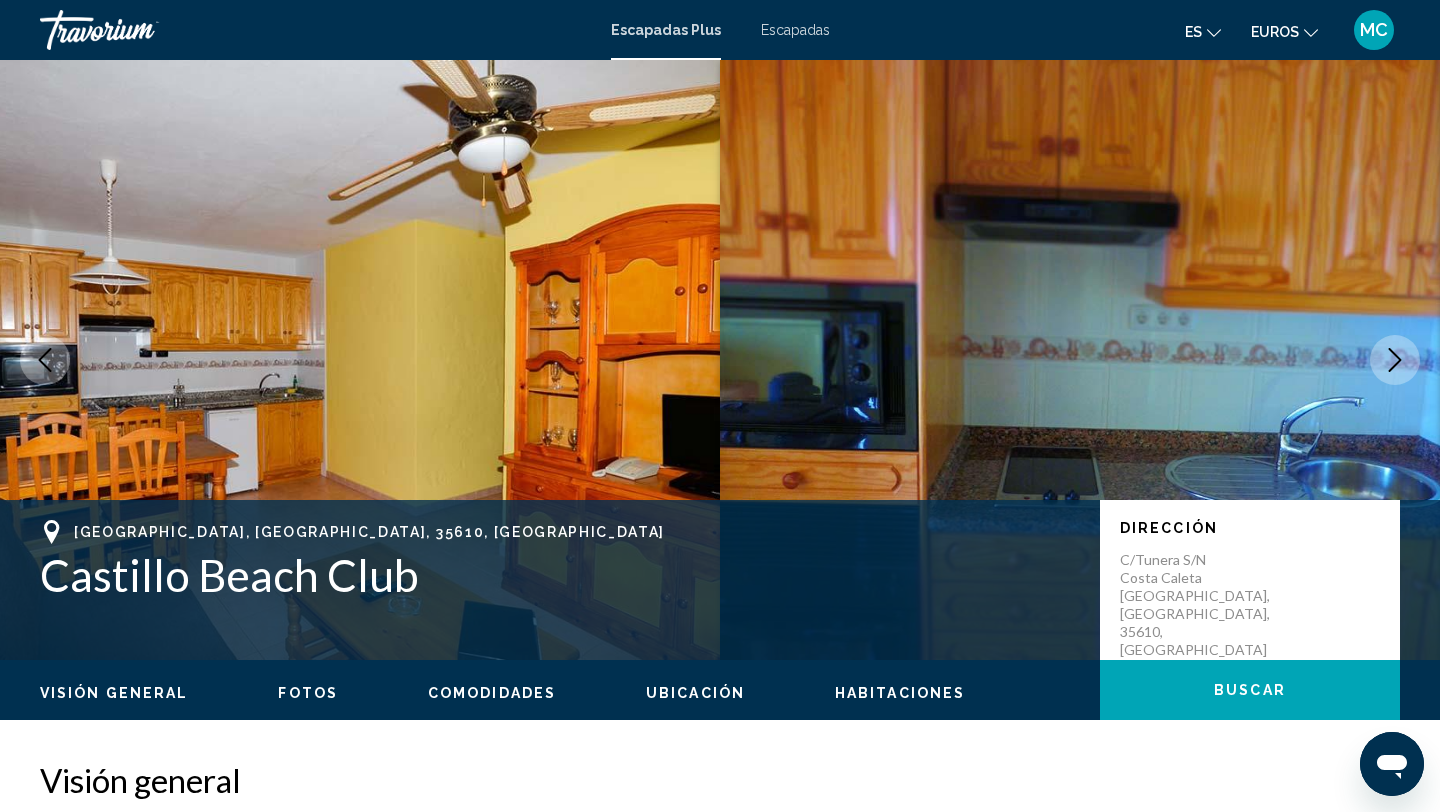 click 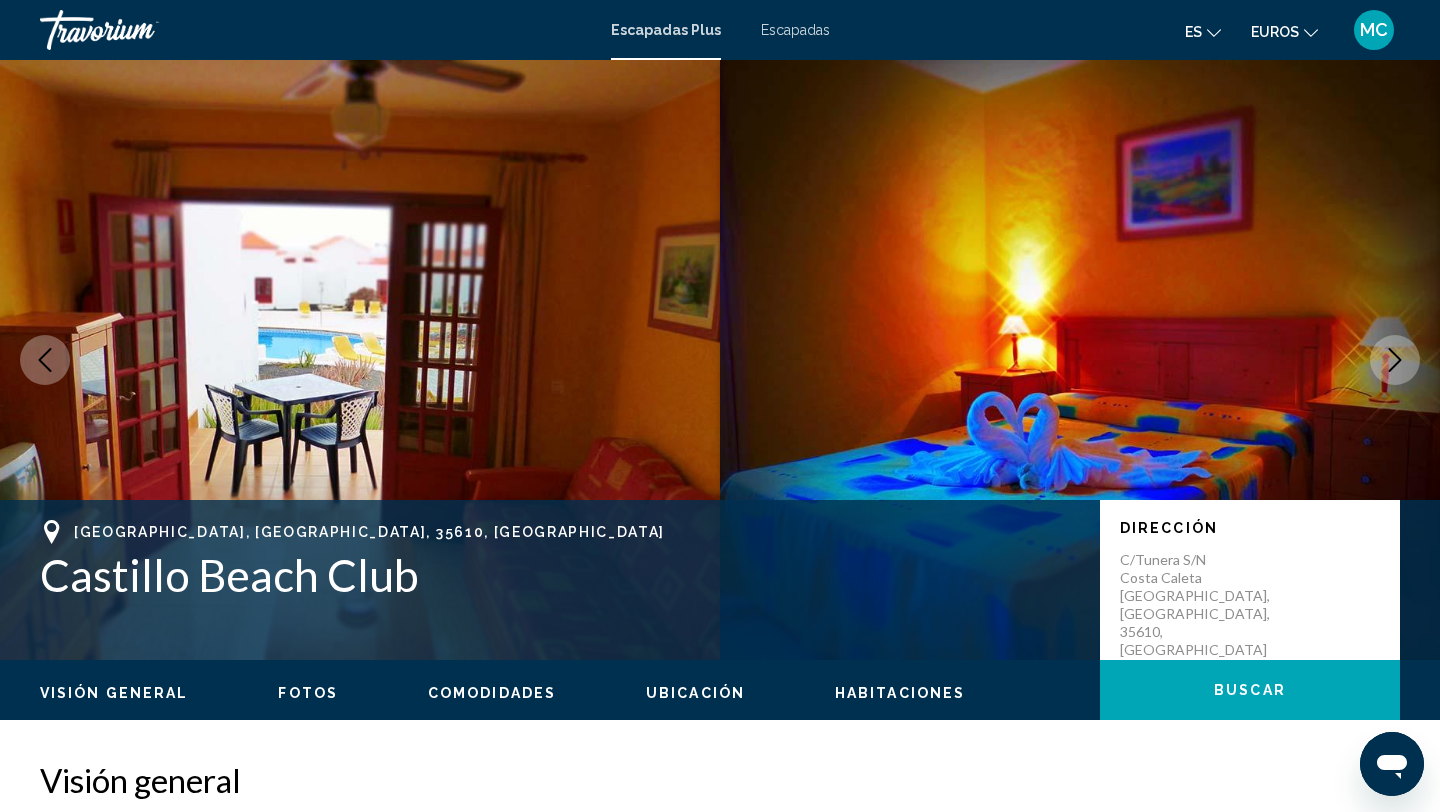 click 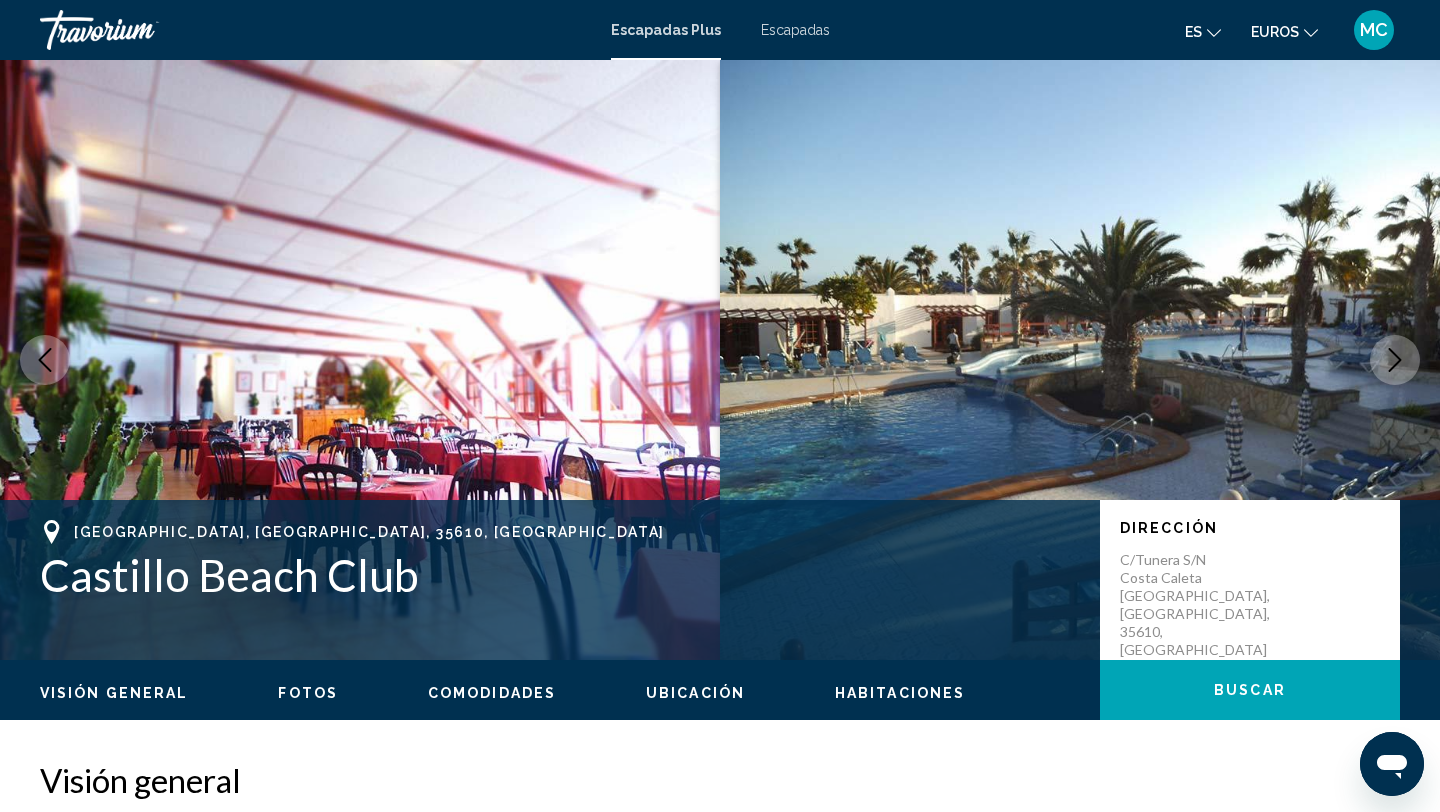 click 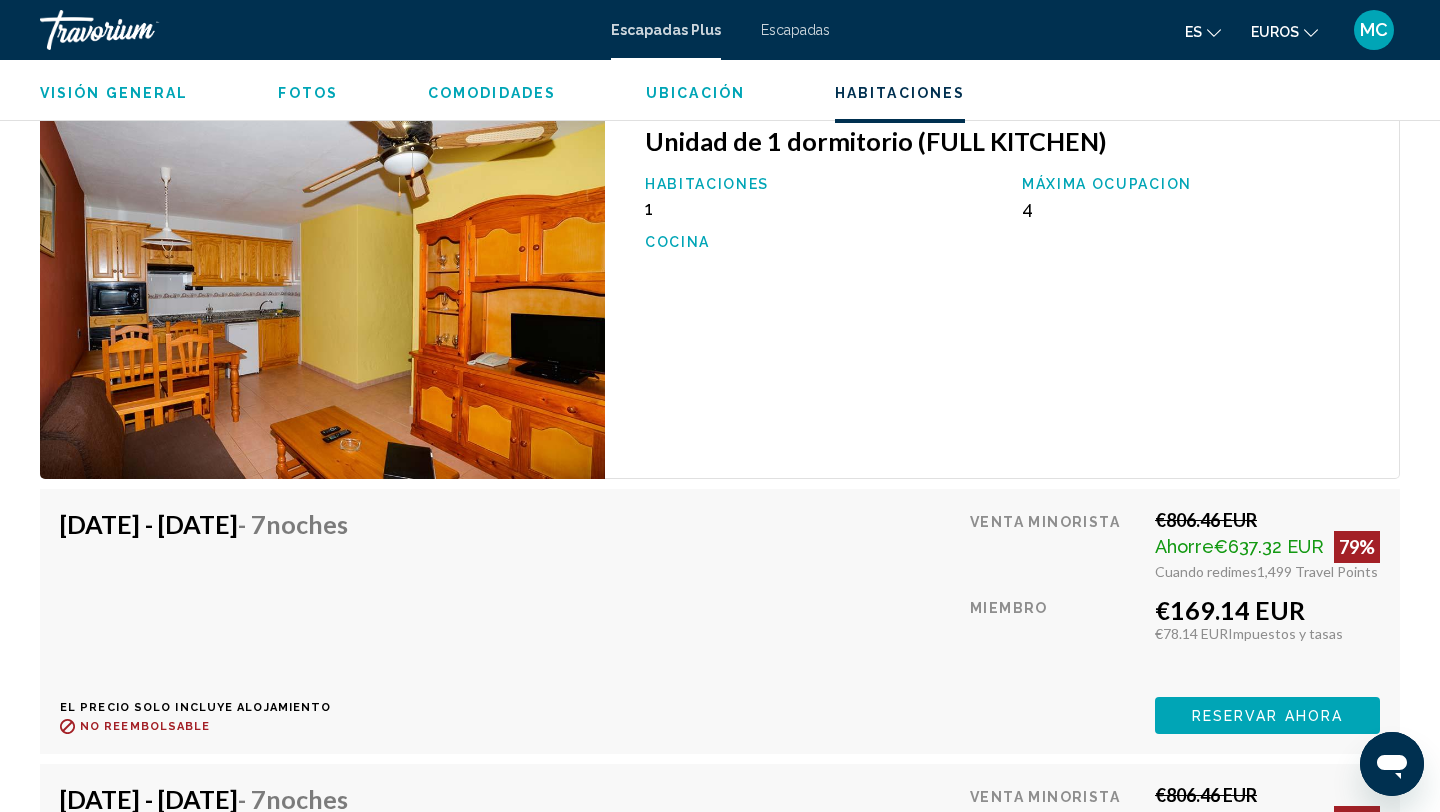 scroll, scrollTop: 3174, scrollLeft: 0, axis: vertical 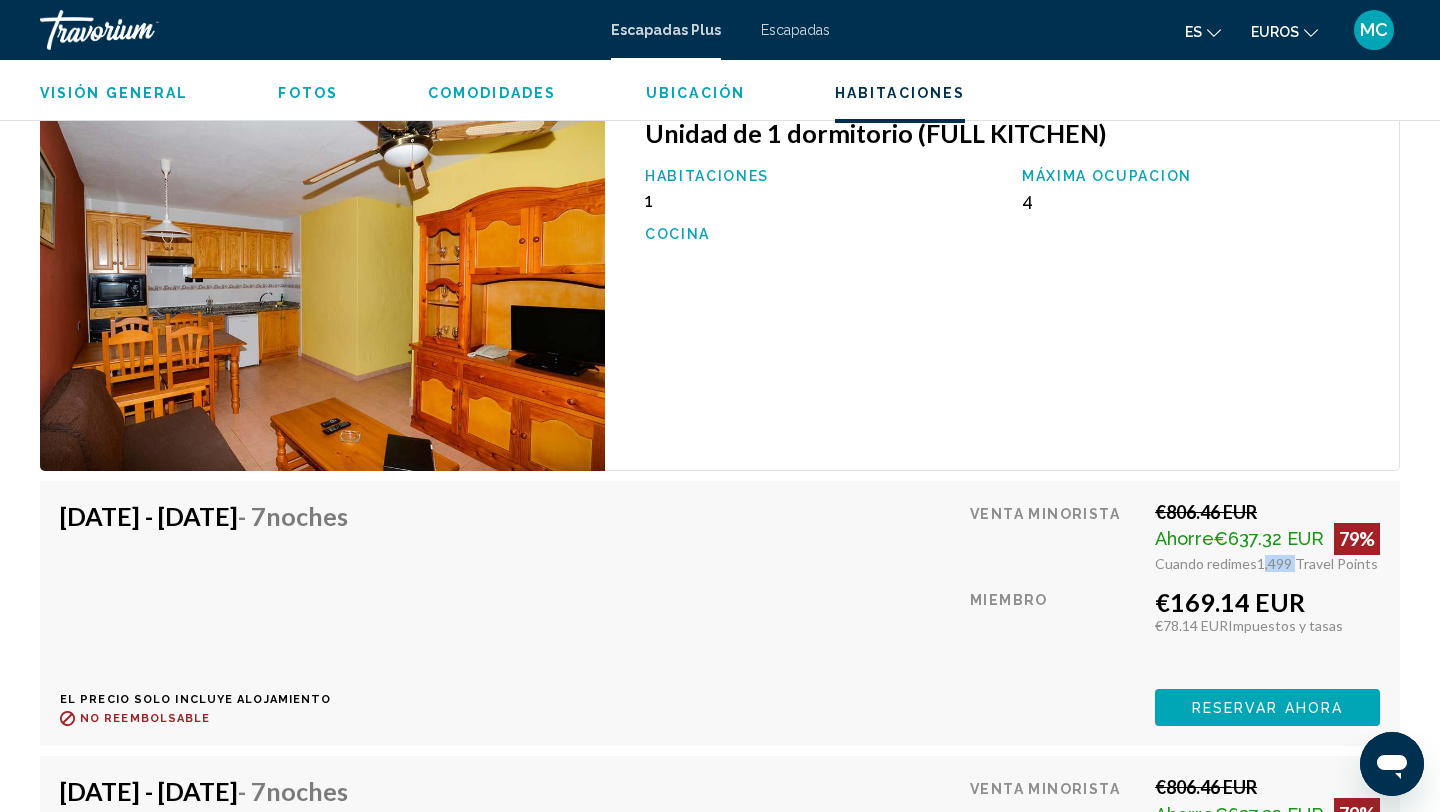 drag, startPoint x: 1259, startPoint y: 546, endPoint x: 1296, endPoint y: 545, distance: 37.01351 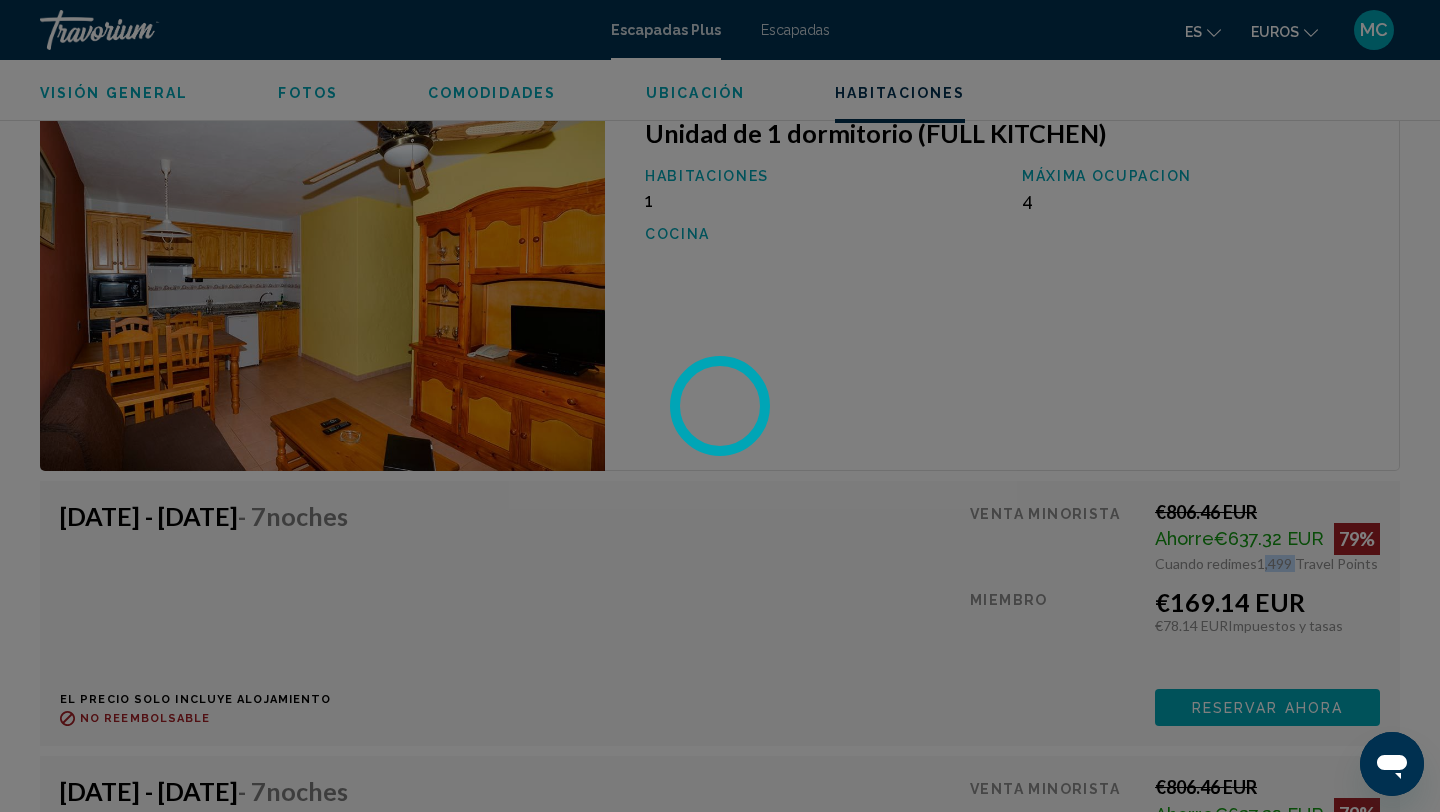 scroll, scrollTop: 0, scrollLeft: 0, axis: both 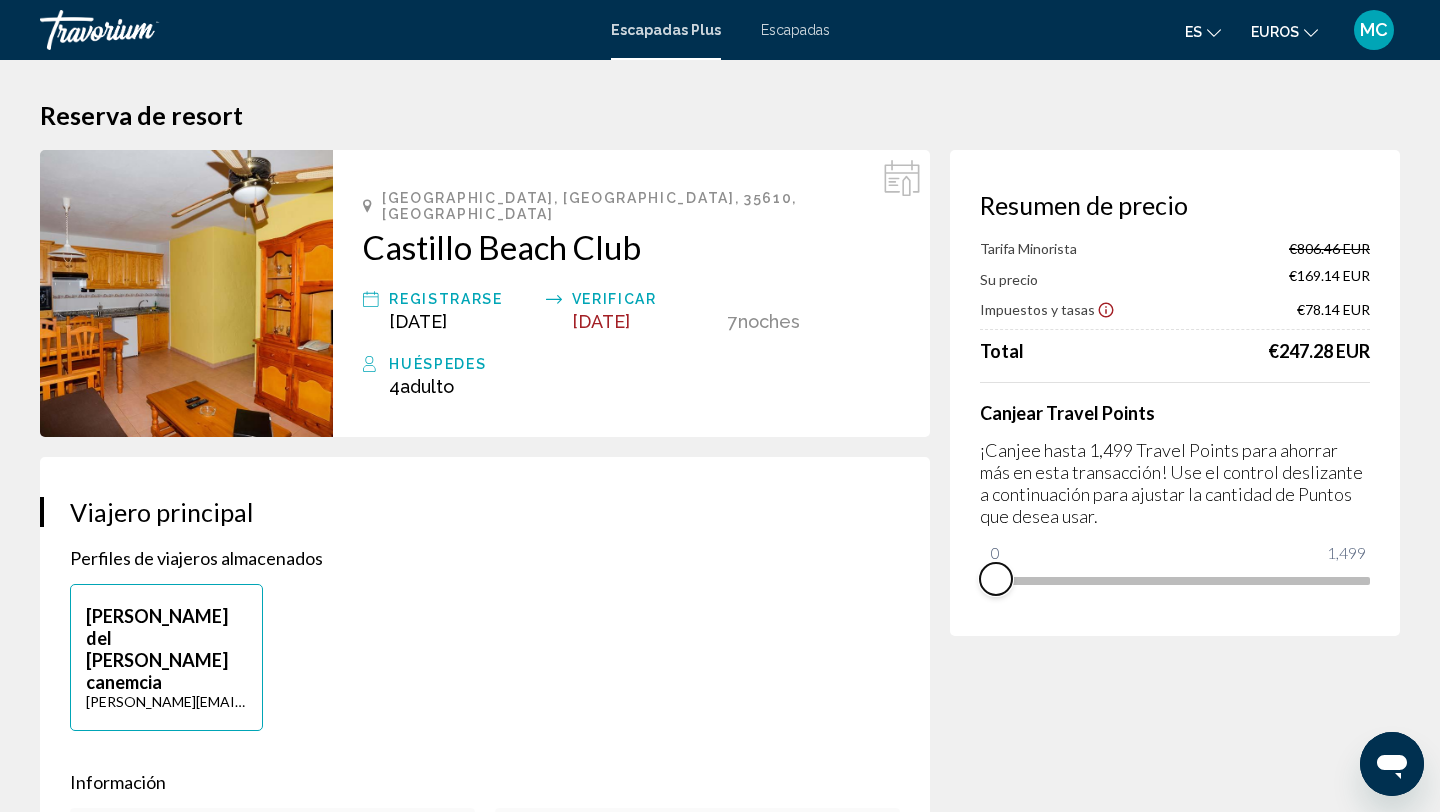 drag, startPoint x: 1359, startPoint y: 605, endPoint x: 965, endPoint y: 618, distance: 394.21442 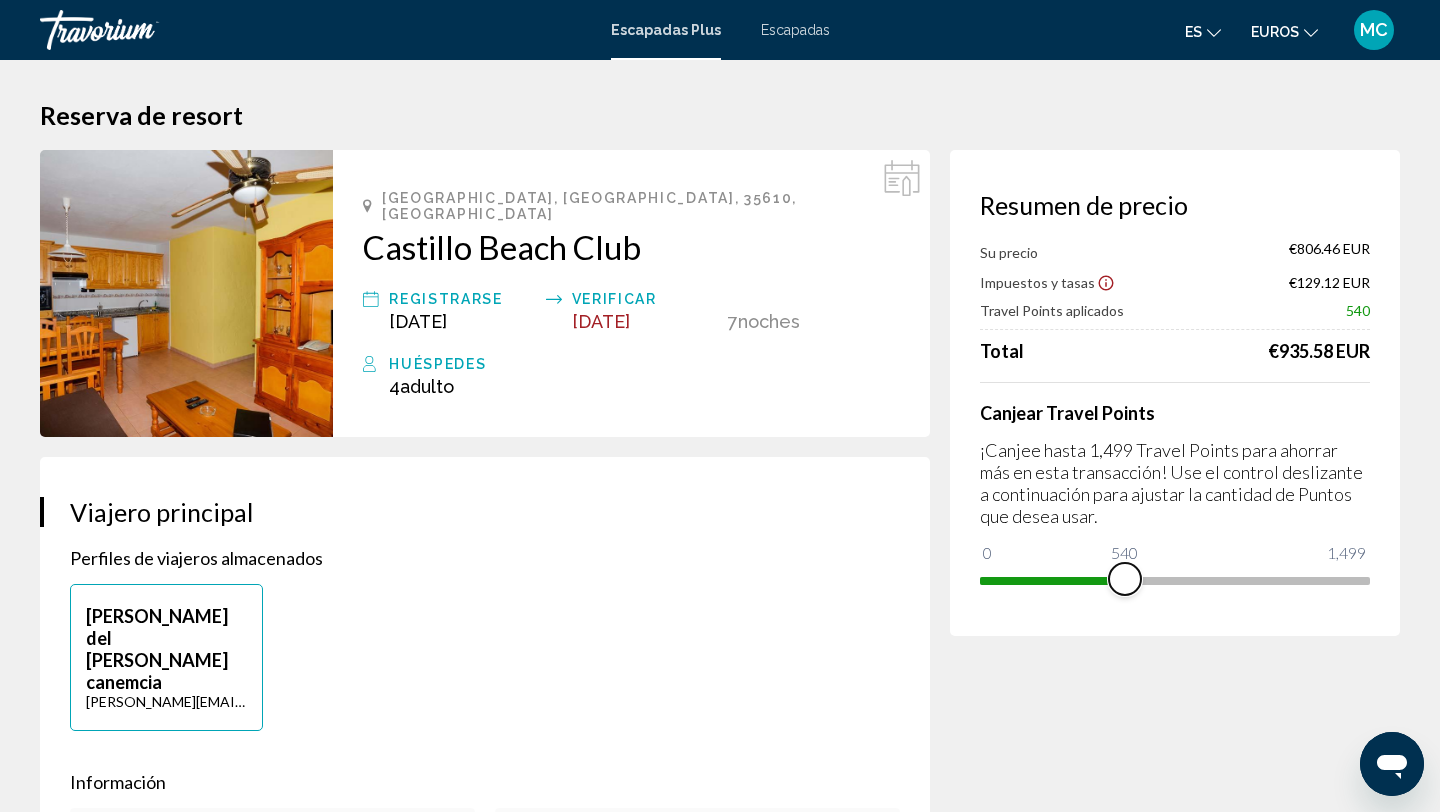 drag, startPoint x: 990, startPoint y: 556, endPoint x: 1125, endPoint y: 580, distance: 137.11674 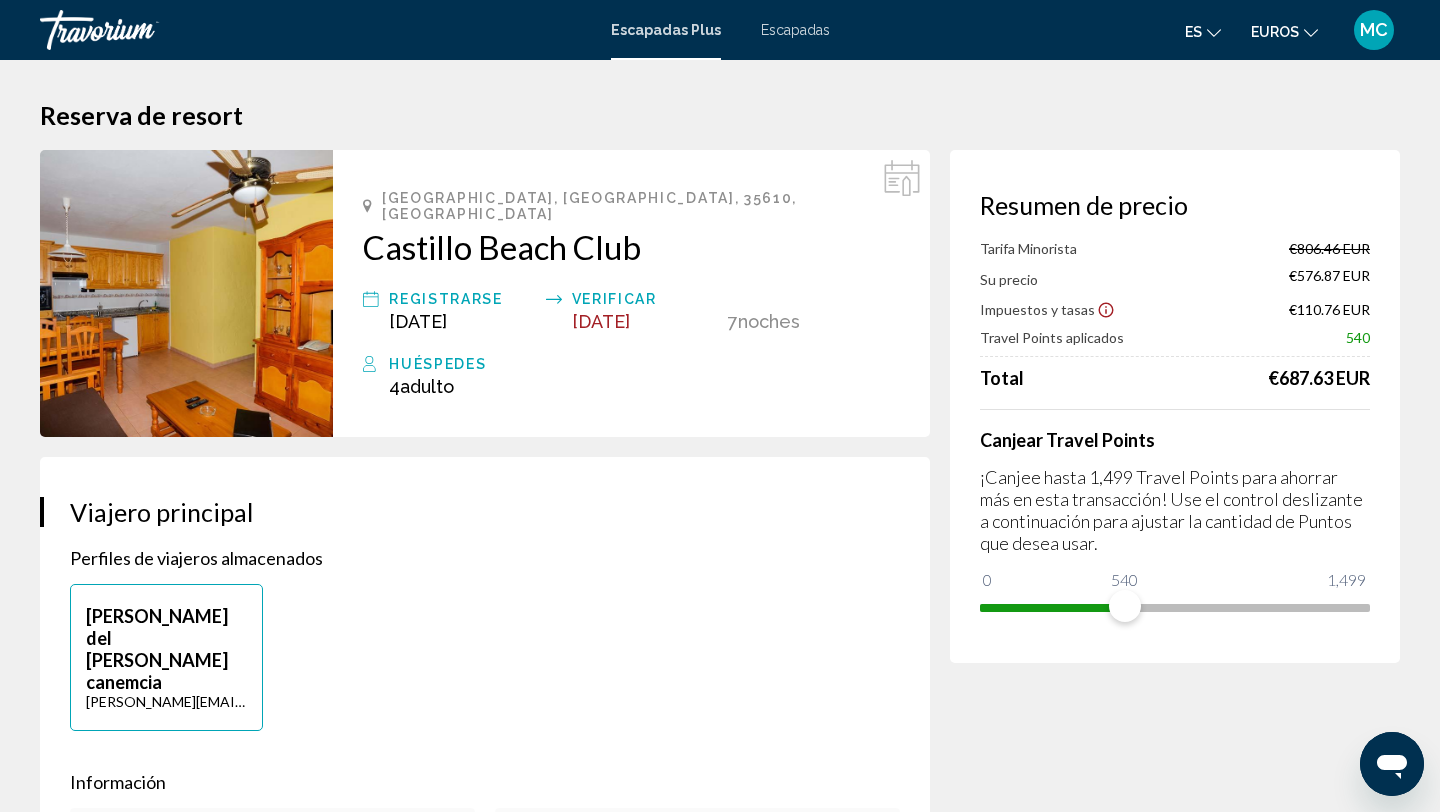drag, startPoint x: 1264, startPoint y: 378, endPoint x: 1381, endPoint y: 379, distance: 117.00427 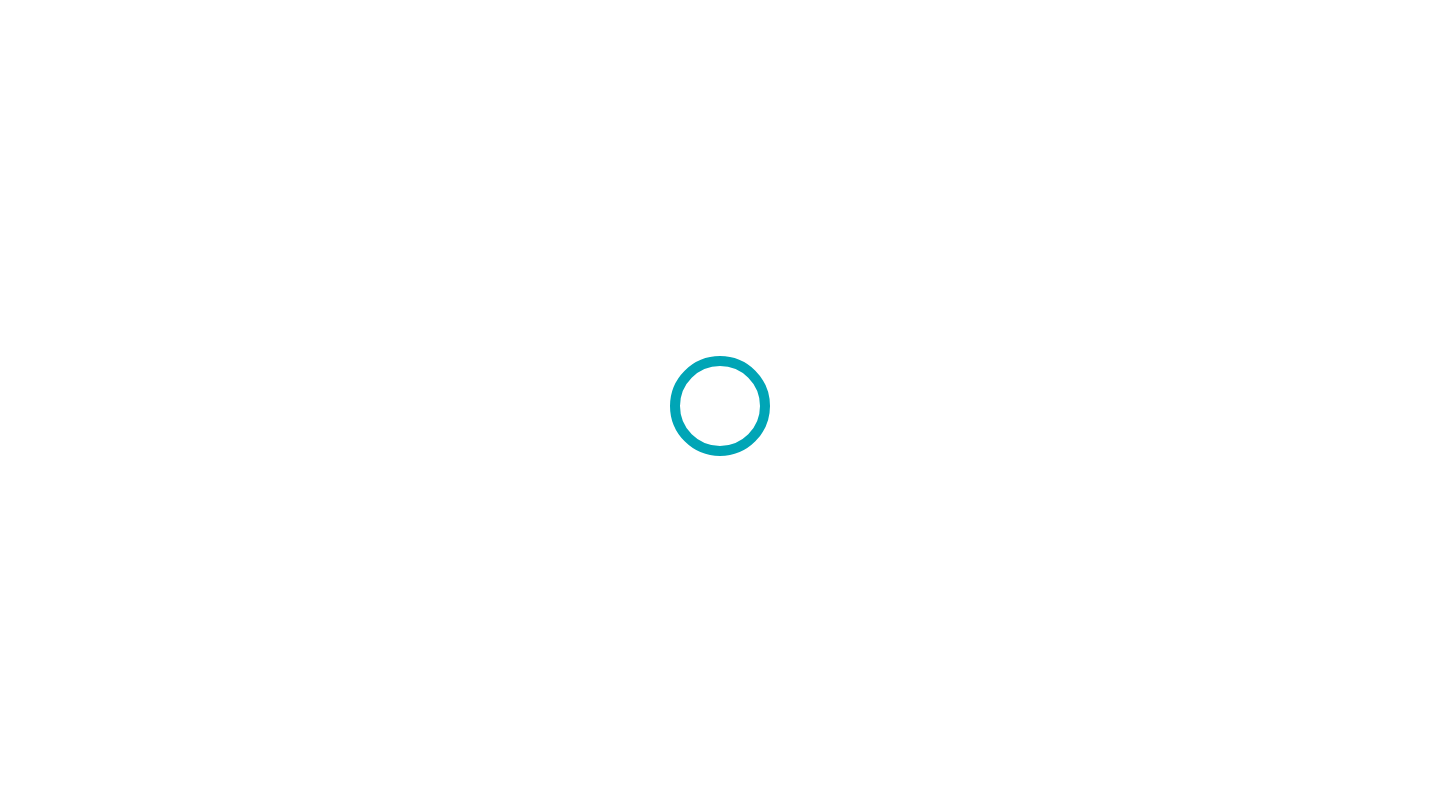scroll, scrollTop: 0, scrollLeft: 0, axis: both 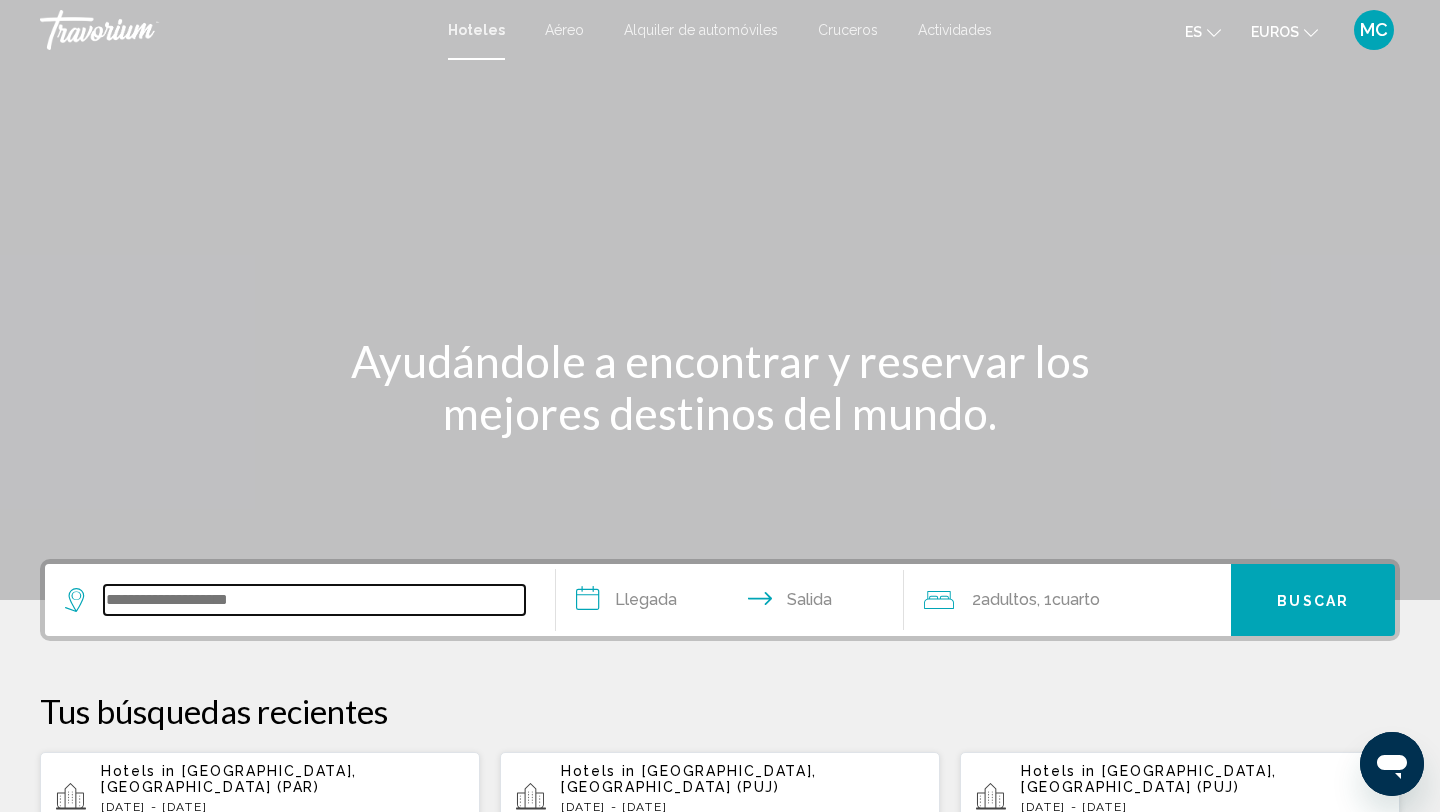 click at bounding box center (314, 600) 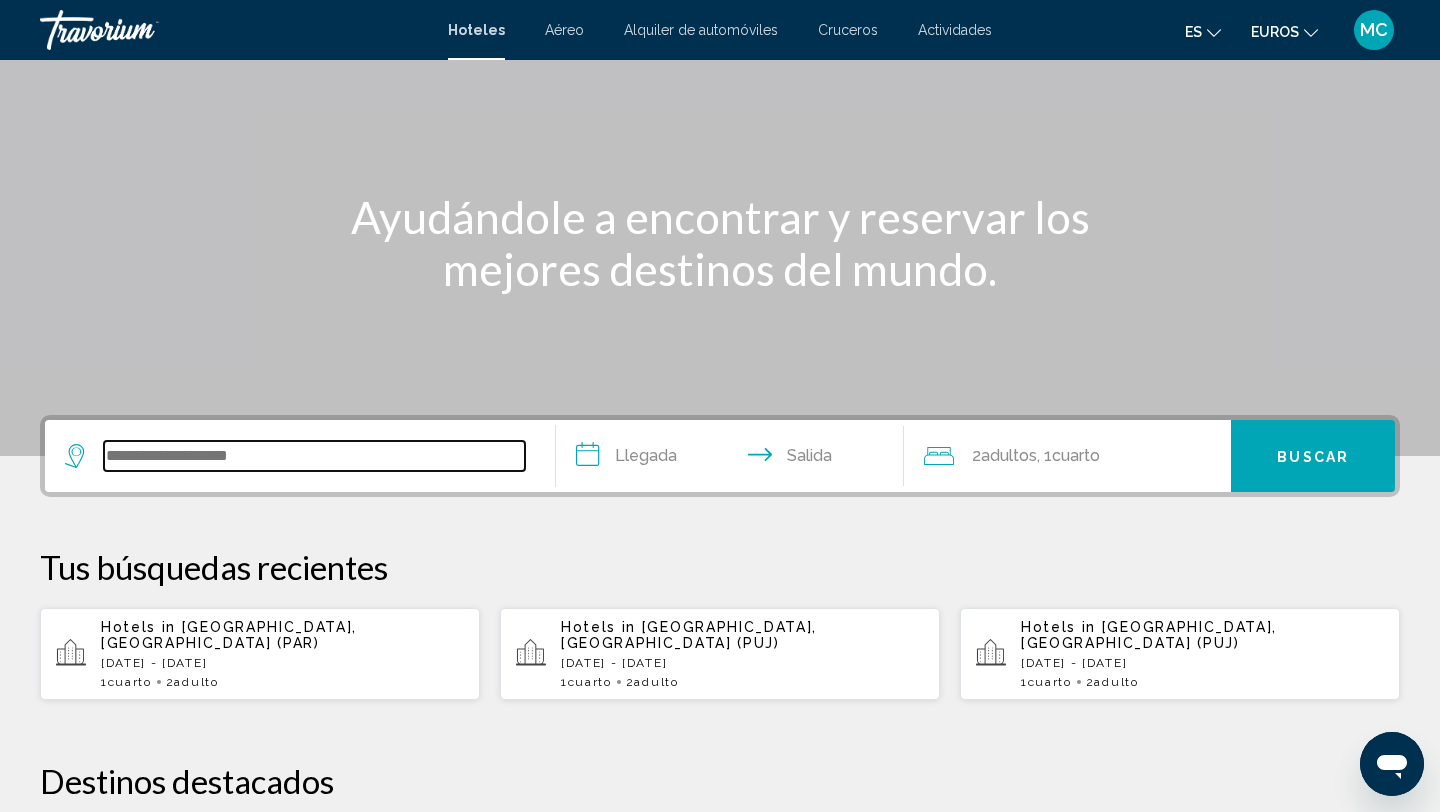 scroll, scrollTop: 0, scrollLeft: 0, axis: both 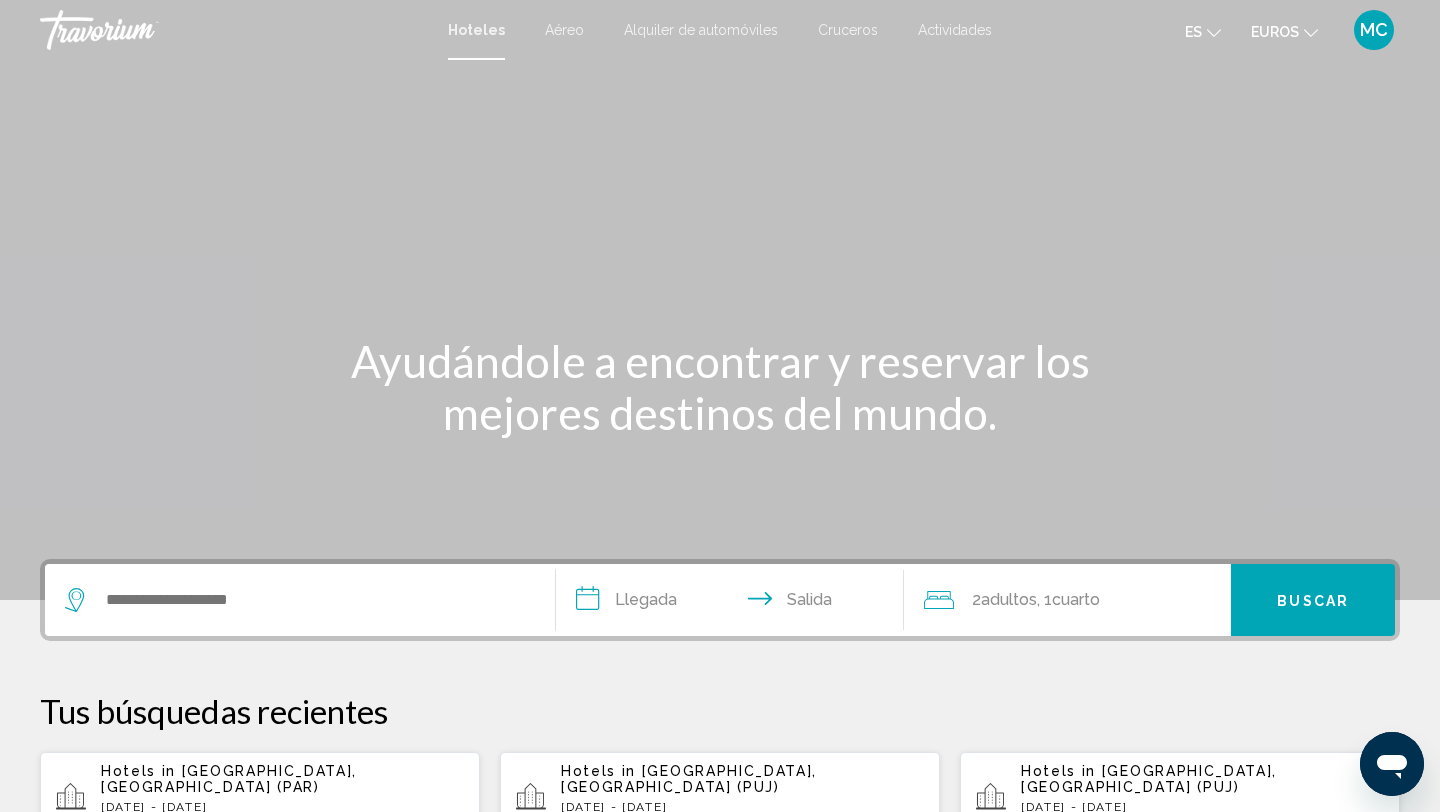 click on "Aéreo" at bounding box center (564, 30) 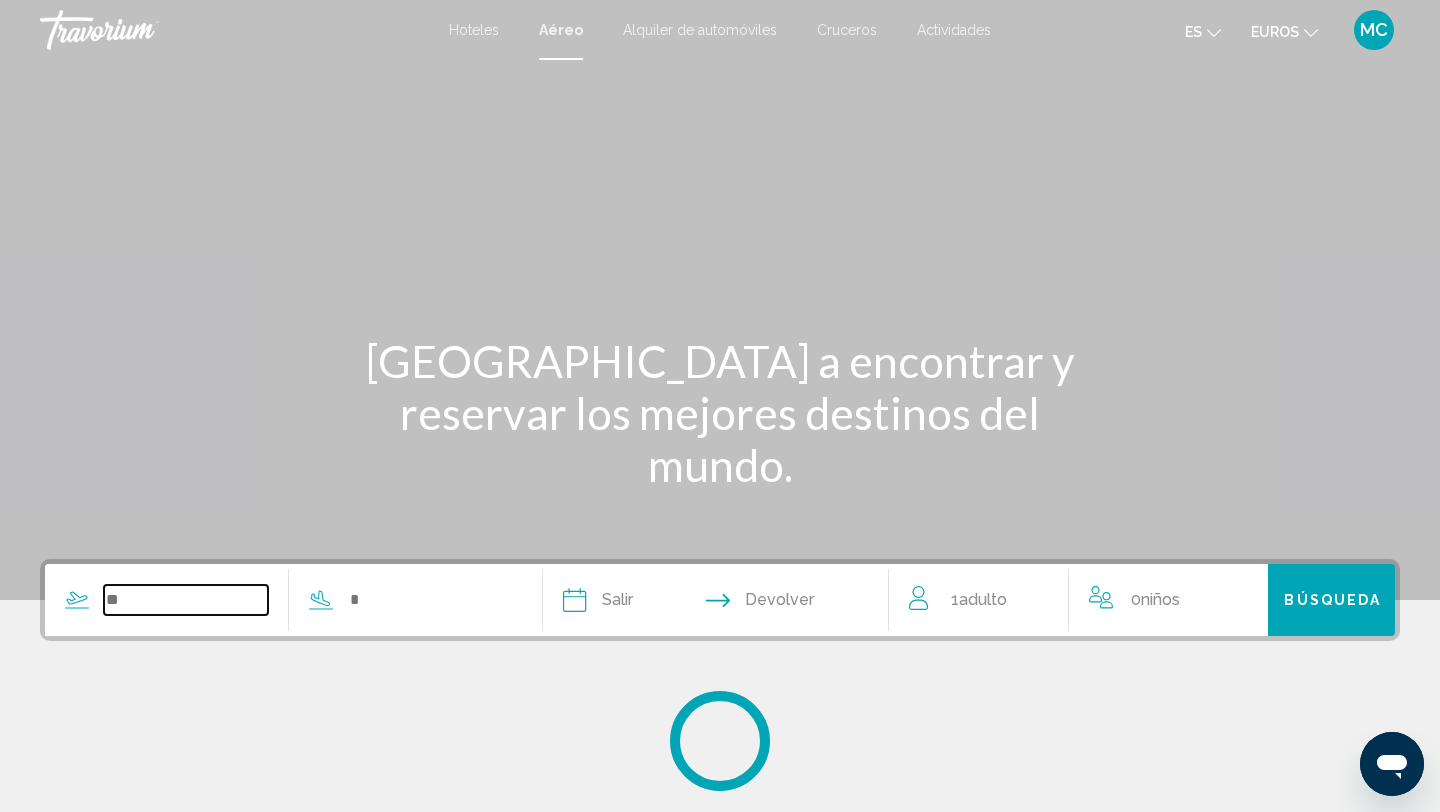click at bounding box center [186, 600] 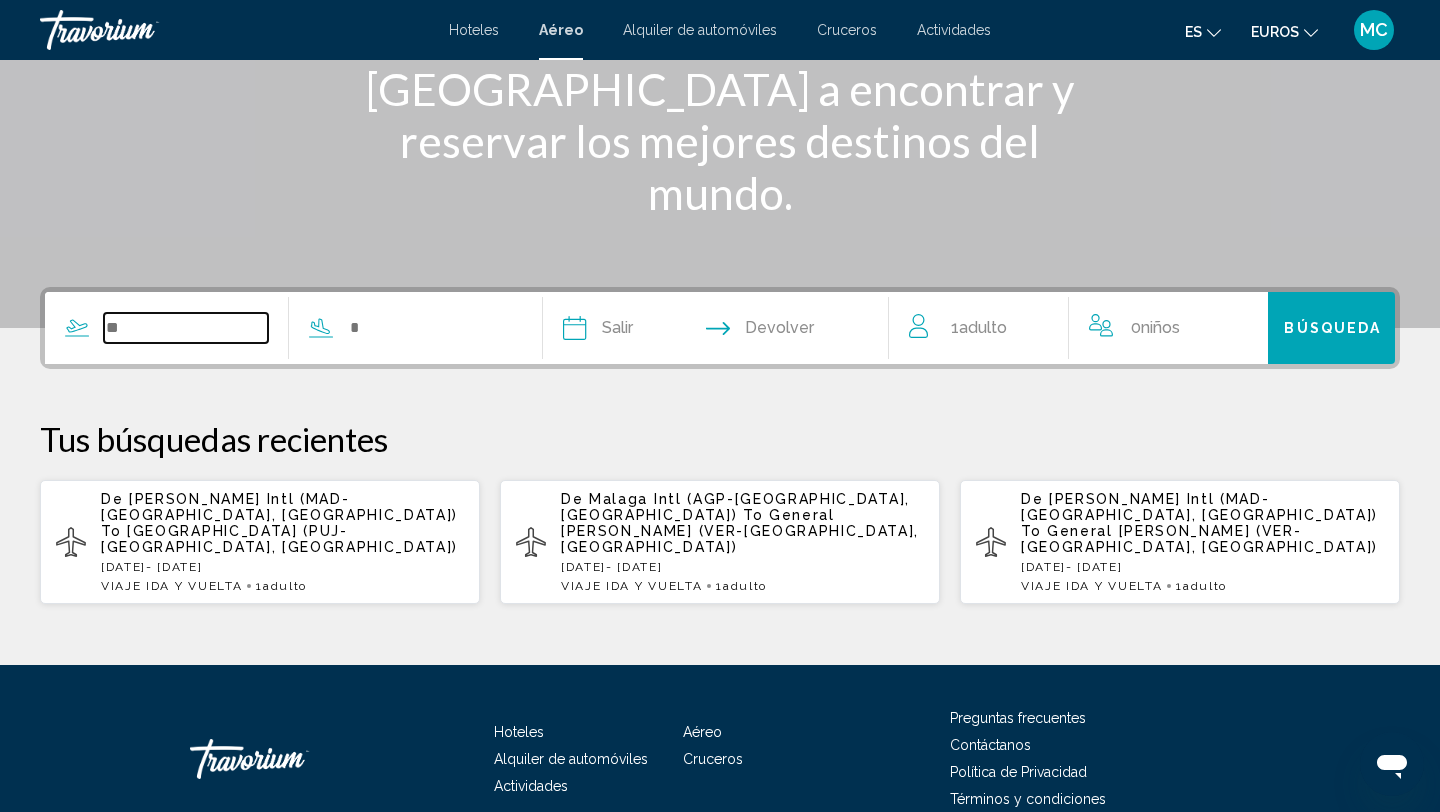scroll, scrollTop: 274, scrollLeft: 0, axis: vertical 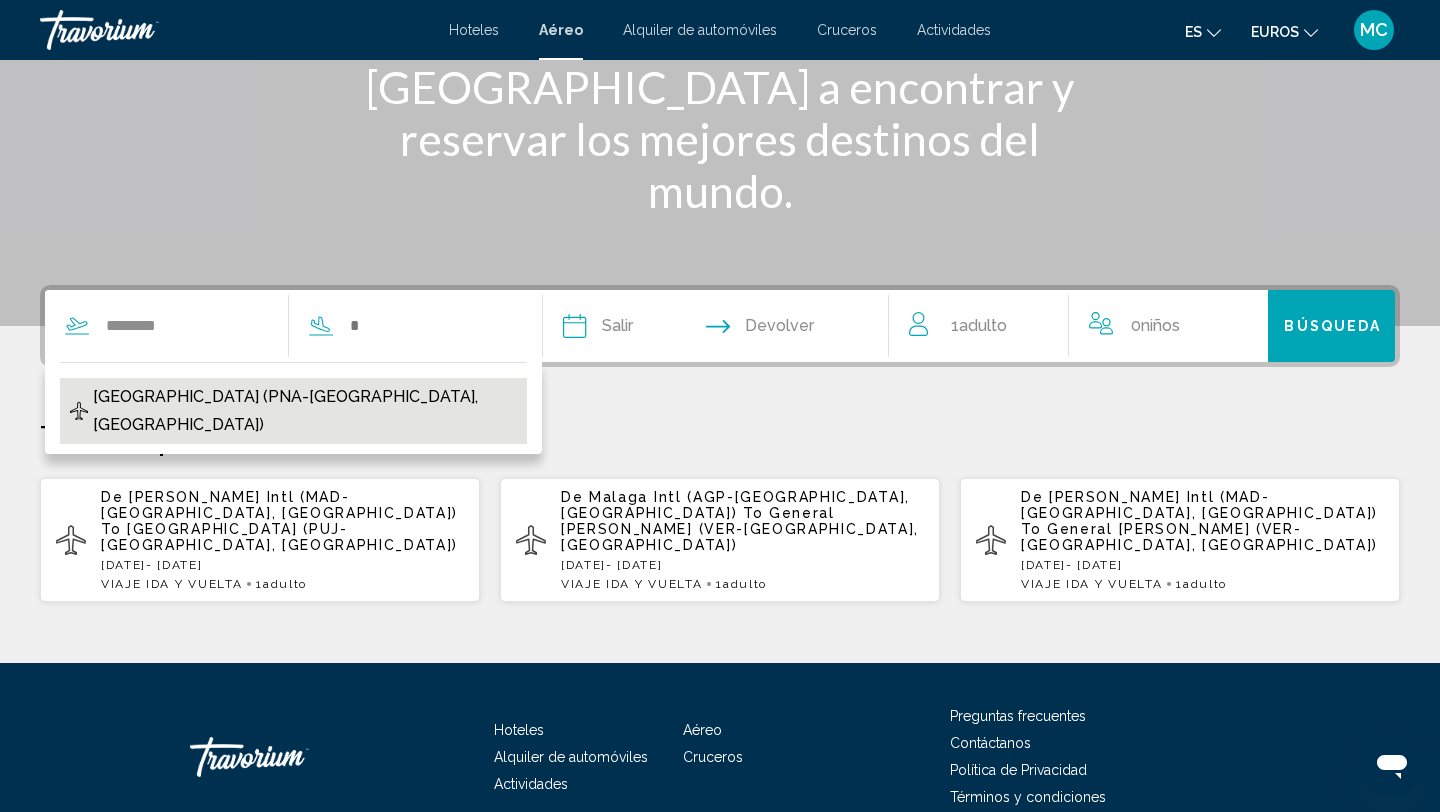 click on "Pamplona Airport (PNA-Pamplona, Spain)" at bounding box center (305, 411) 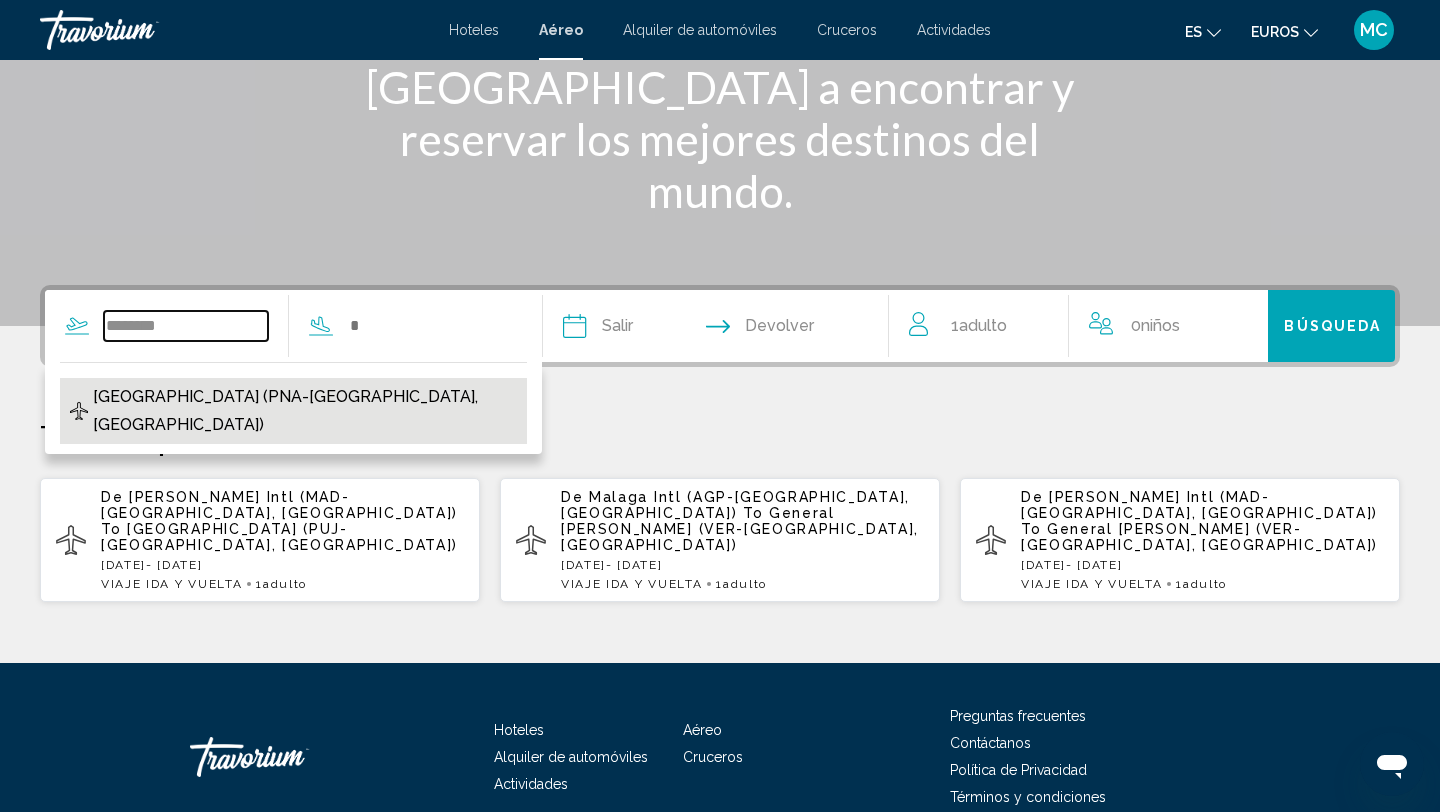 type on "**********" 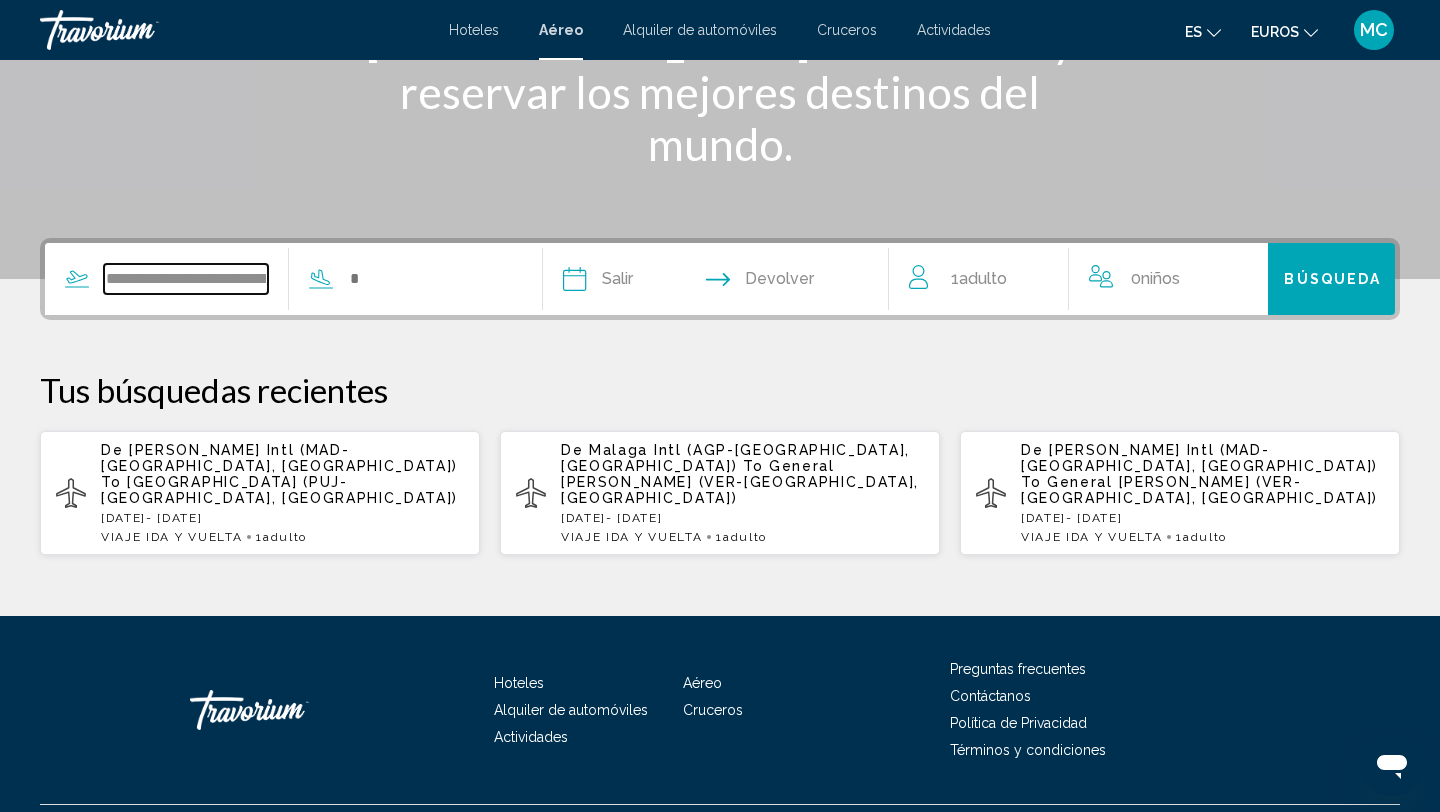 scroll, scrollTop: 354, scrollLeft: 0, axis: vertical 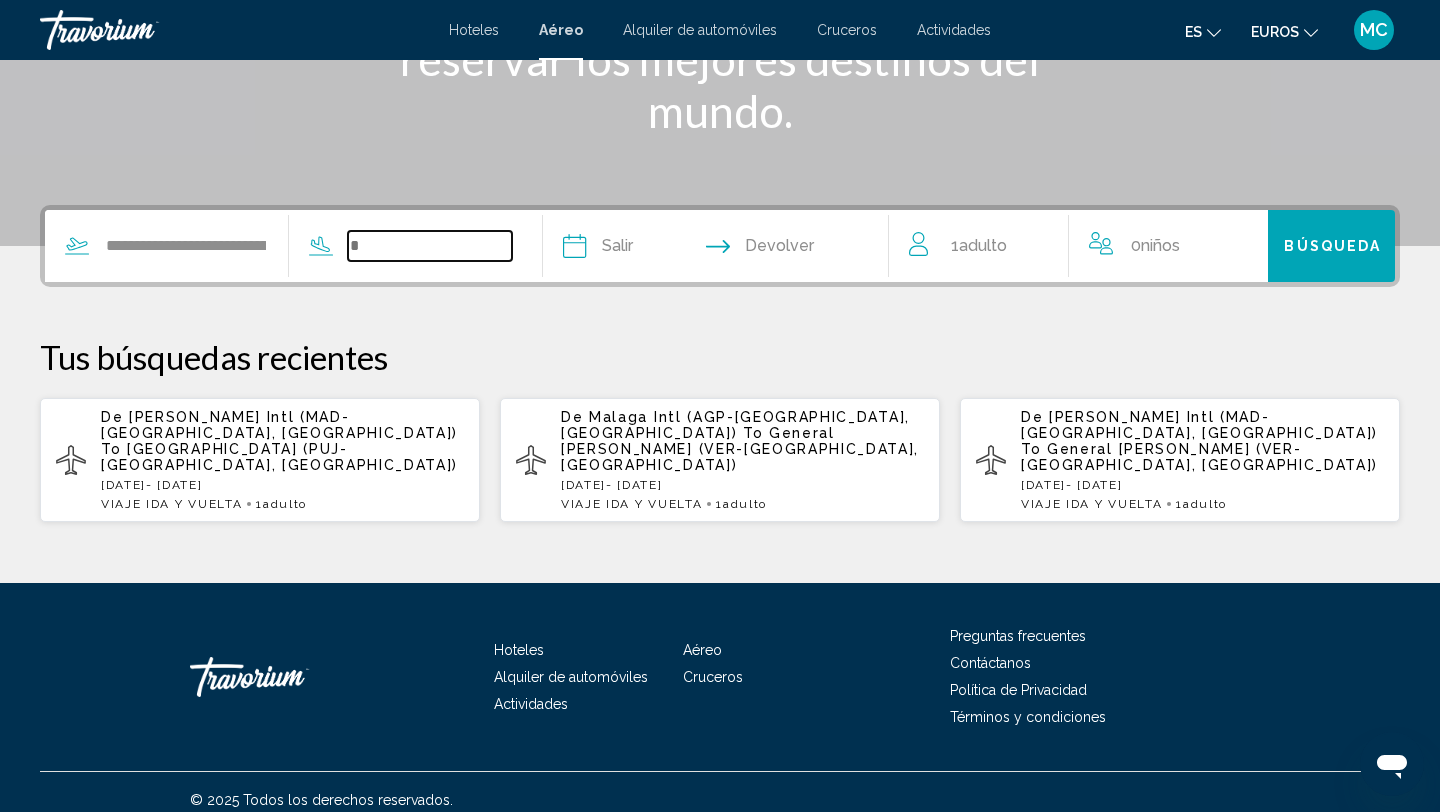 click at bounding box center (430, 246) 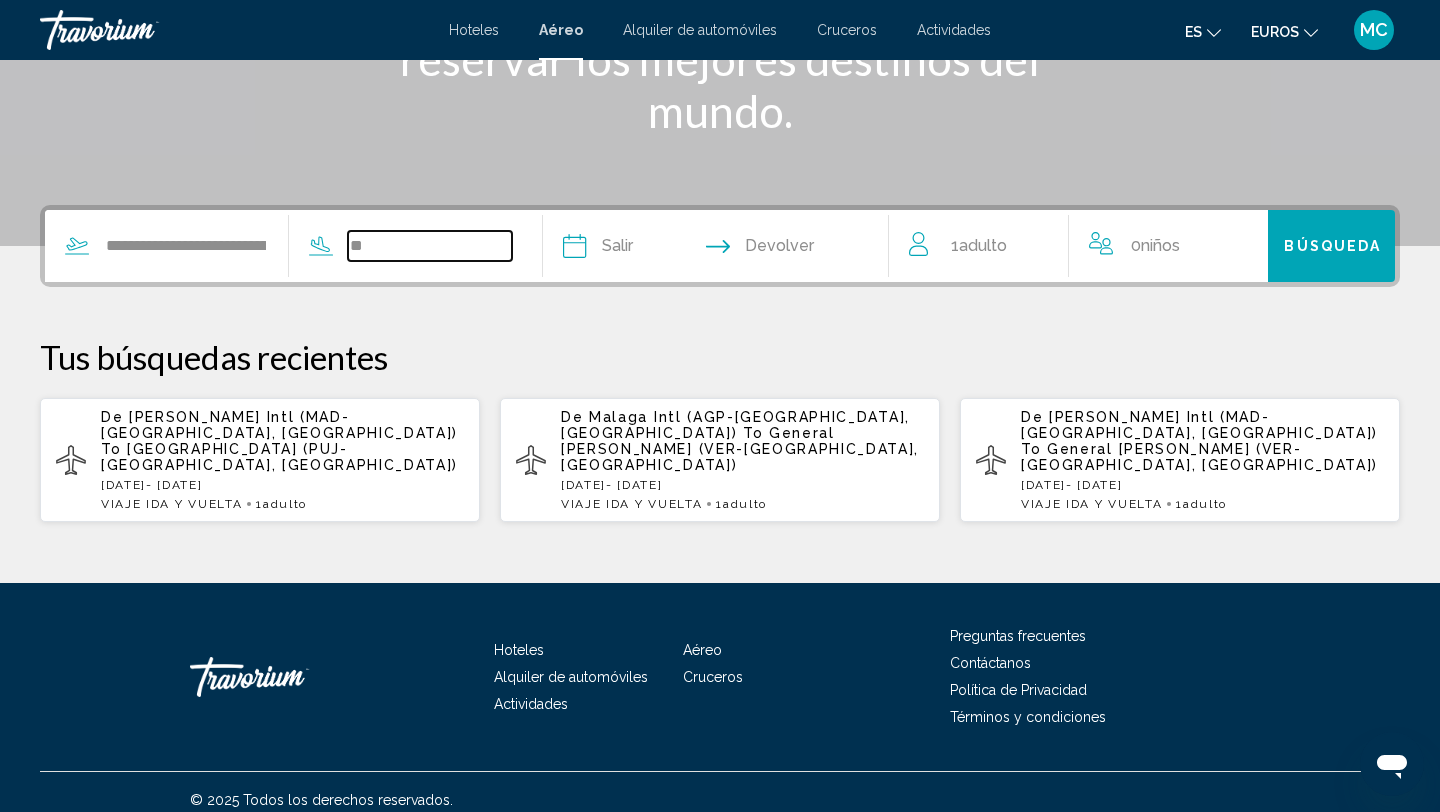 type on "*" 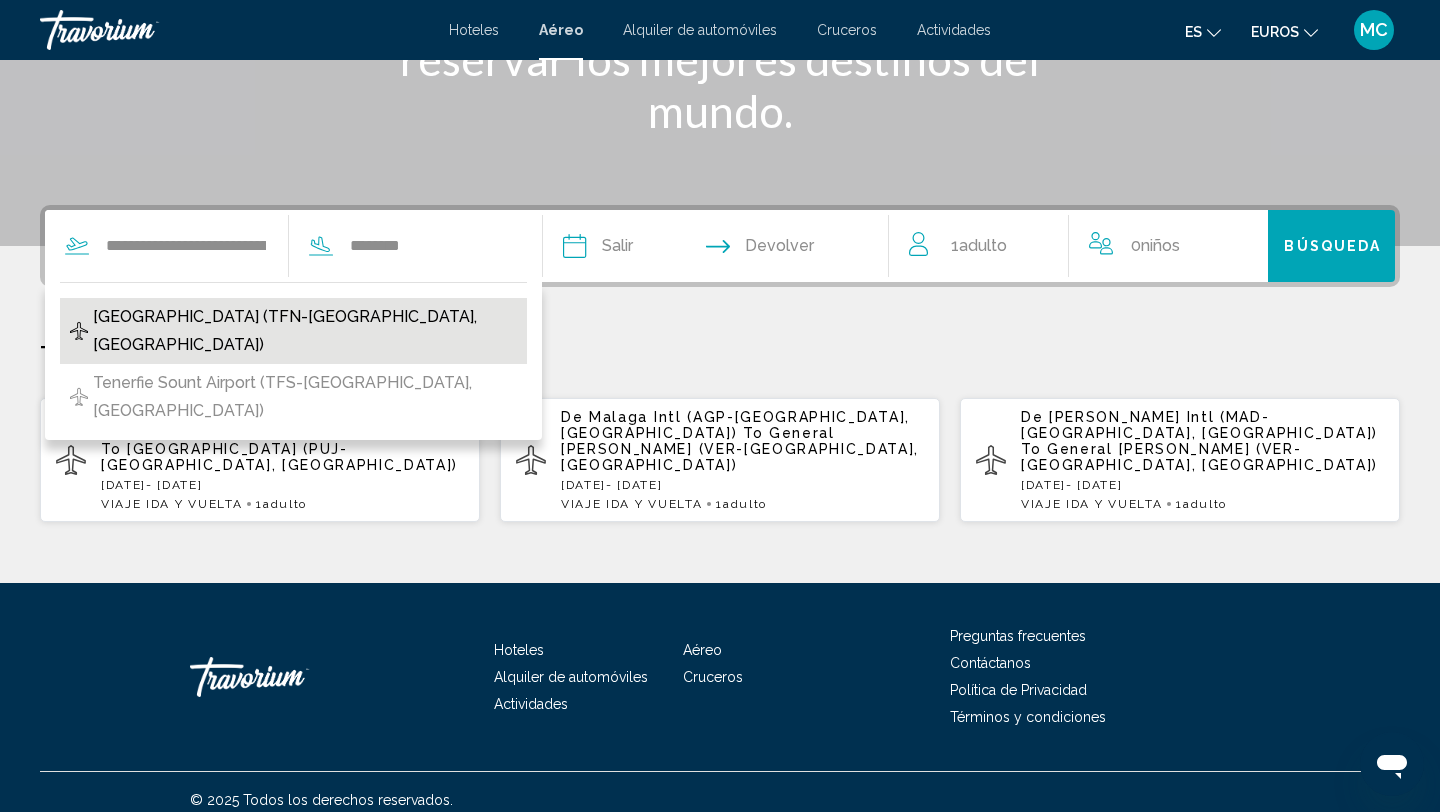 click on "Tenerife North Airport (TFN-Tenerife, Spain)" at bounding box center [305, 331] 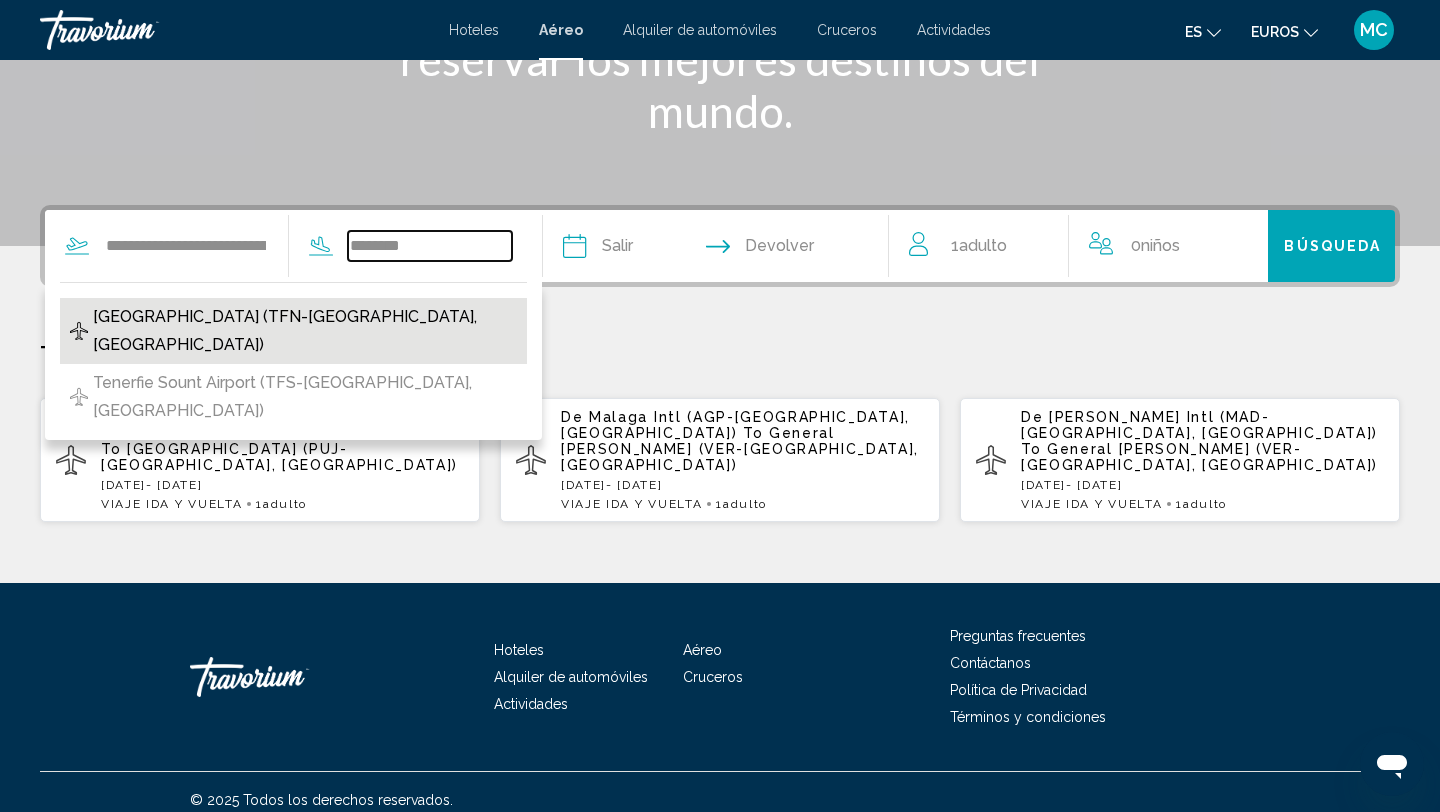 type on "**********" 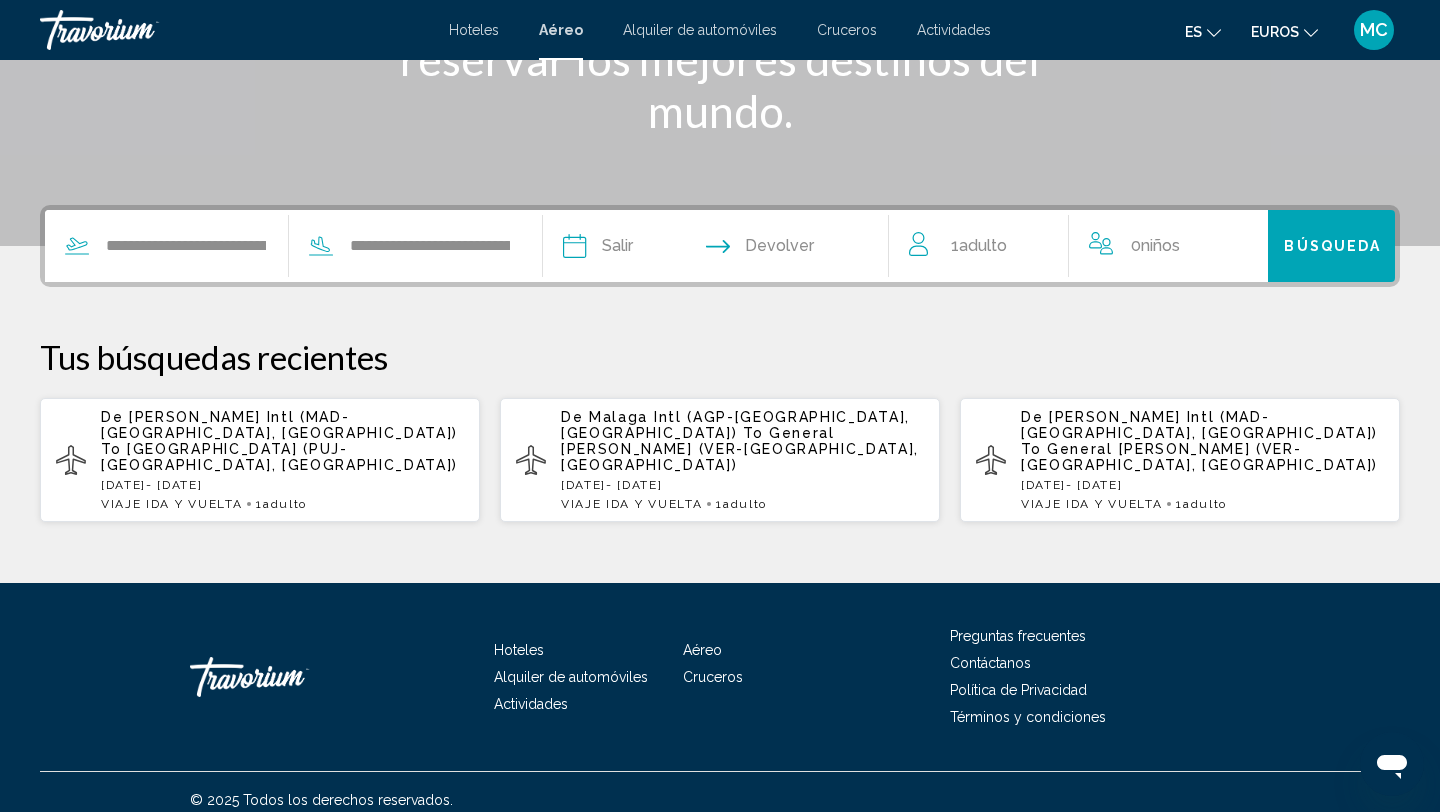click at bounding box center (643, 249) 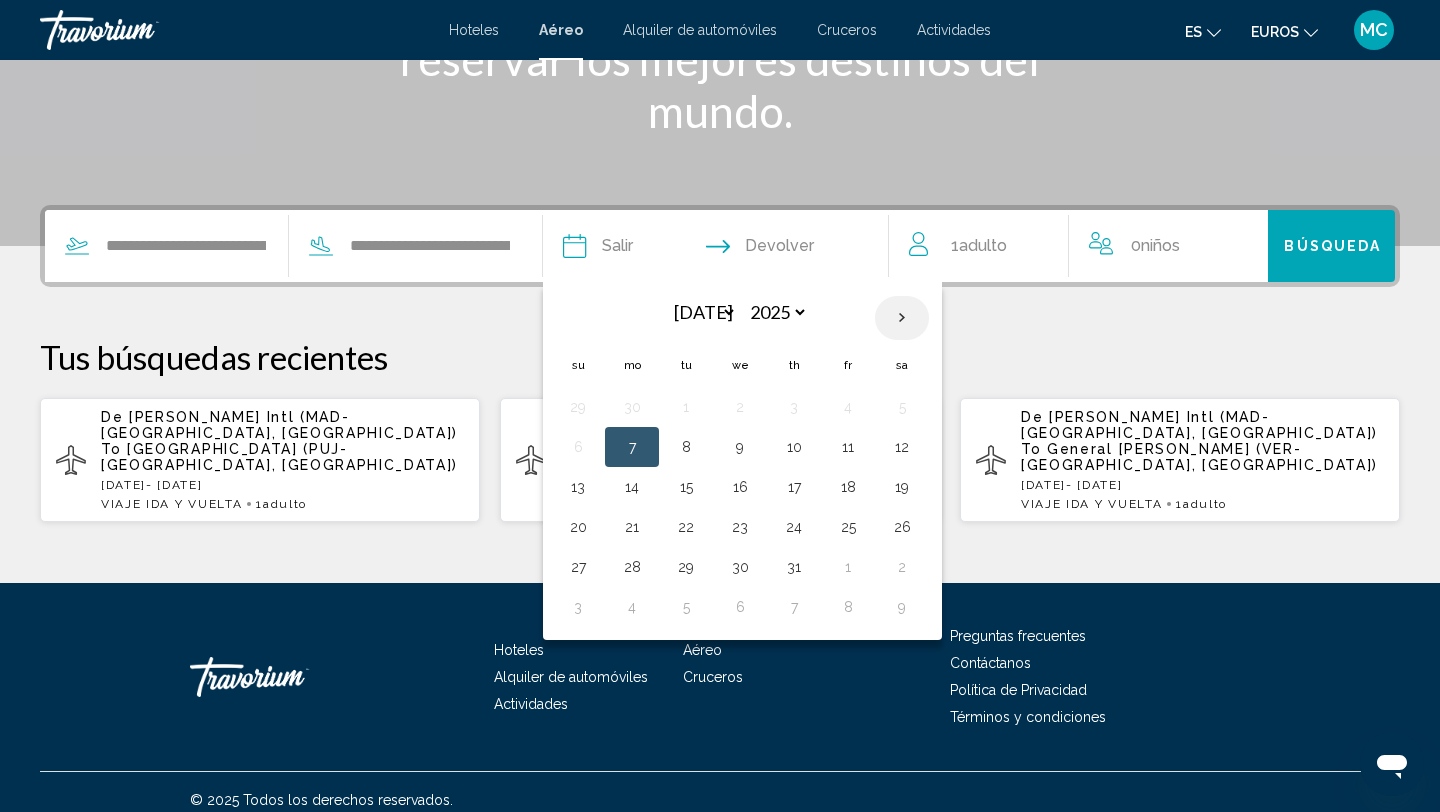 click at bounding box center [902, 318] 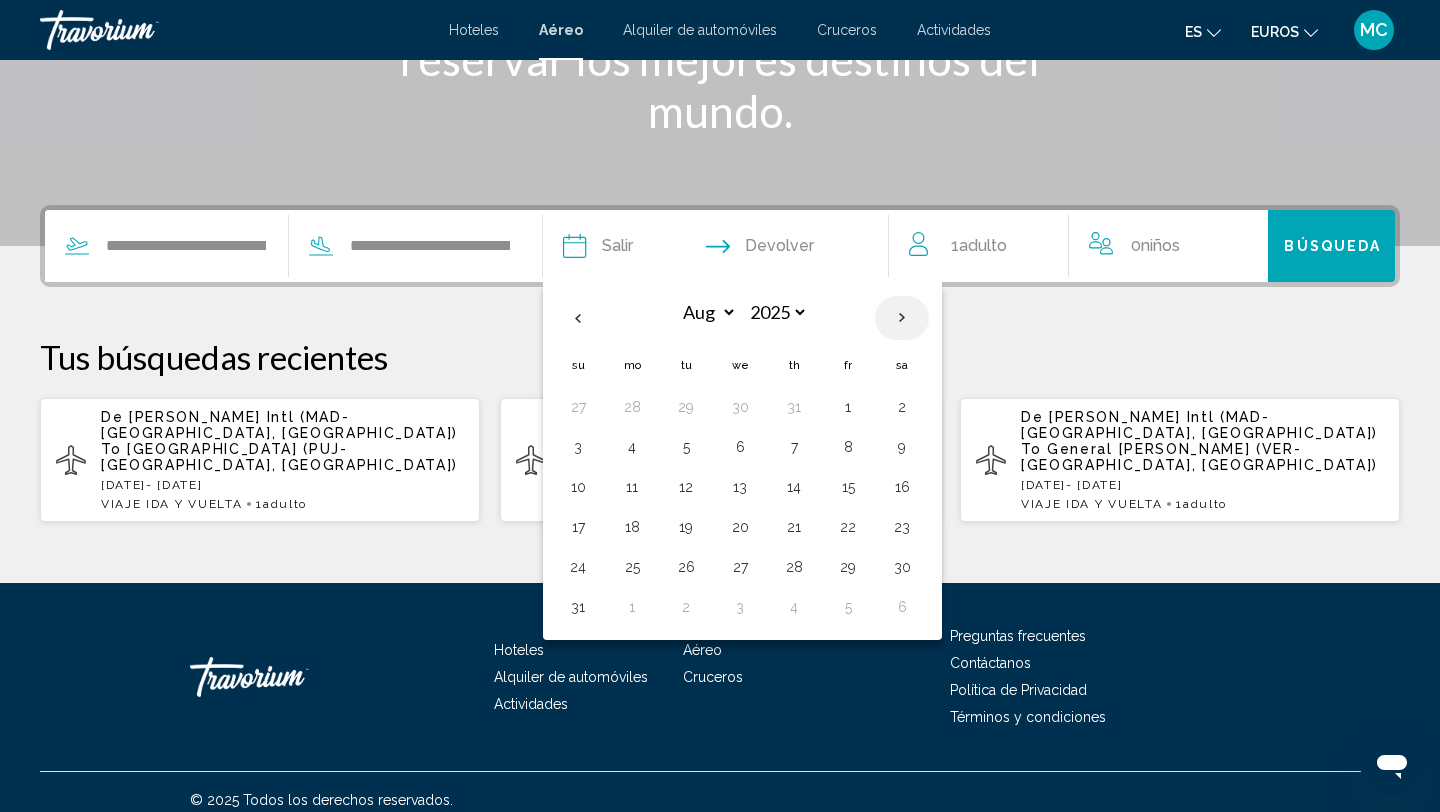click at bounding box center [902, 318] 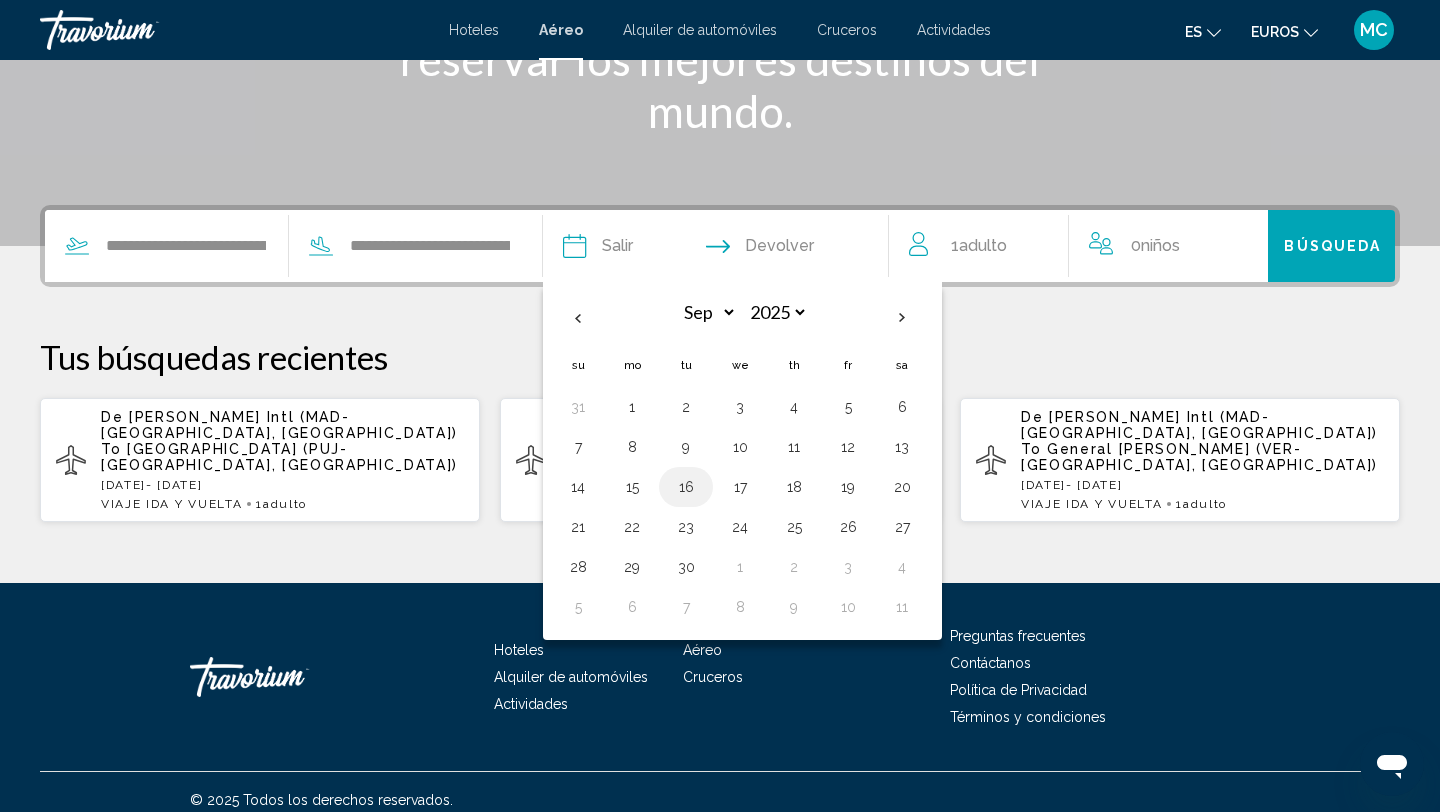 click on "16" at bounding box center [686, 487] 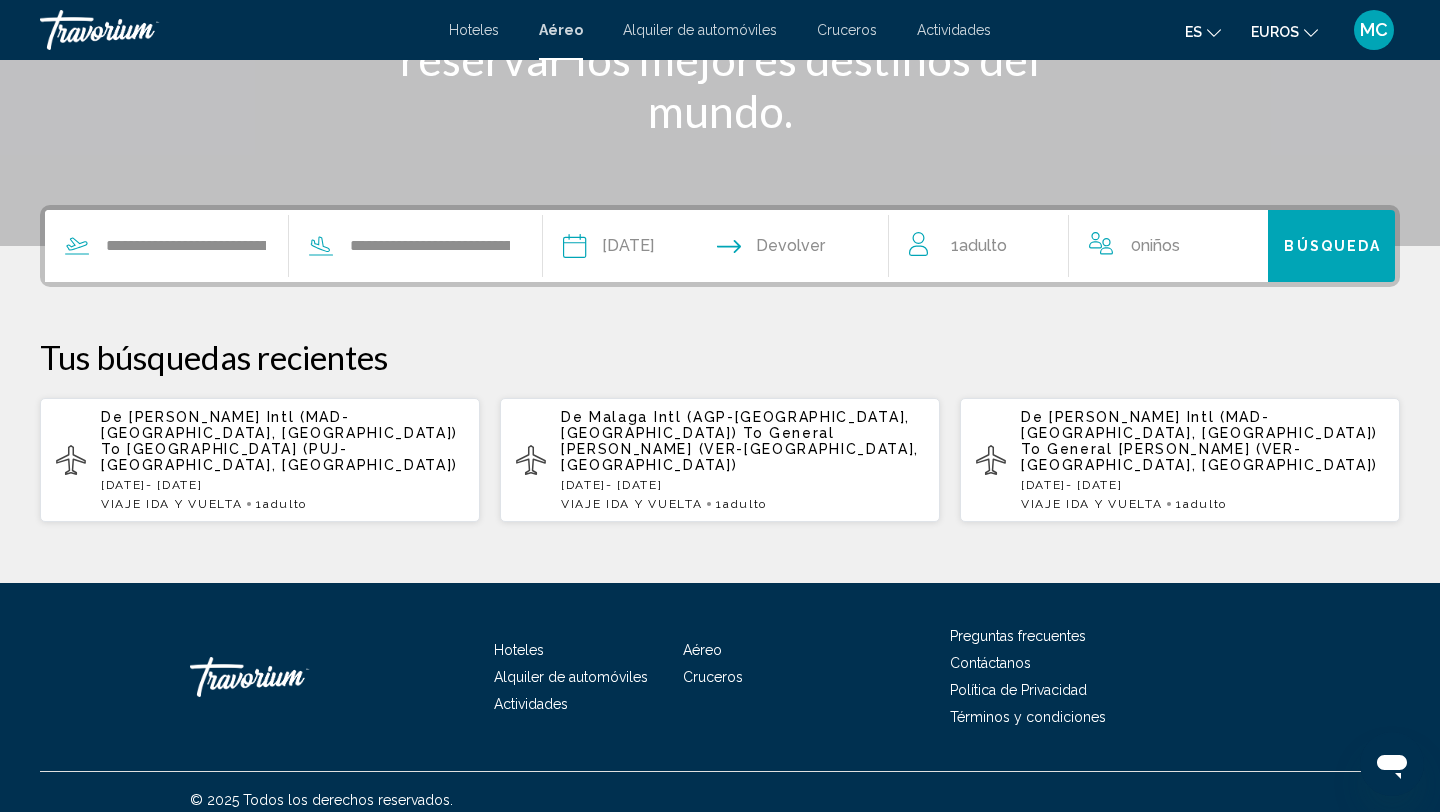 click at bounding box center [811, 249] 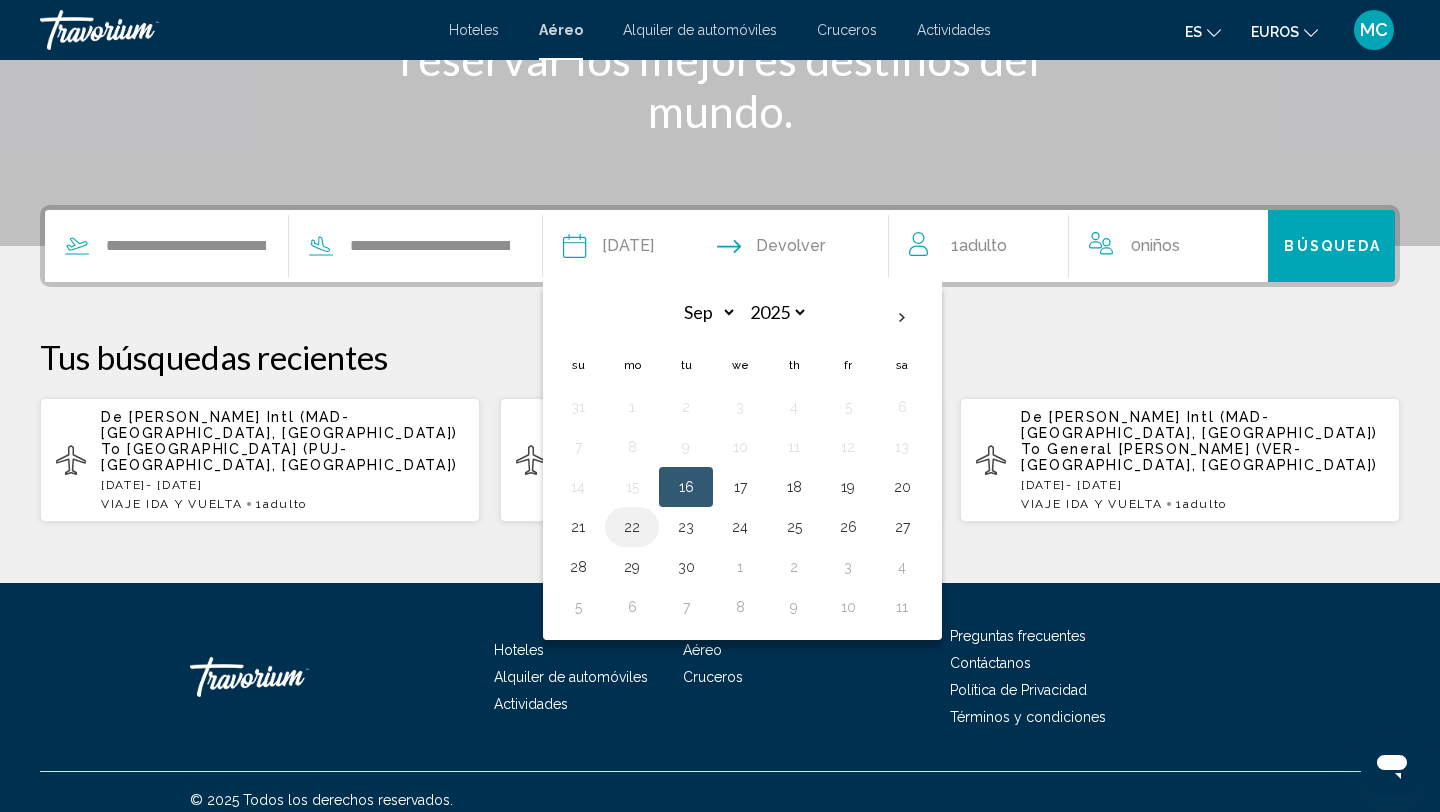 click on "22" at bounding box center [632, 527] 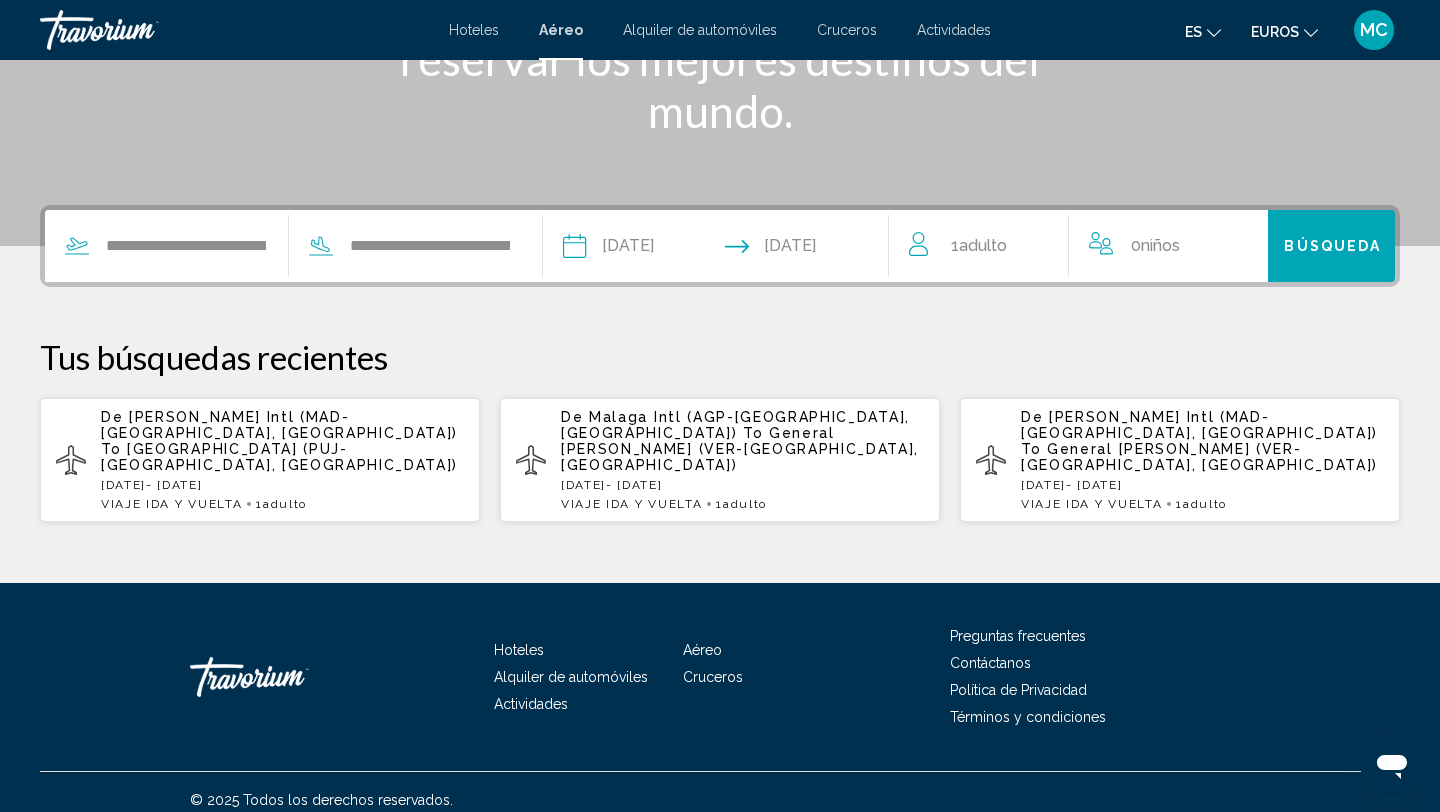 click on "Búsqueda" at bounding box center (1332, 247) 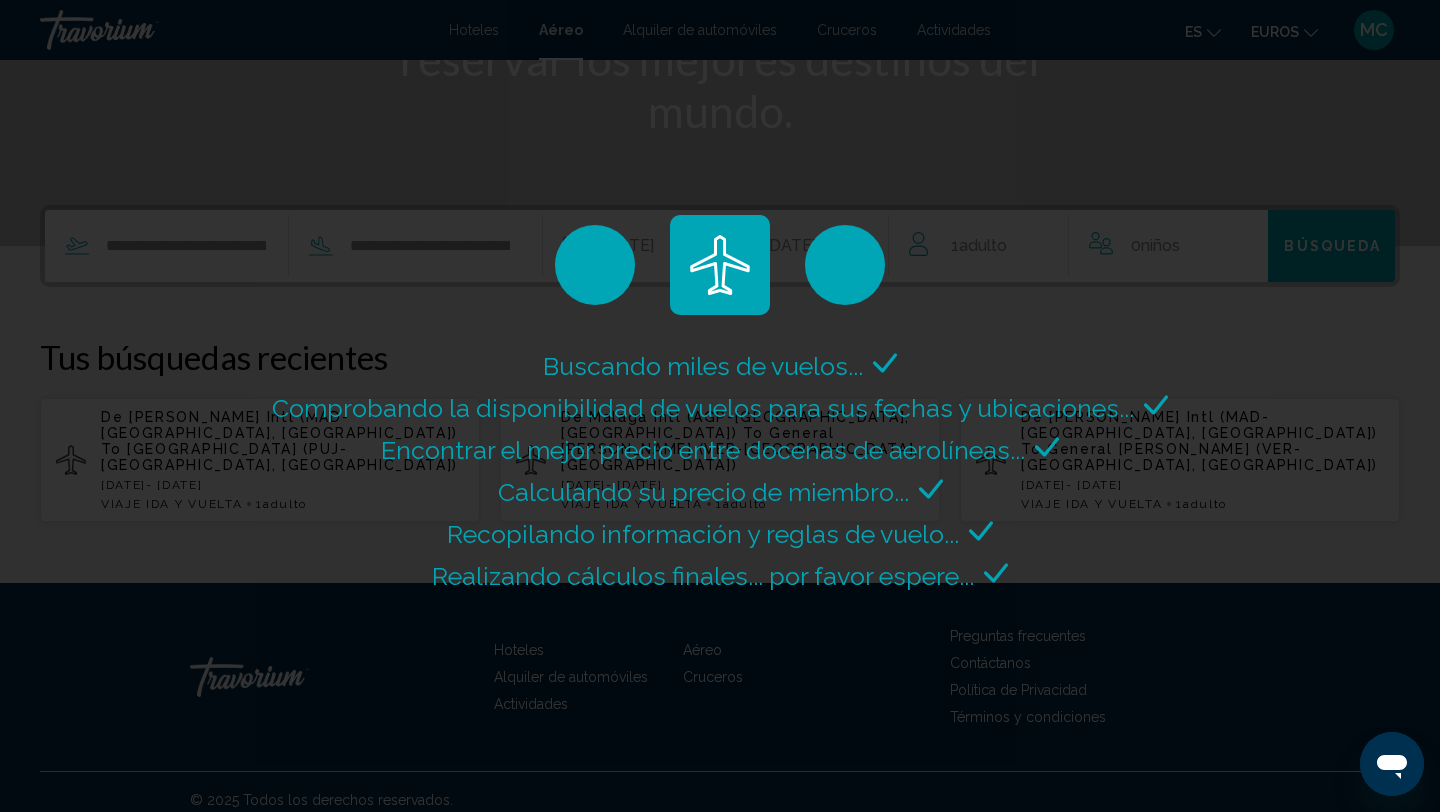 scroll, scrollTop: 0, scrollLeft: 0, axis: both 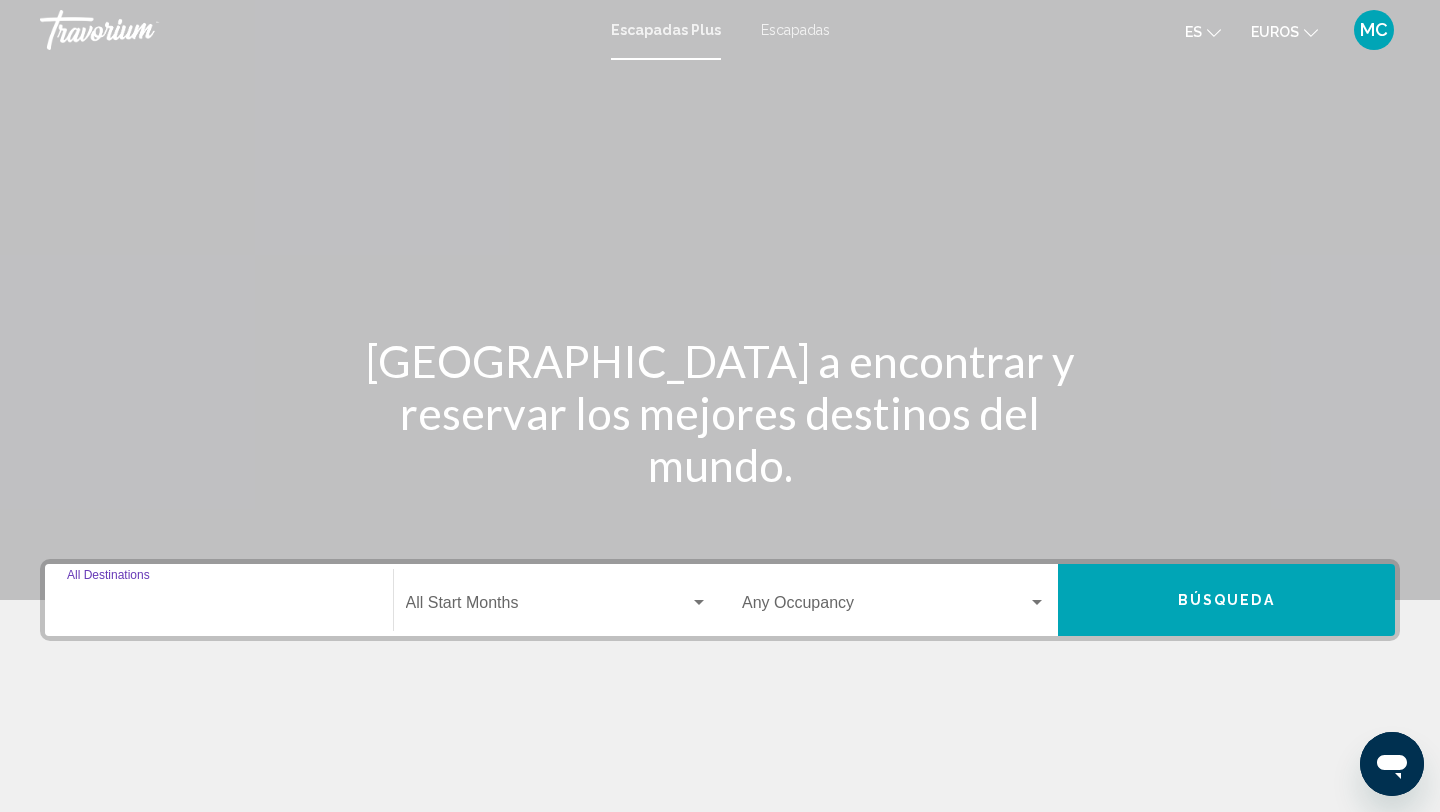 click on "Destination All Destinations" at bounding box center [219, 607] 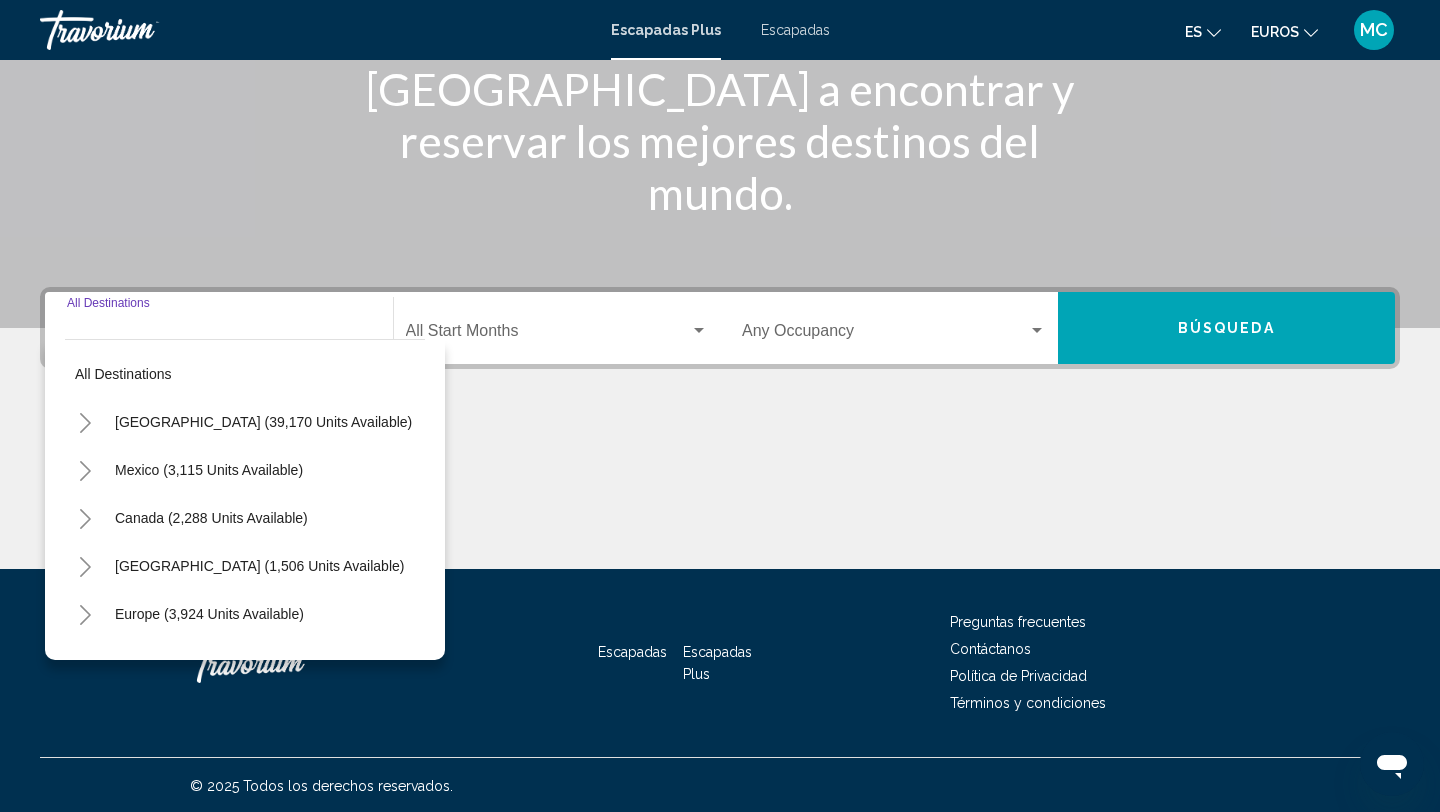 scroll, scrollTop: 274, scrollLeft: 0, axis: vertical 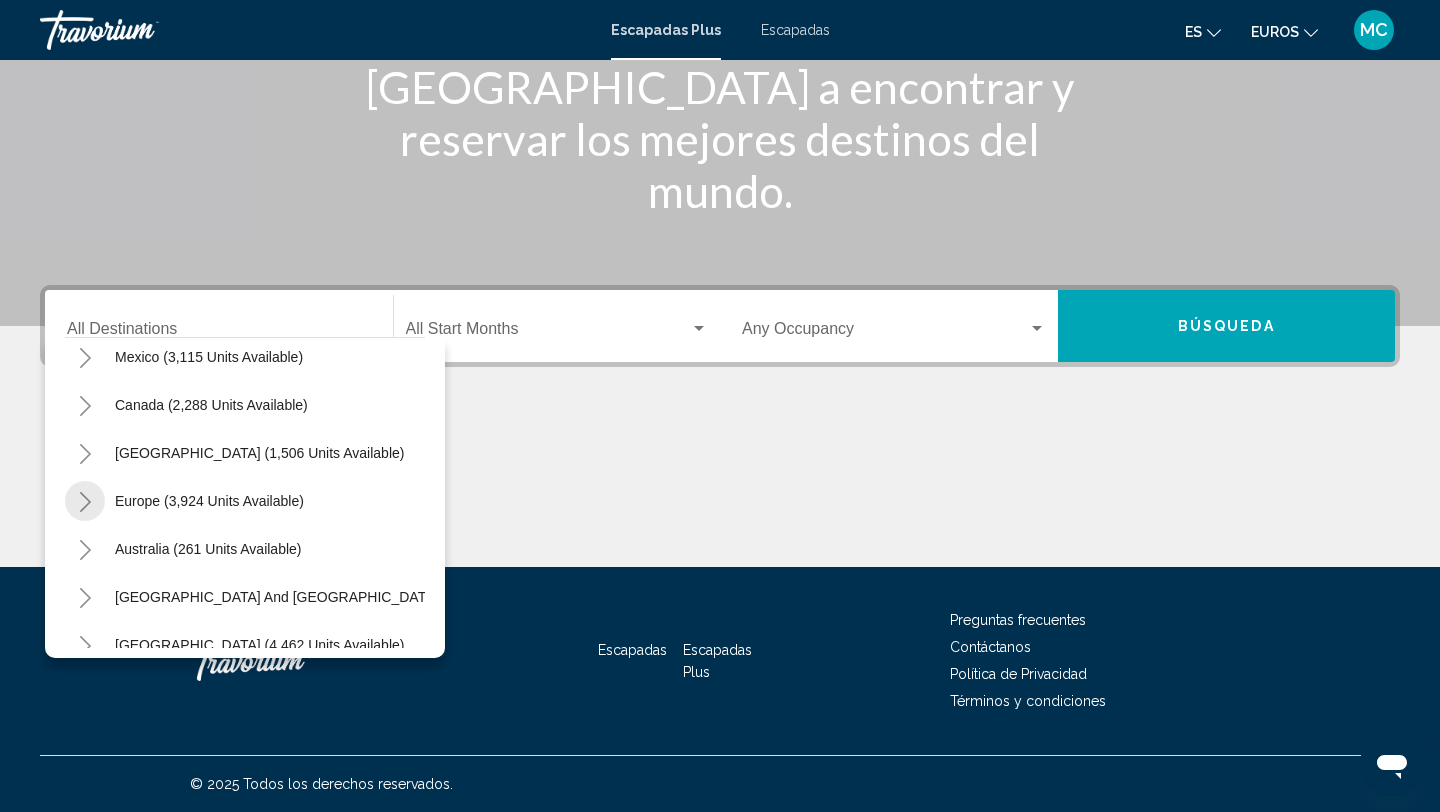 click 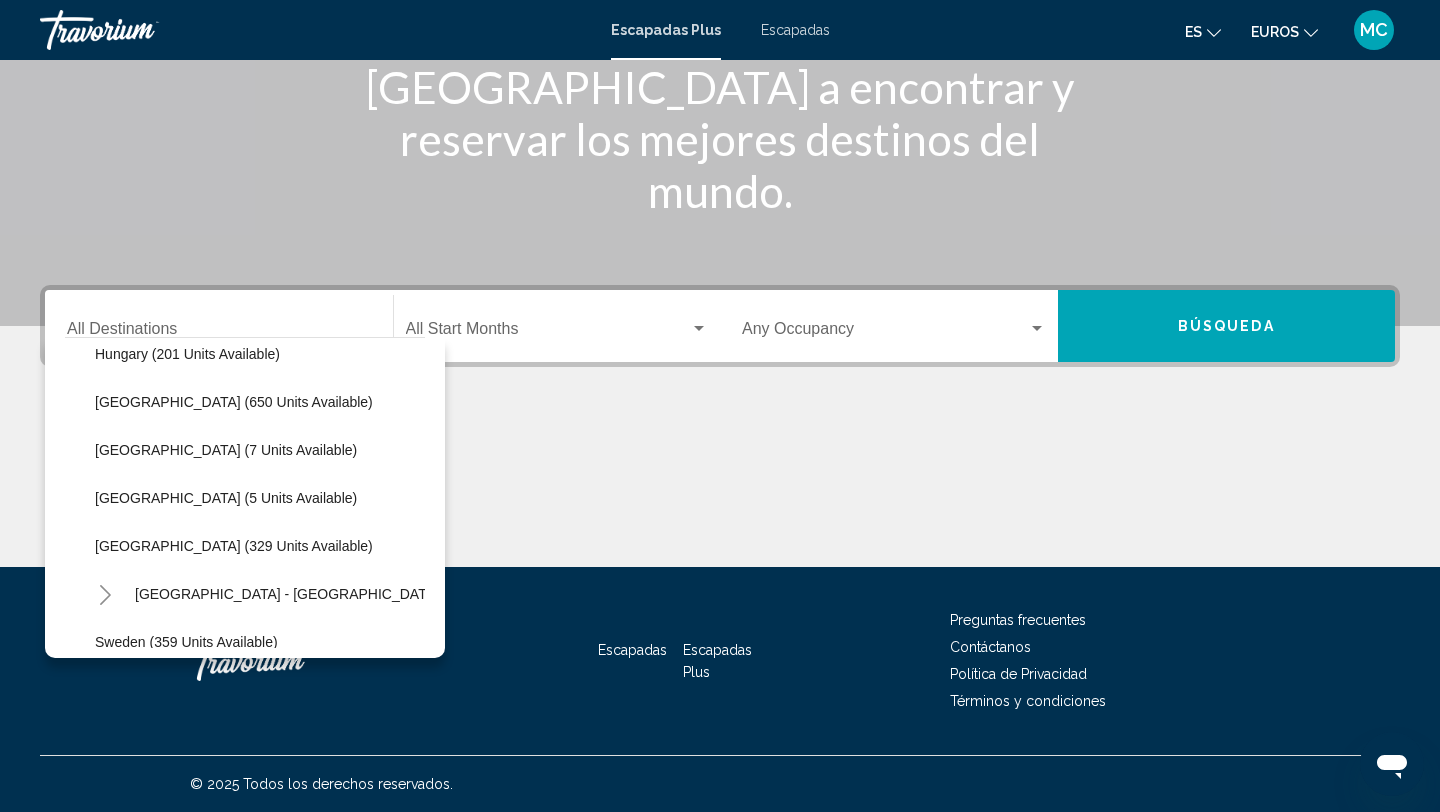 scroll, scrollTop: 548, scrollLeft: 0, axis: vertical 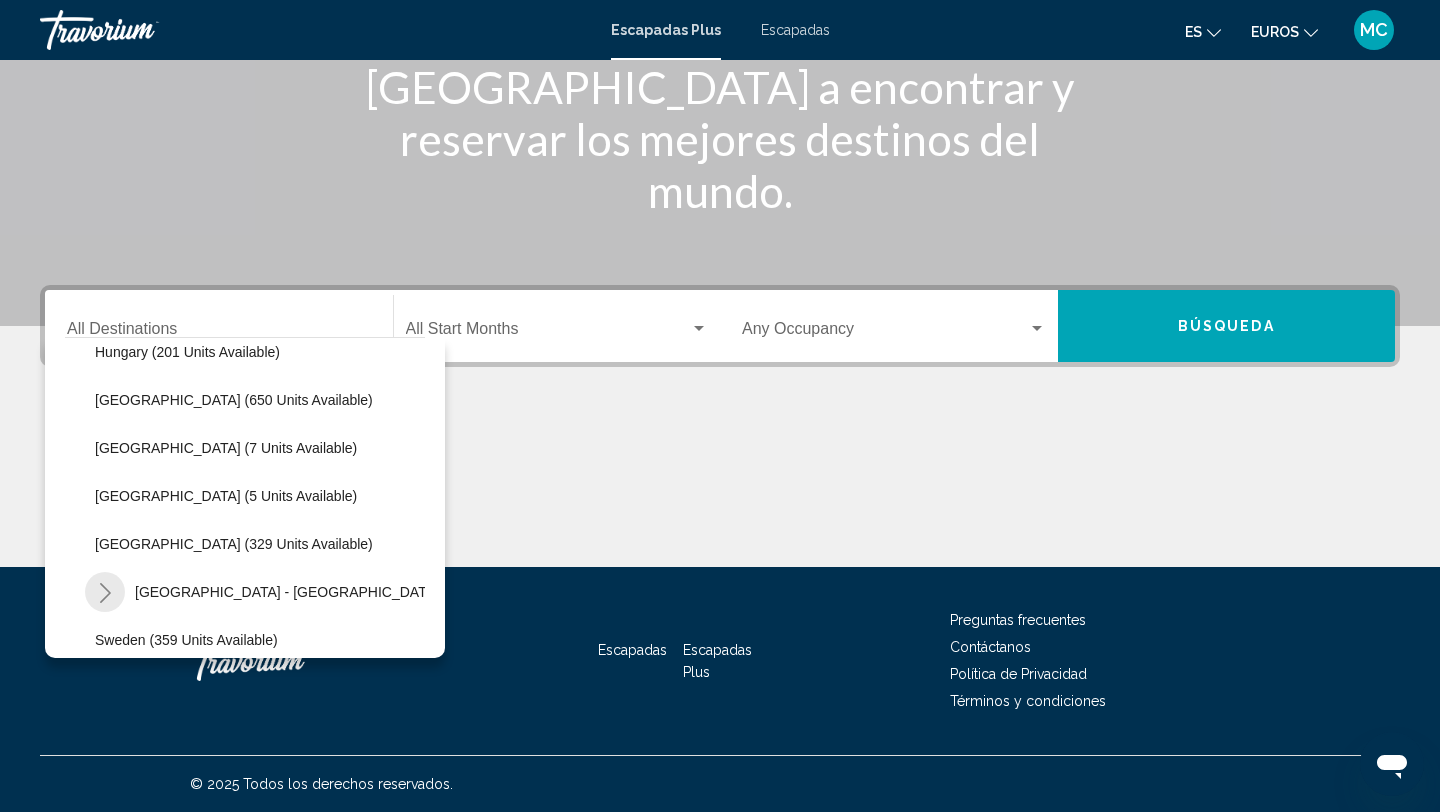 click 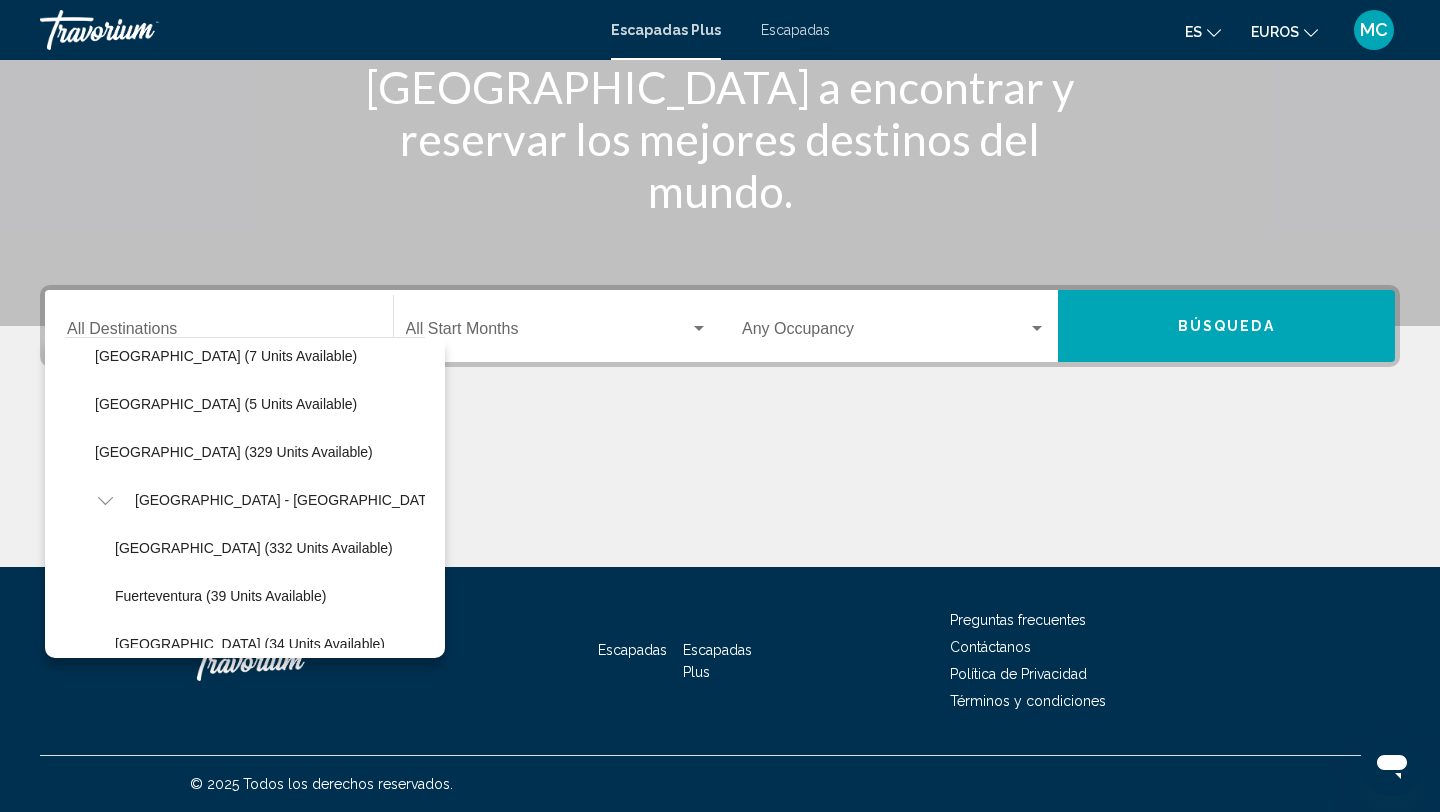 scroll, scrollTop: 625, scrollLeft: 0, axis: vertical 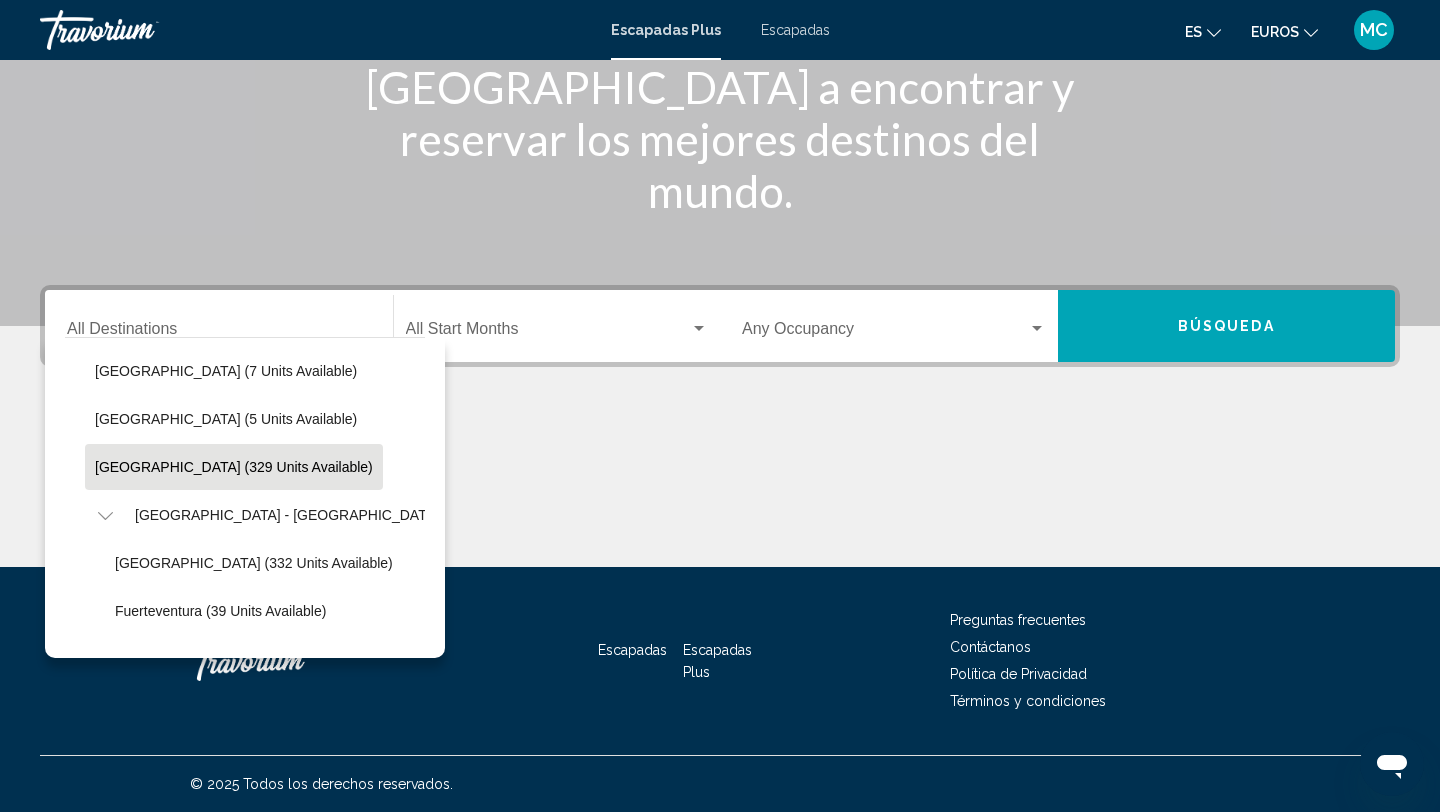 click on "[GEOGRAPHIC_DATA] (329 units available)" 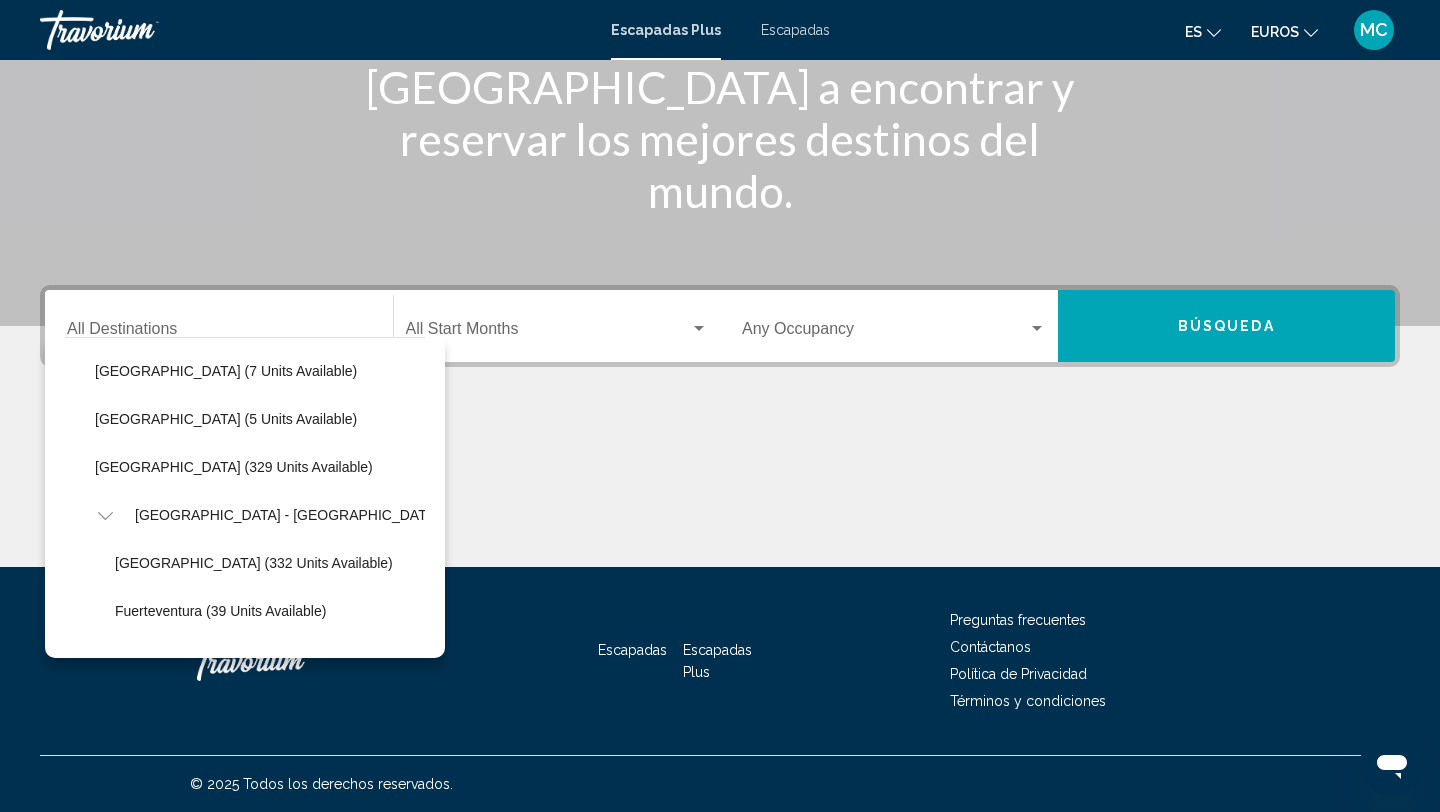 type on "**********" 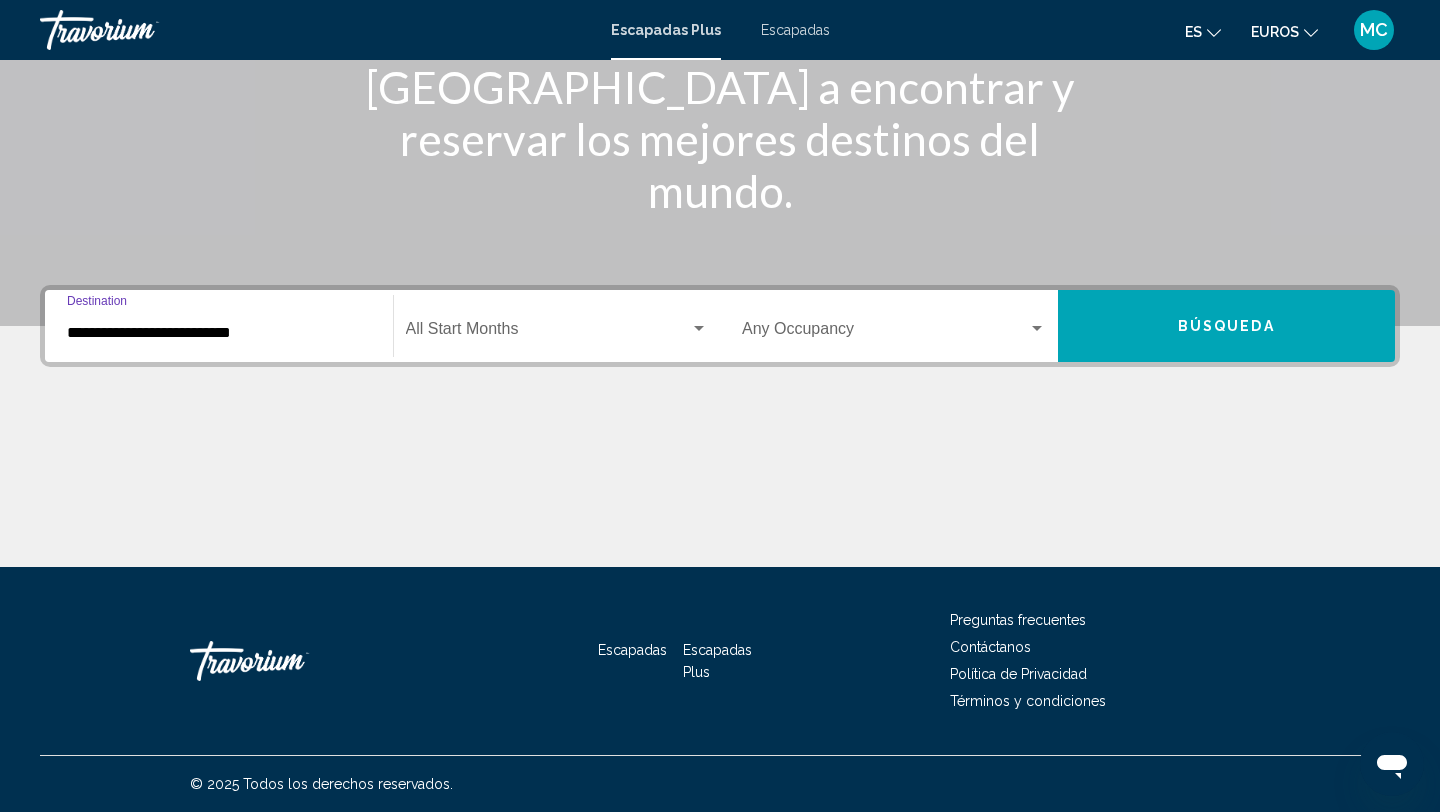 click at bounding box center (548, 333) 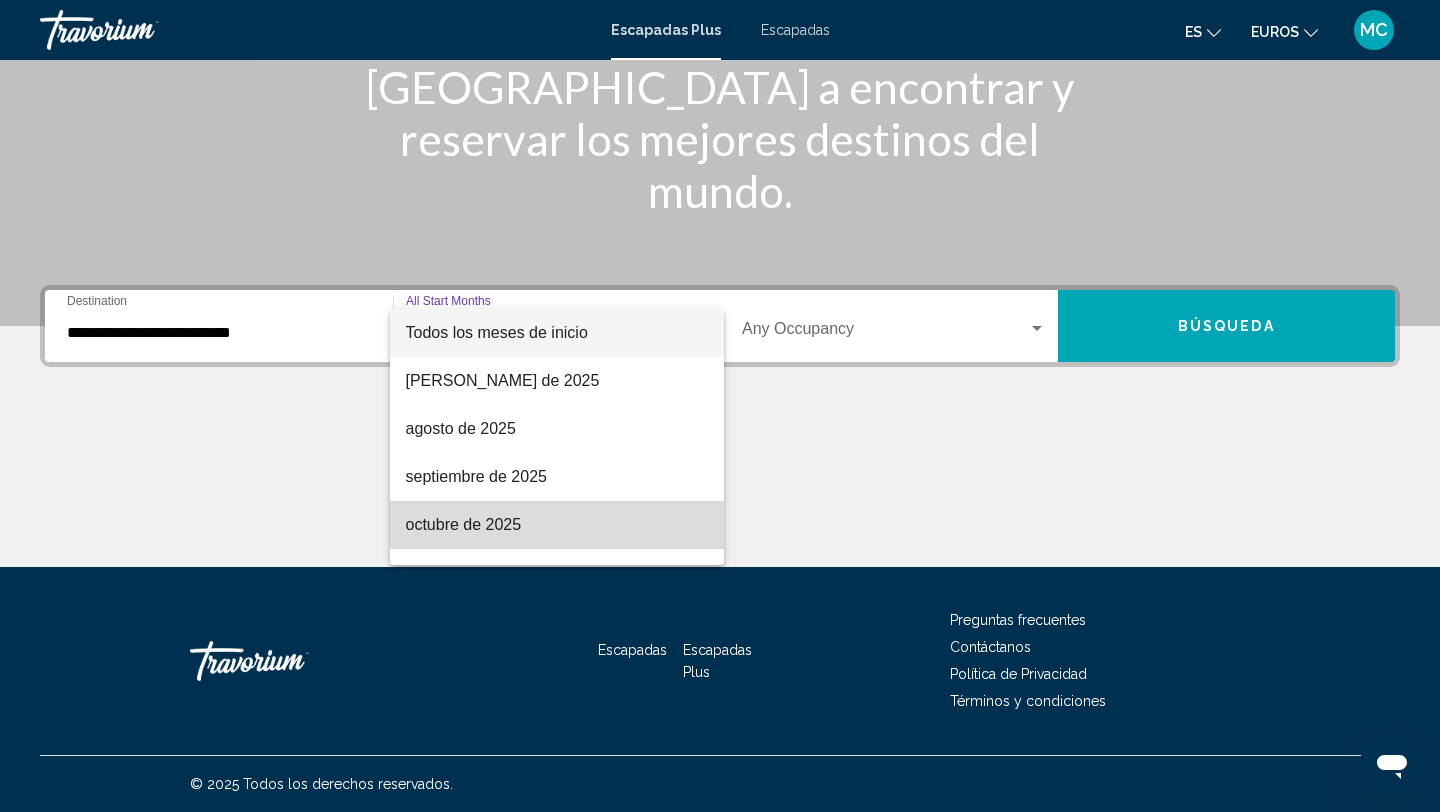 click on "octubre de 2025" at bounding box center (557, 525) 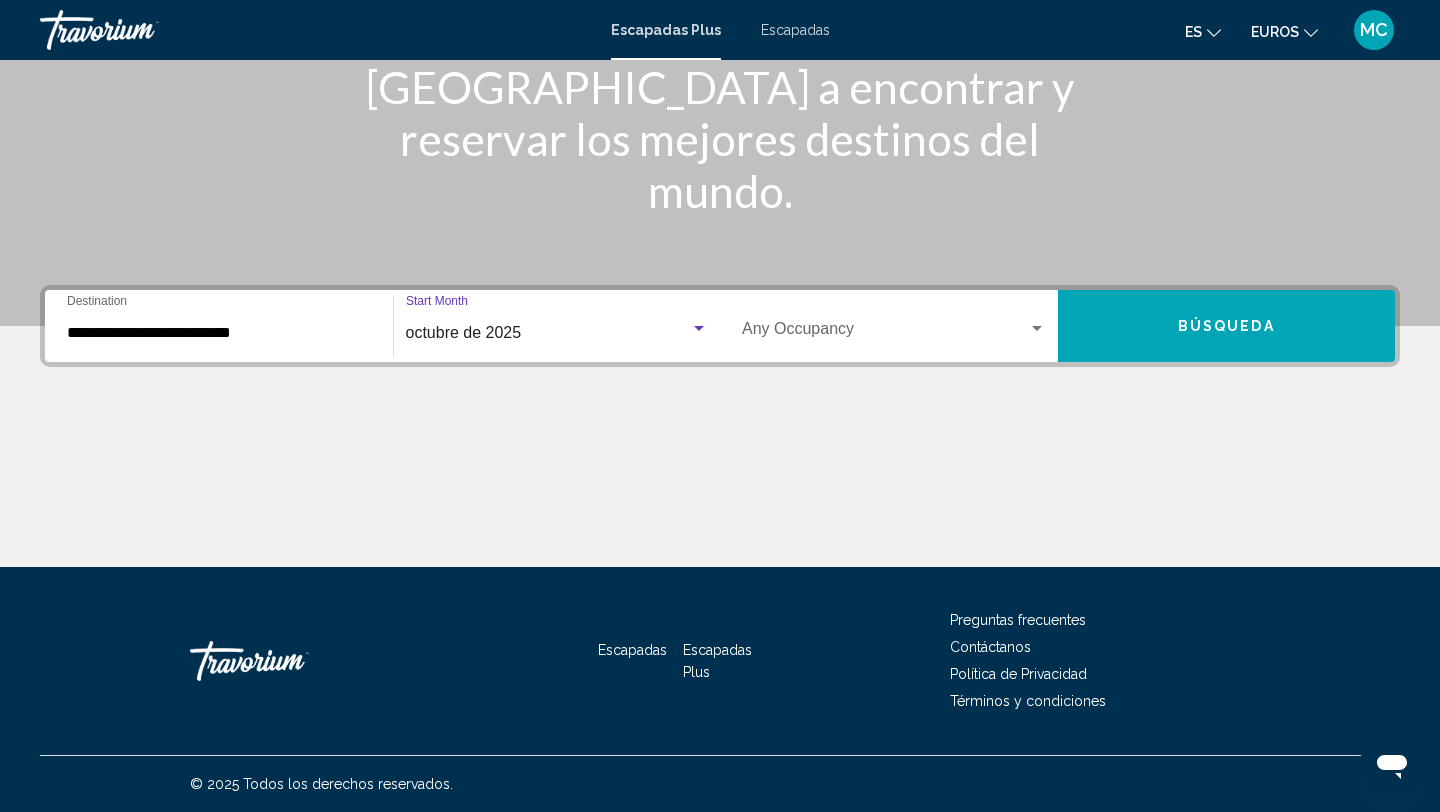 click on "Occupancy Any Occupancy" at bounding box center (894, 326) 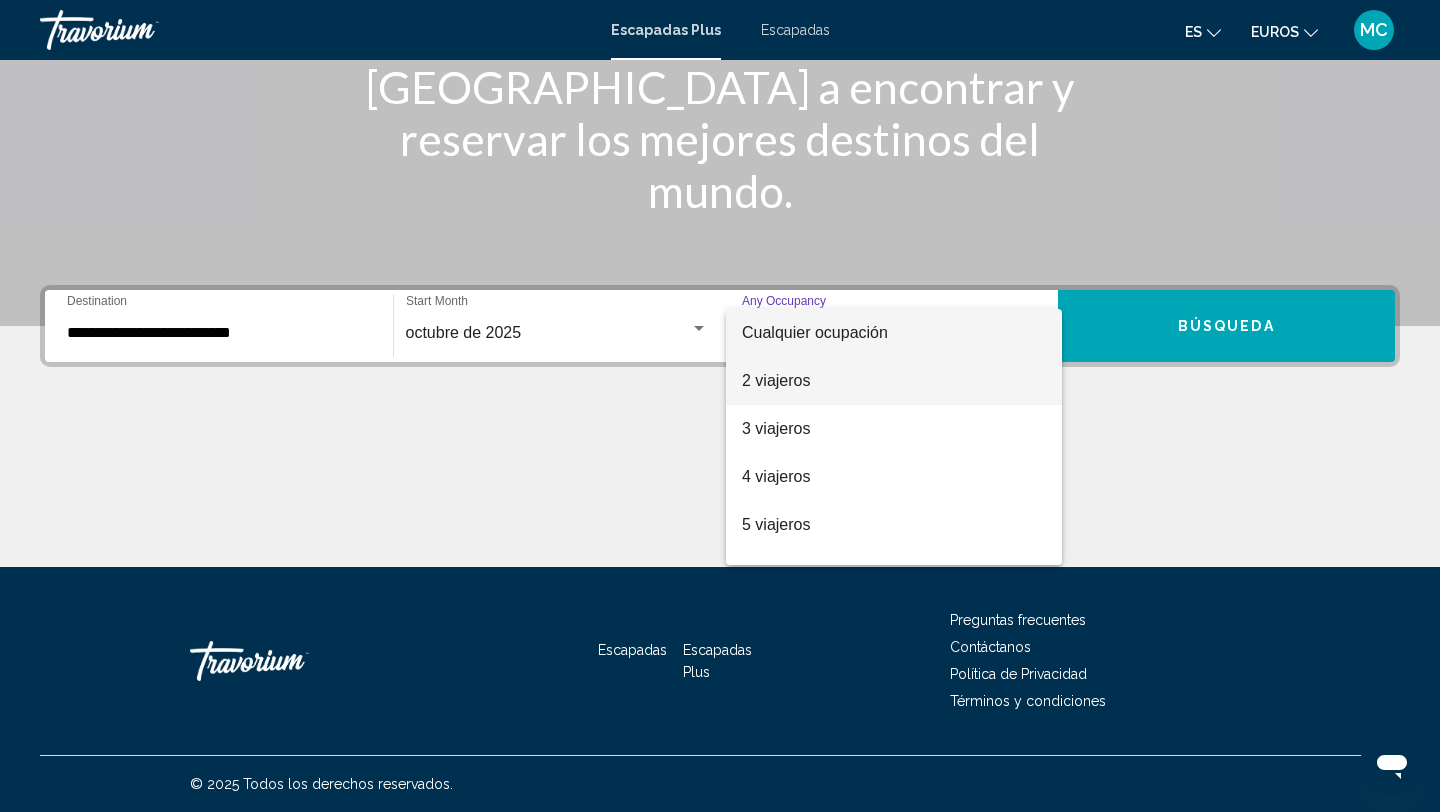 click on "2 viajeros" at bounding box center (894, 381) 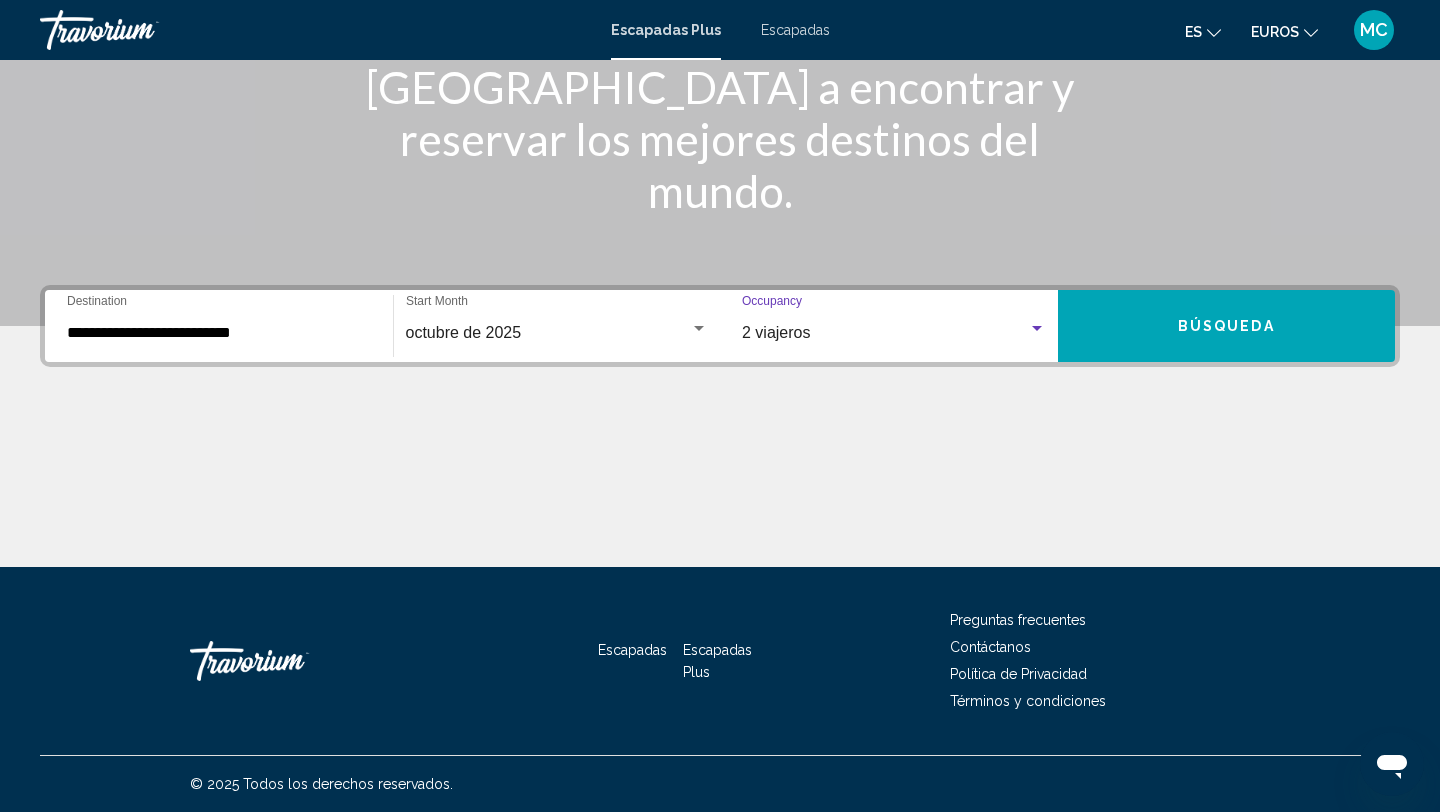 click on "Búsqueda" at bounding box center (1227, 326) 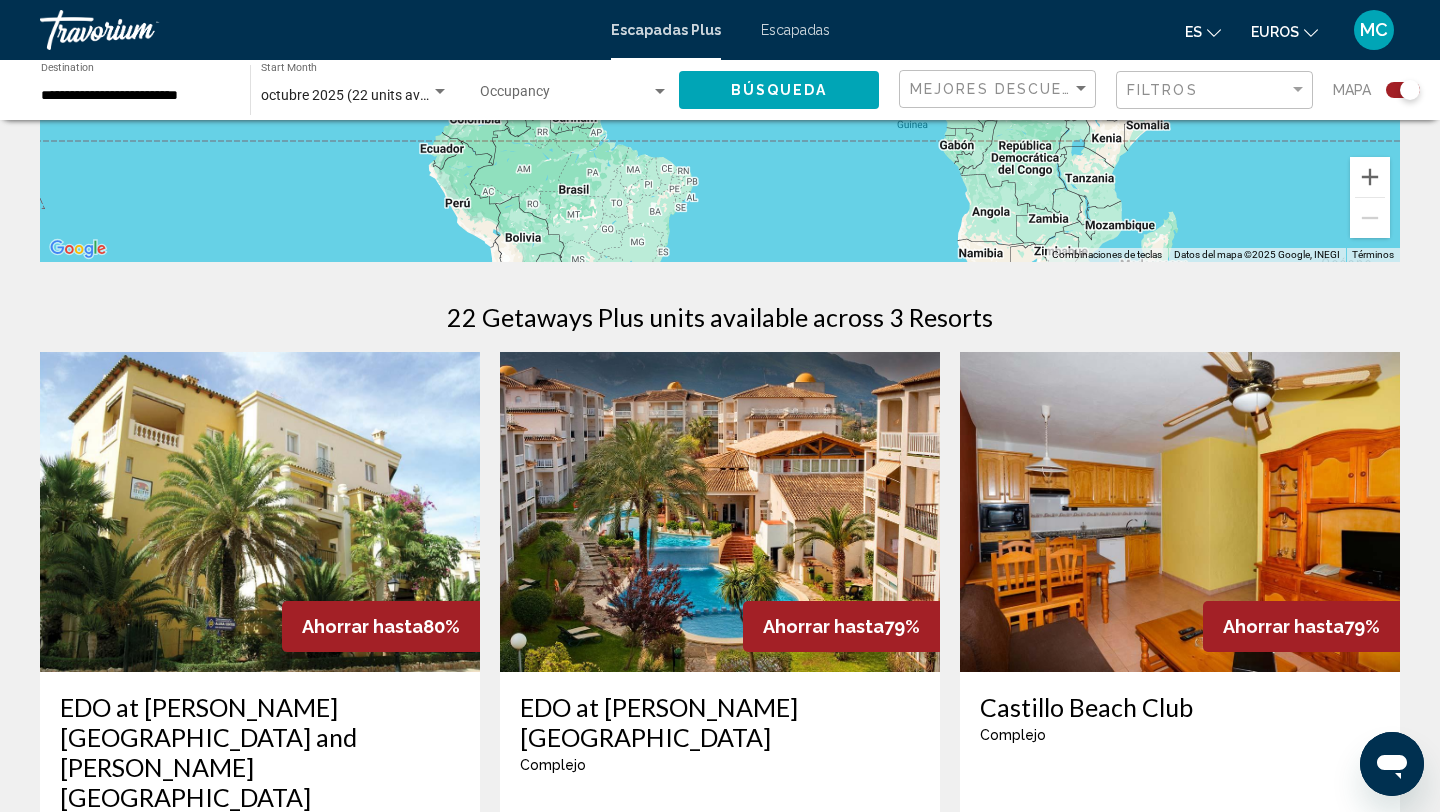 scroll, scrollTop: 477, scrollLeft: 0, axis: vertical 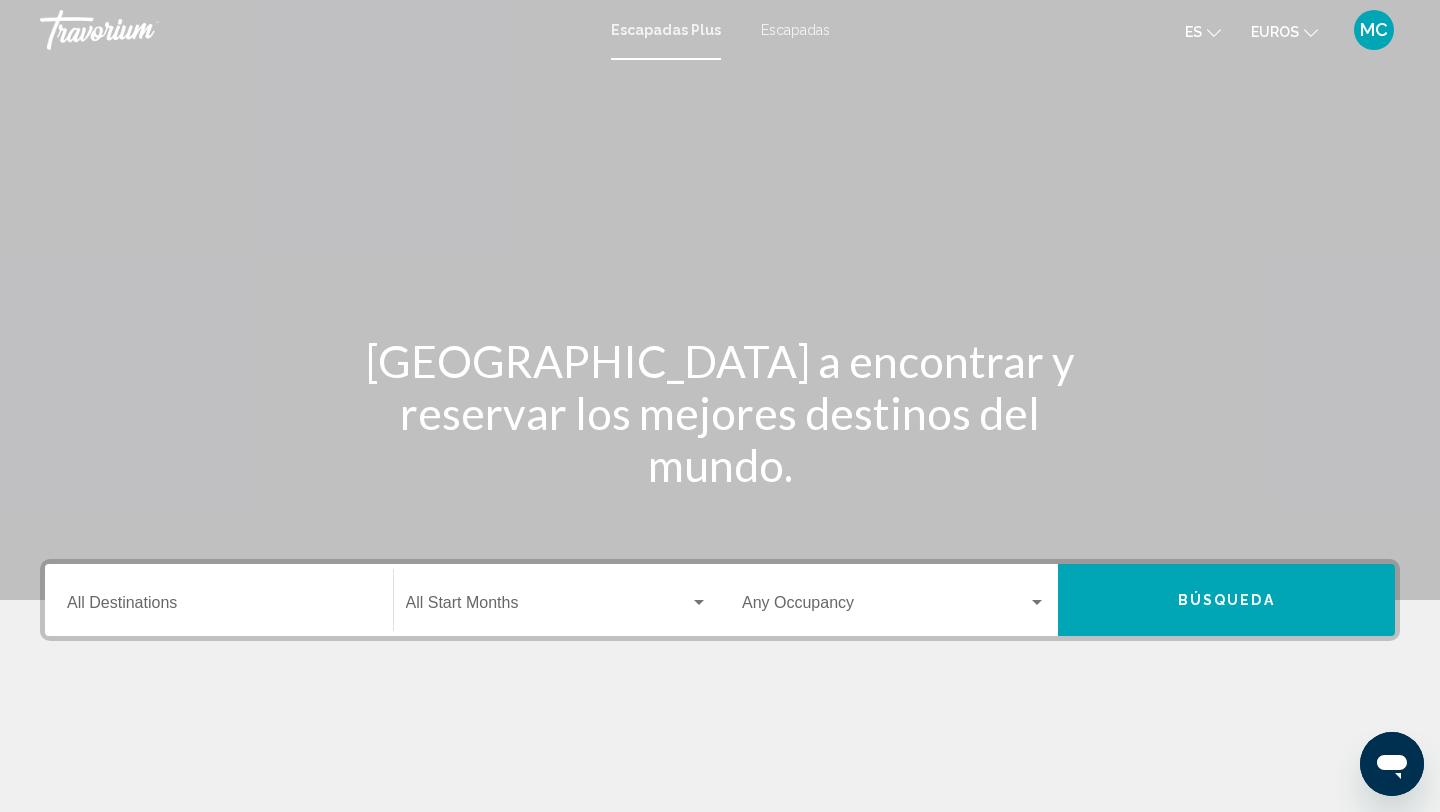 click on "Escapadas" at bounding box center (795, 30) 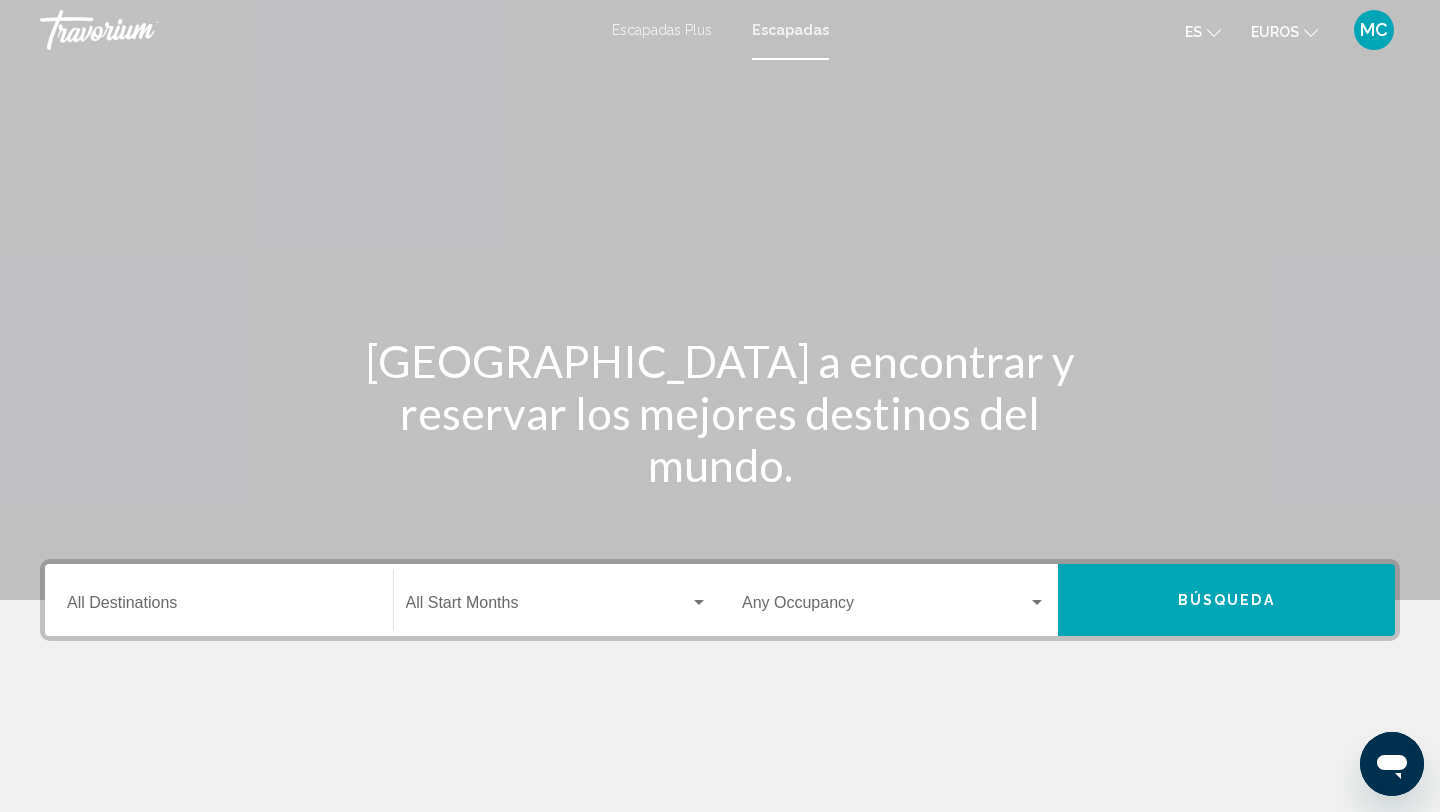 click on "Destination All Destinations" at bounding box center [219, 607] 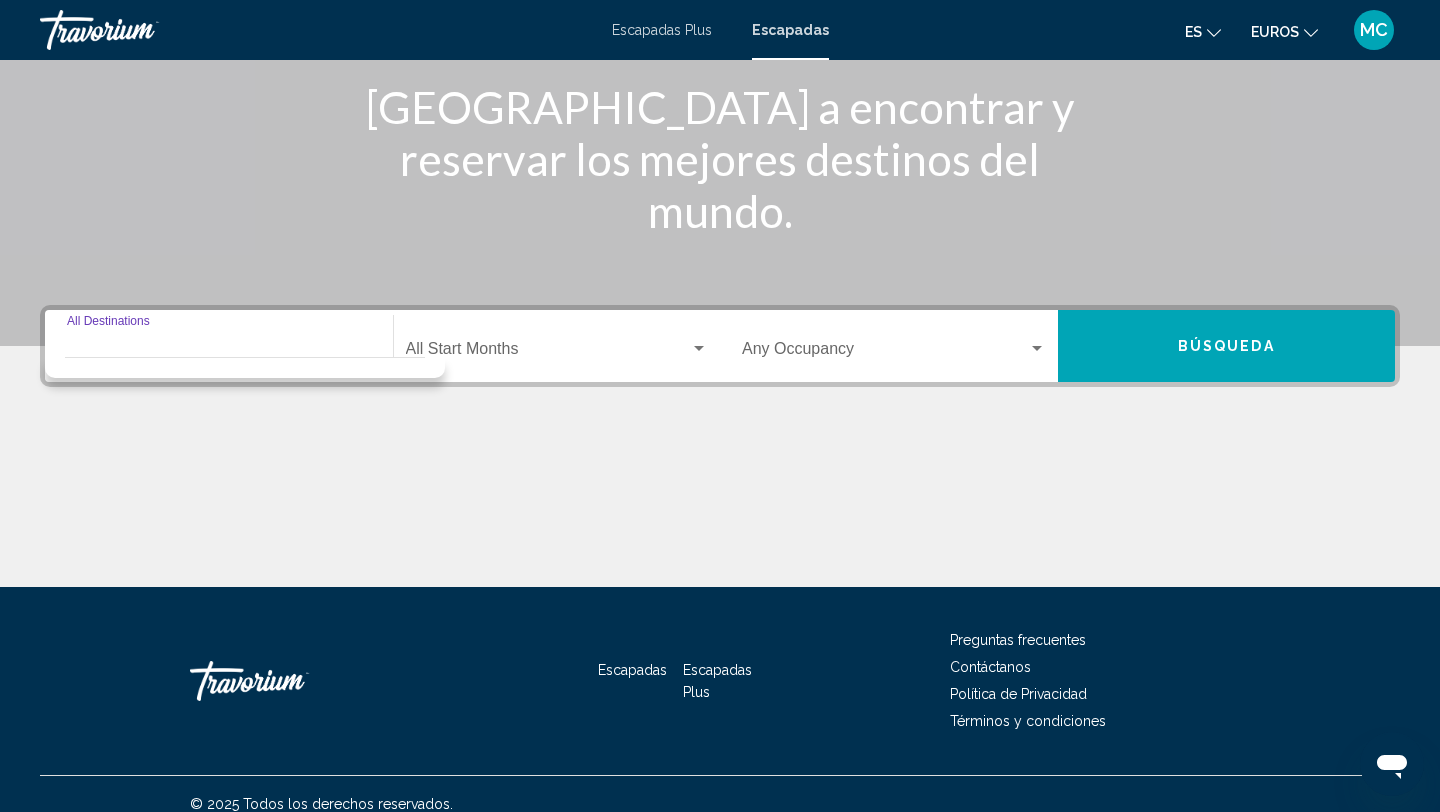 scroll, scrollTop: 274, scrollLeft: 0, axis: vertical 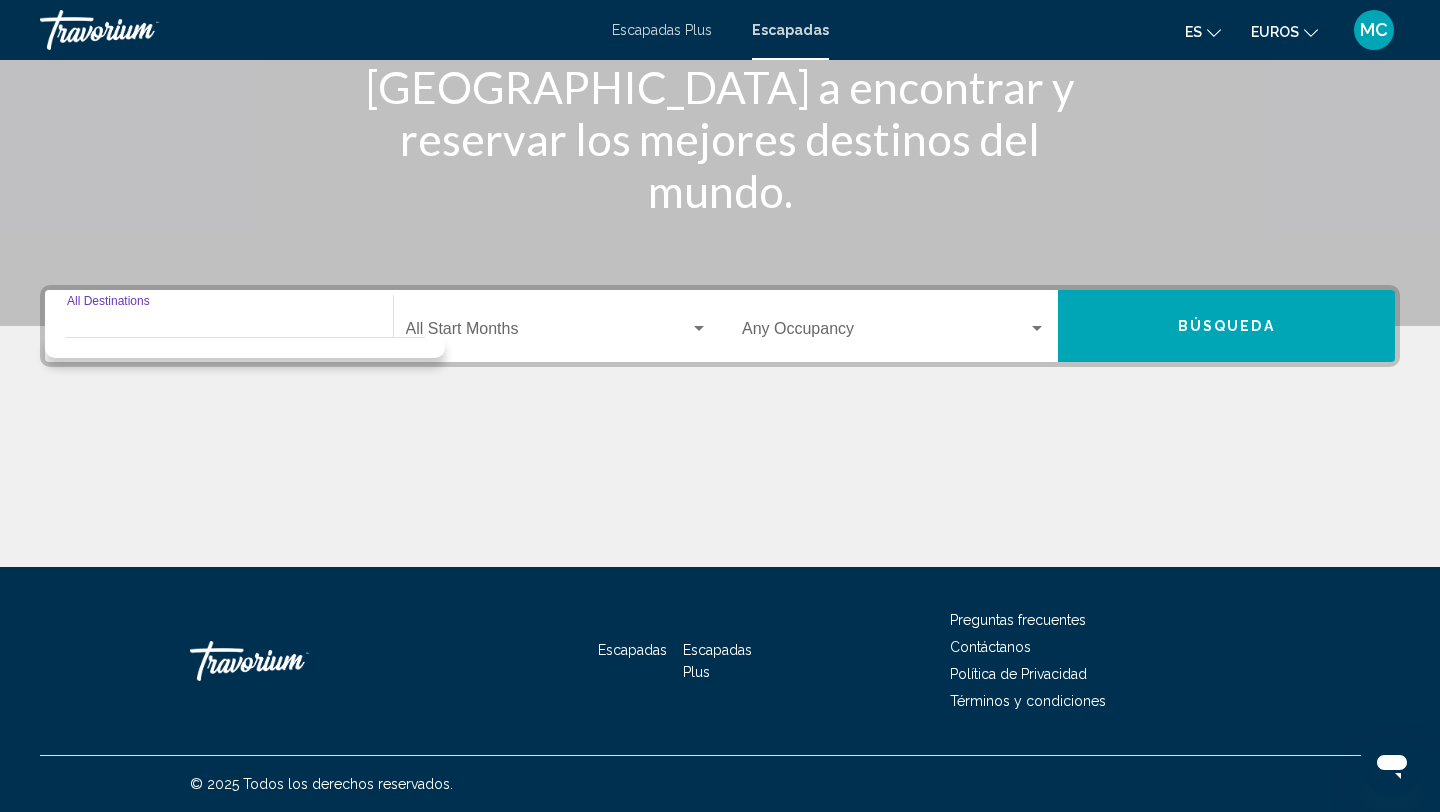 click on "Destination All Destinations" at bounding box center [219, 333] 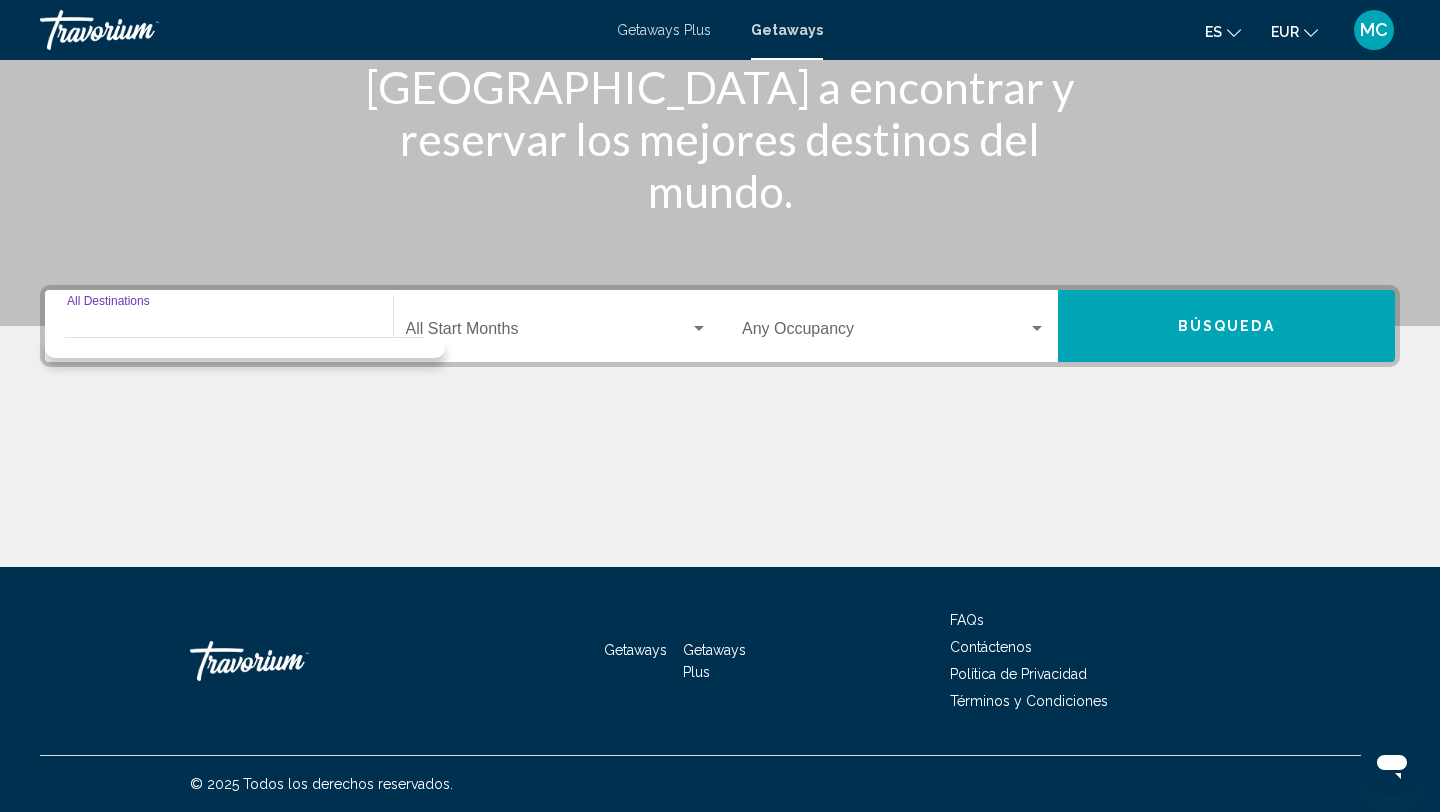 click on "Destination All Destinations" at bounding box center [219, 333] 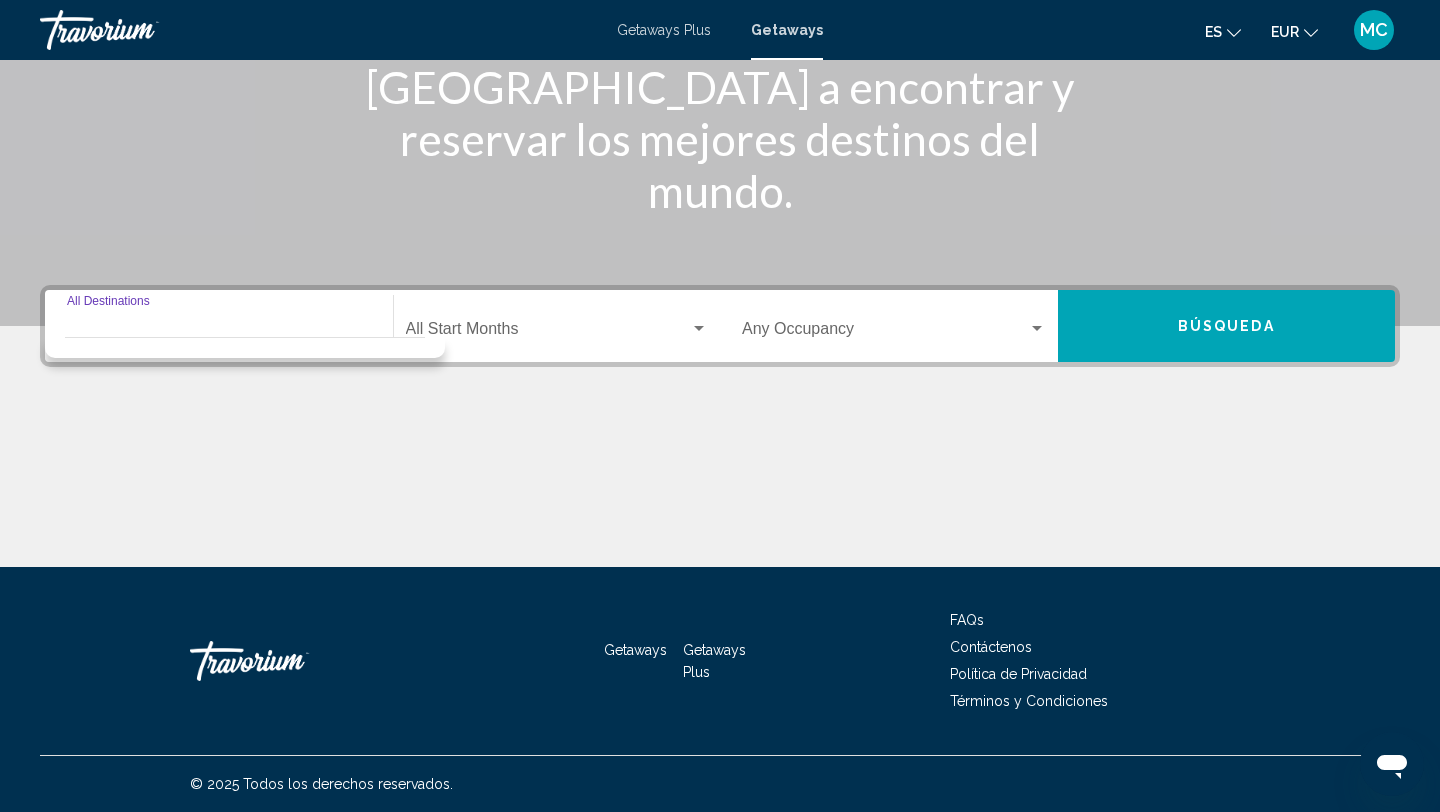 click on "Destination All Destinations" at bounding box center (219, 333) 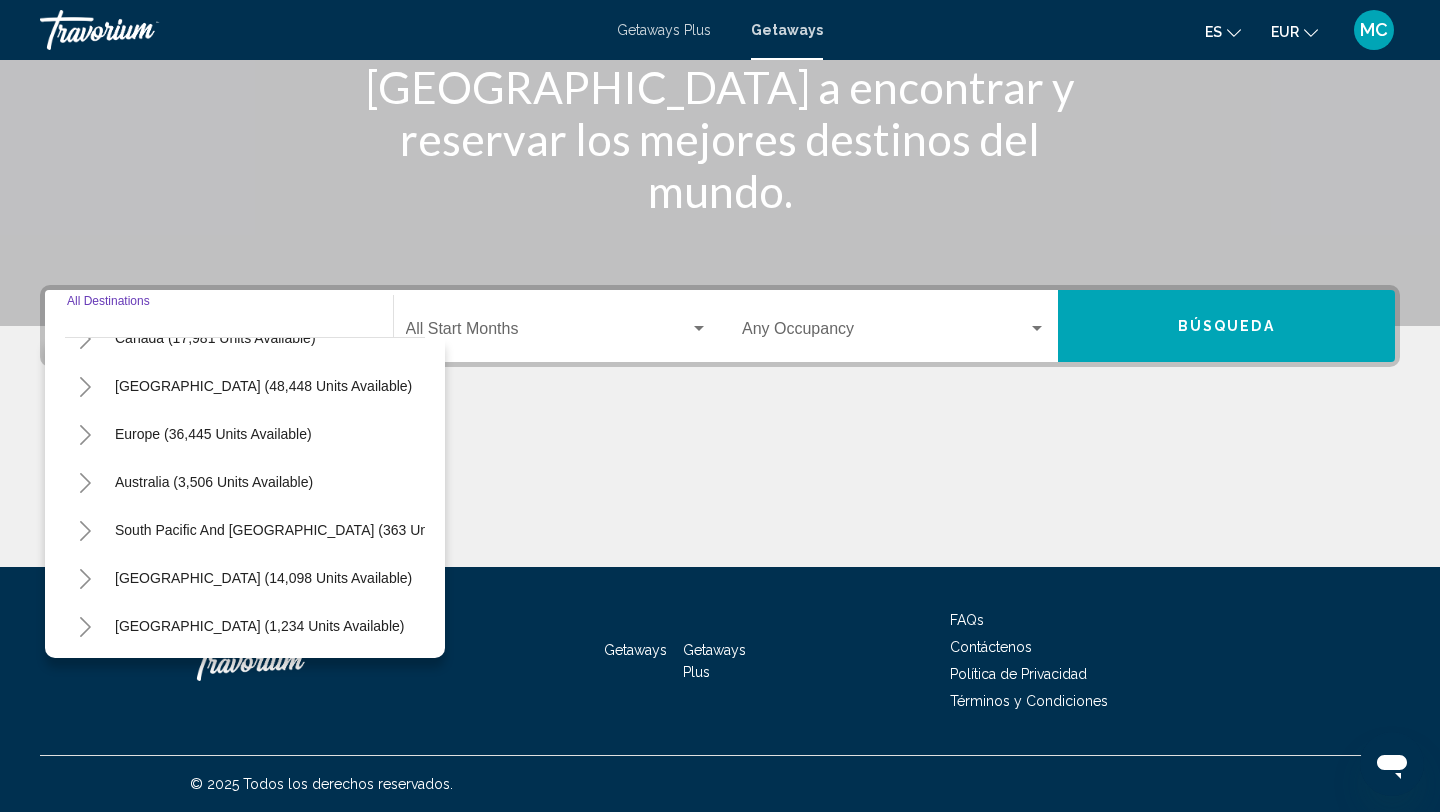 scroll, scrollTop: 184, scrollLeft: 0, axis: vertical 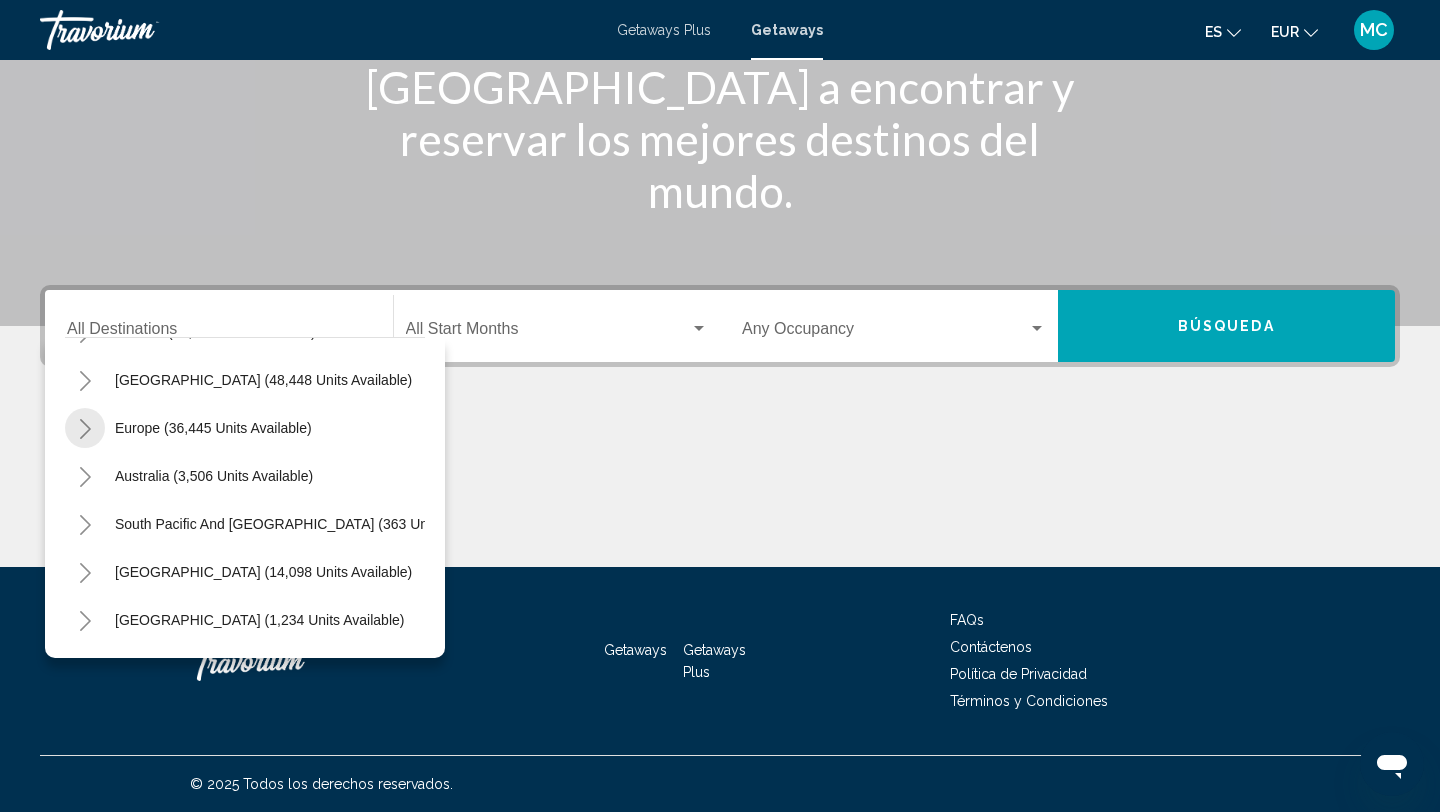 click 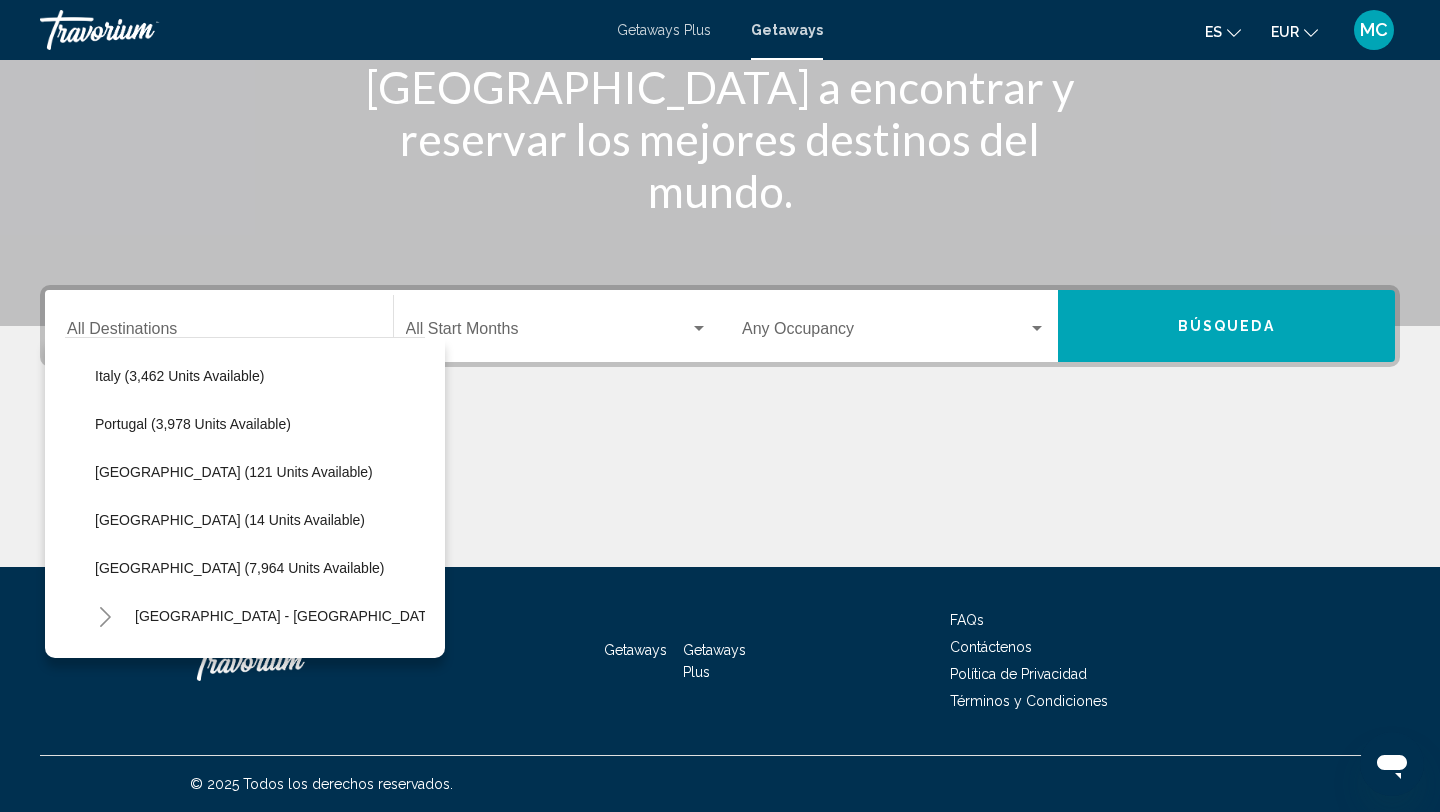 scroll, scrollTop: 766, scrollLeft: 0, axis: vertical 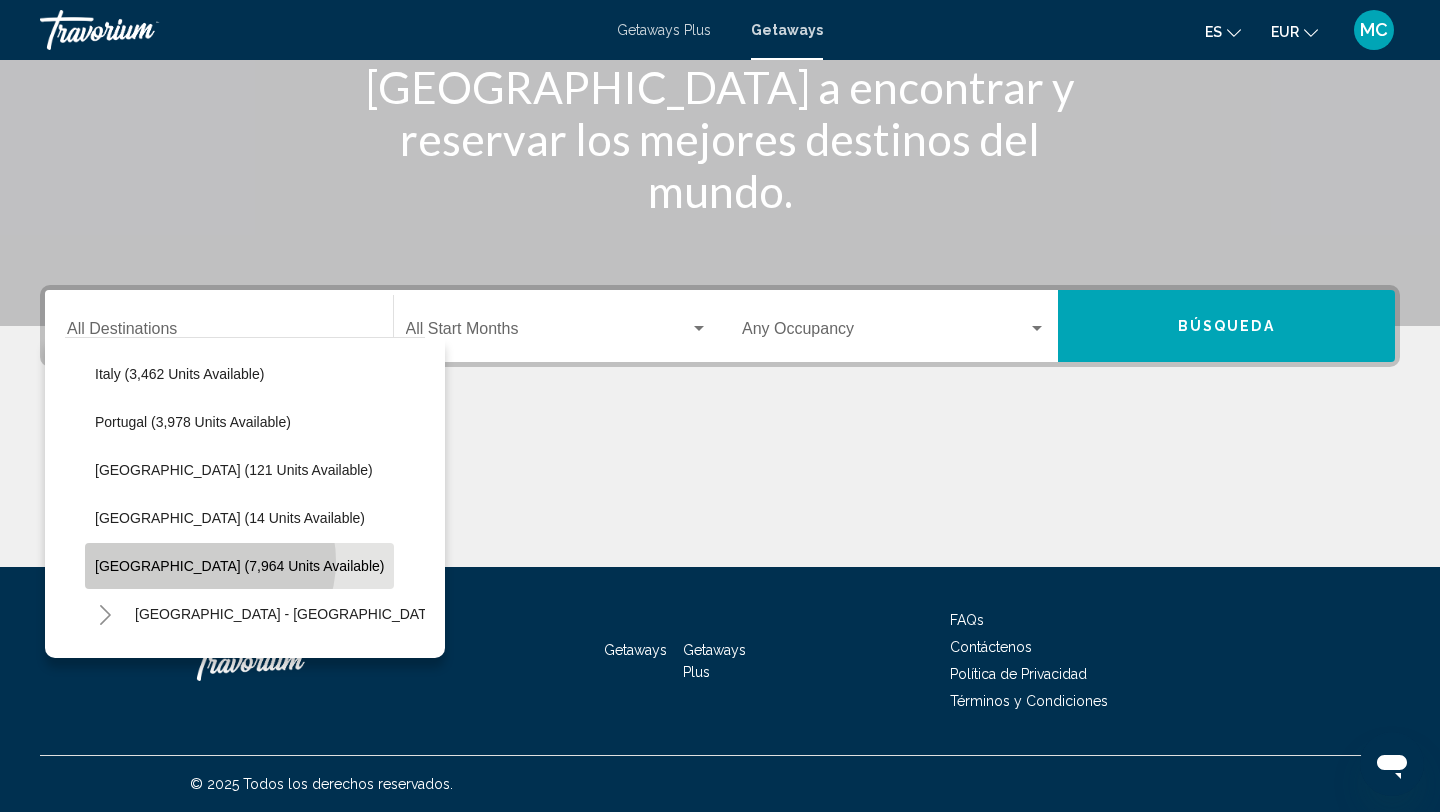 click on "Spain (7,964 units available)" 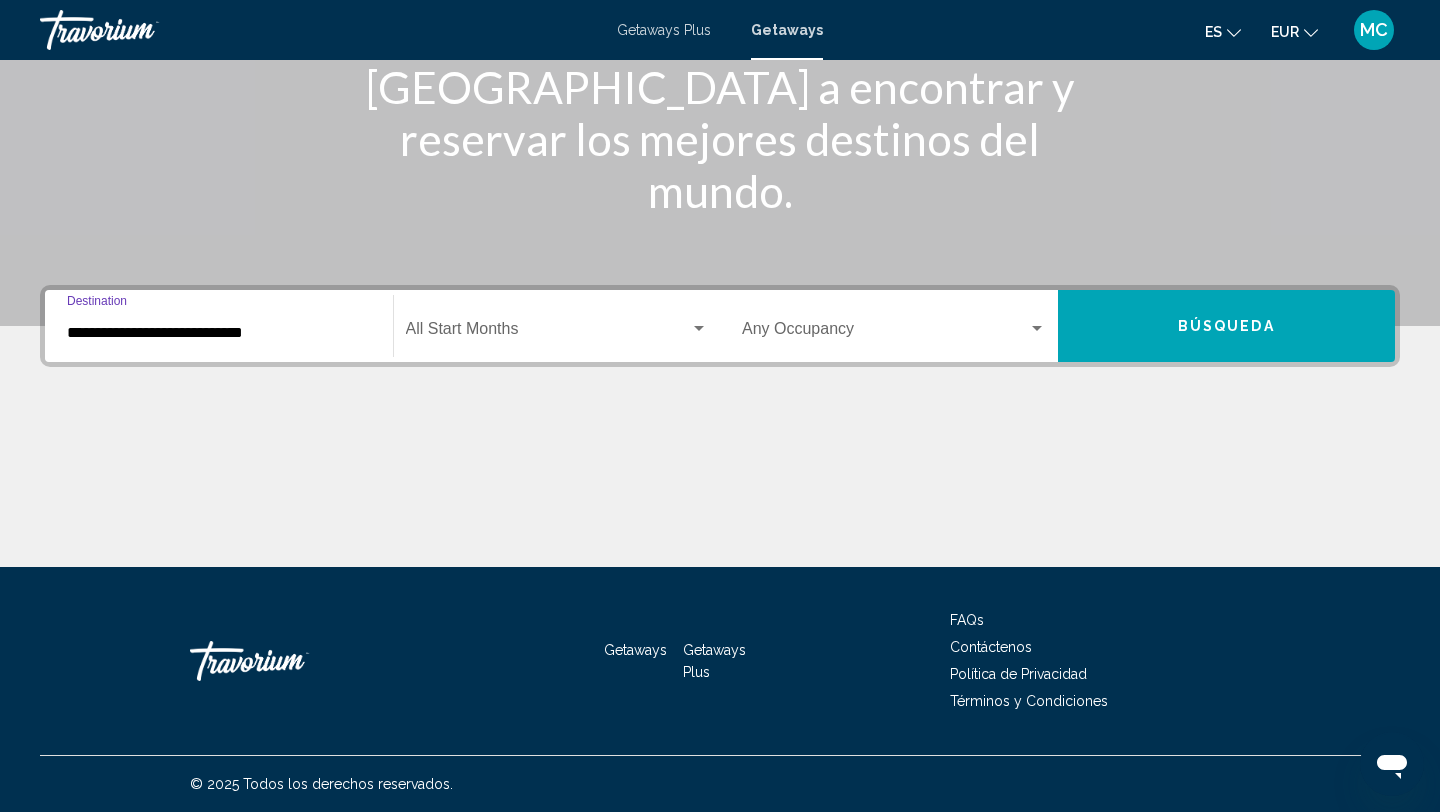click at bounding box center [699, 329] 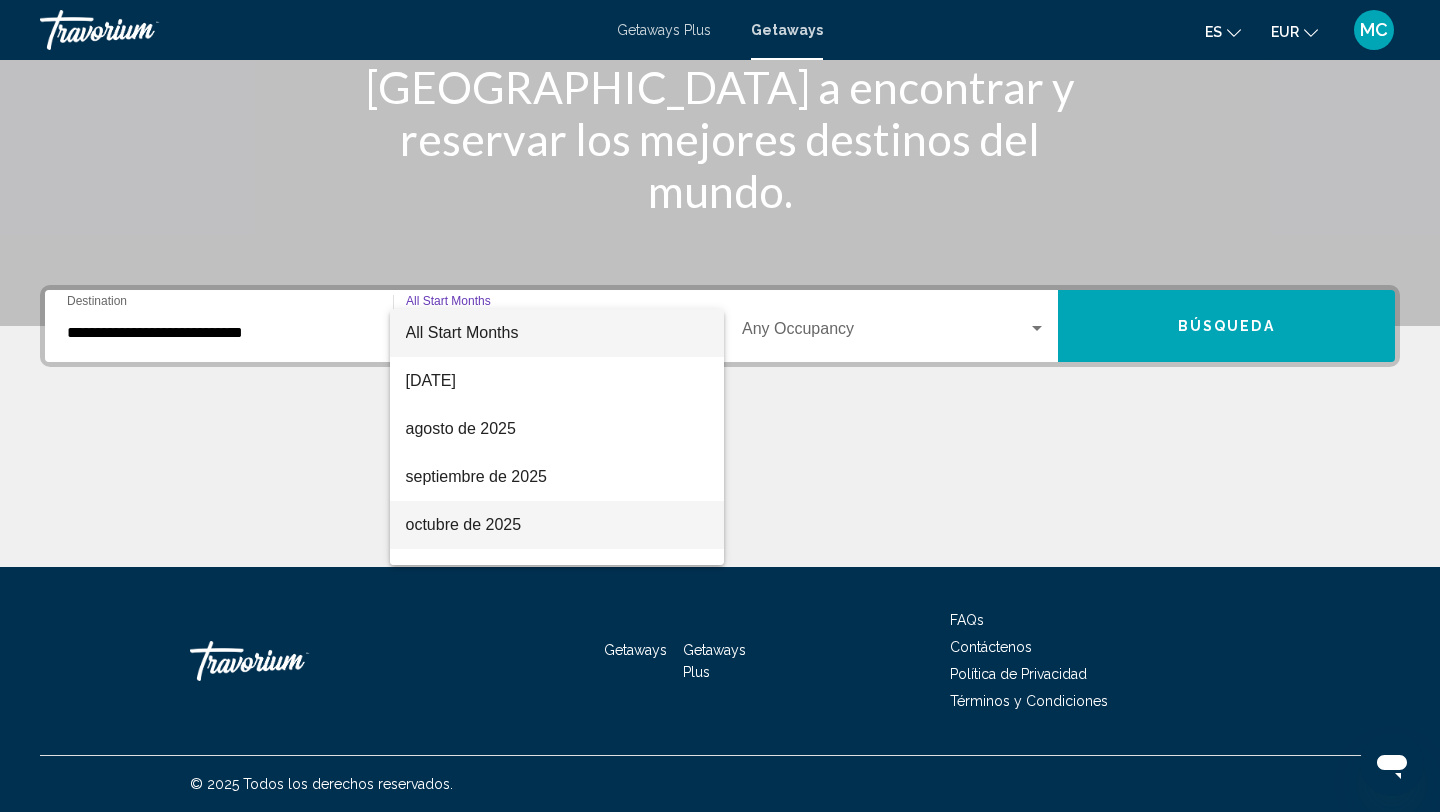 click on "octubre de 2025" at bounding box center [557, 525] 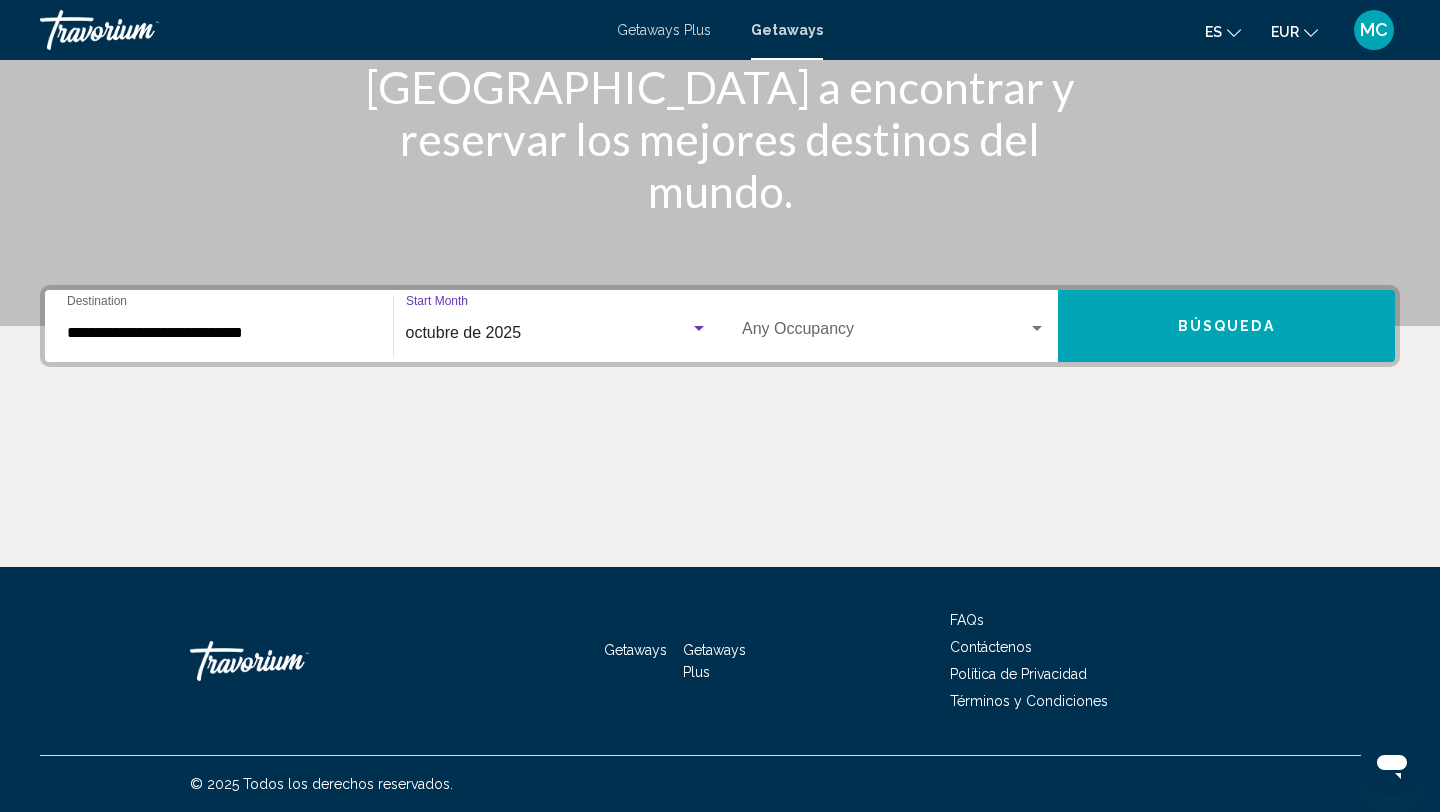 click on "Occupancy Any Occupancy" at bounding box center (894, 326) 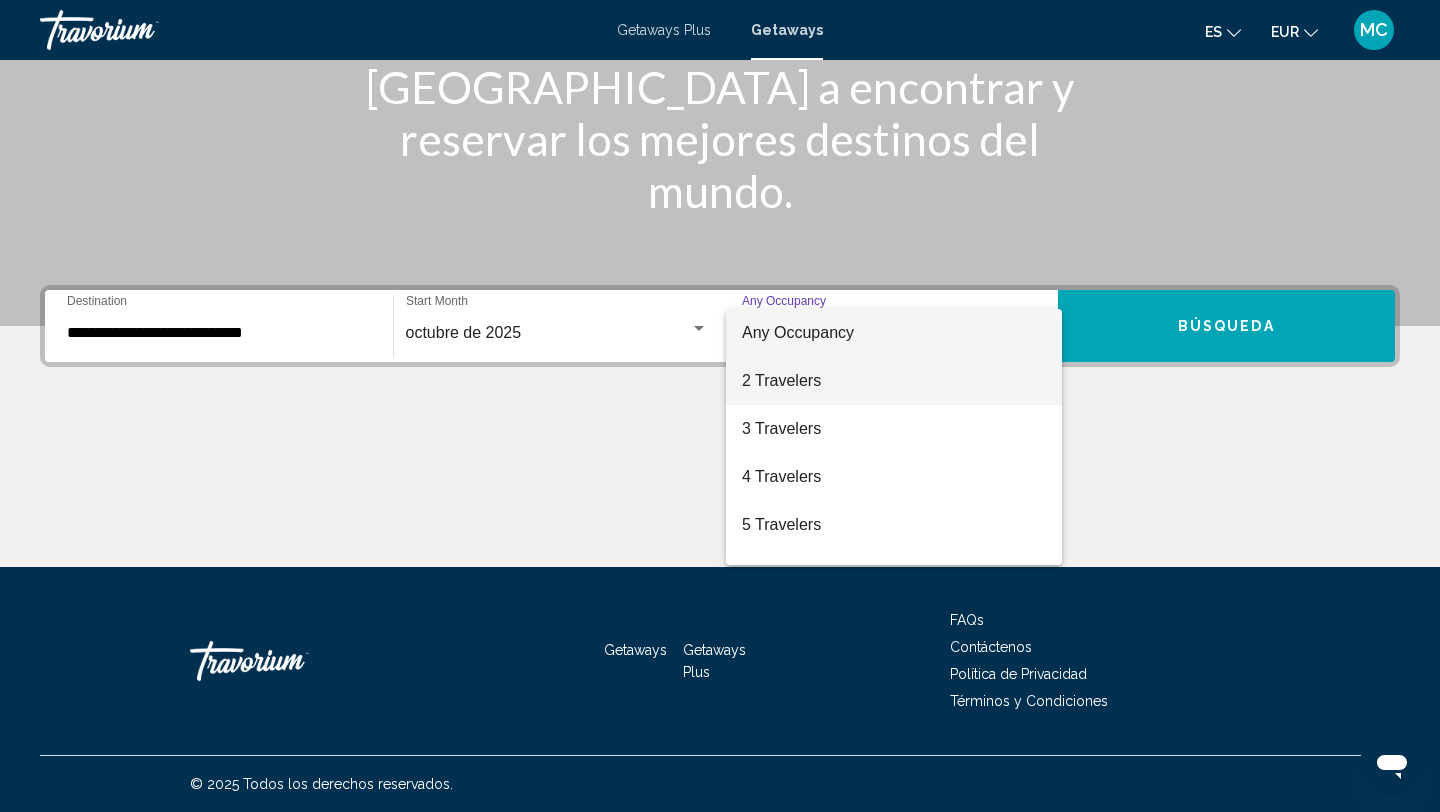 click on "2 Travelers" at bounding box center (894, 381) 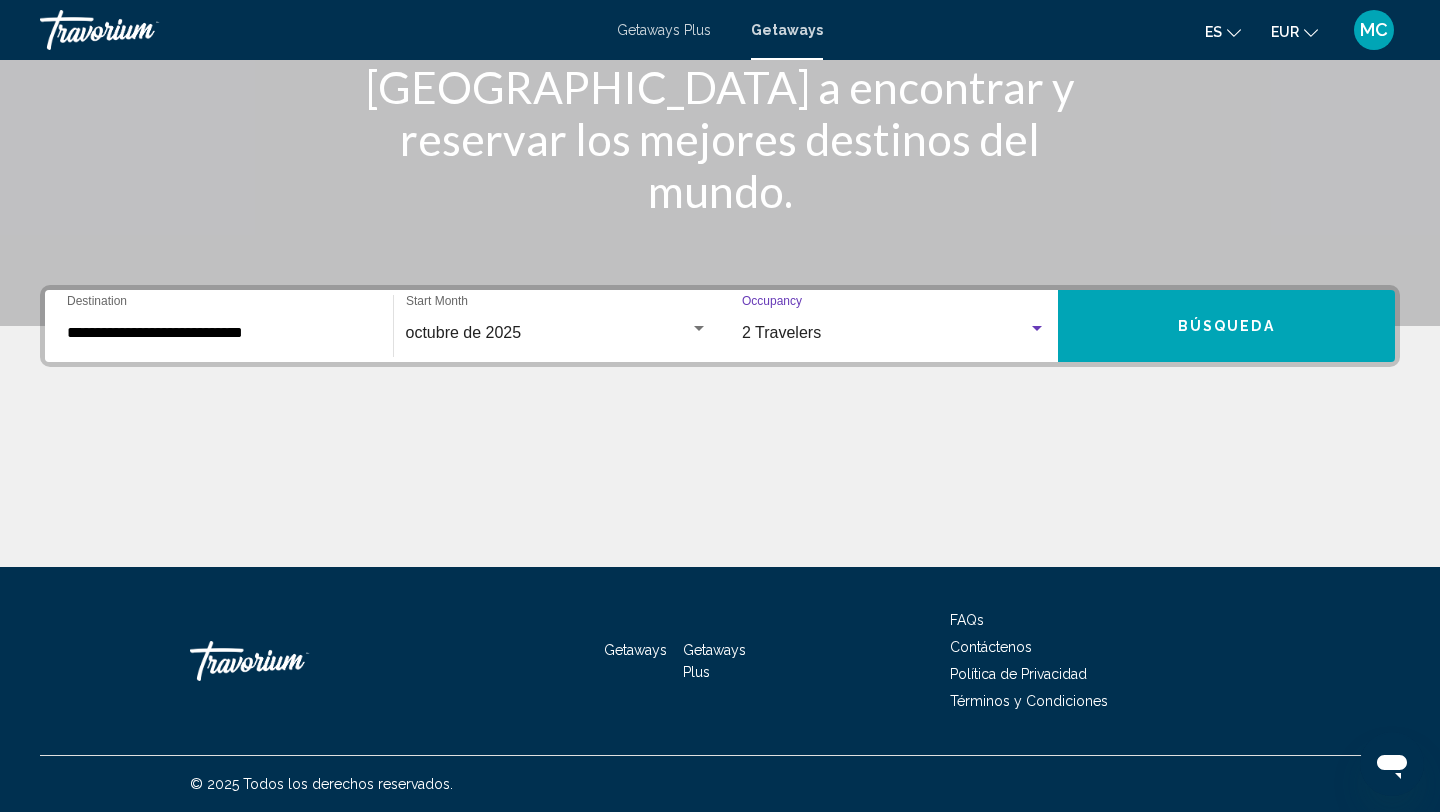 click on "Búsqueda" at bounding box center (1226, 327) 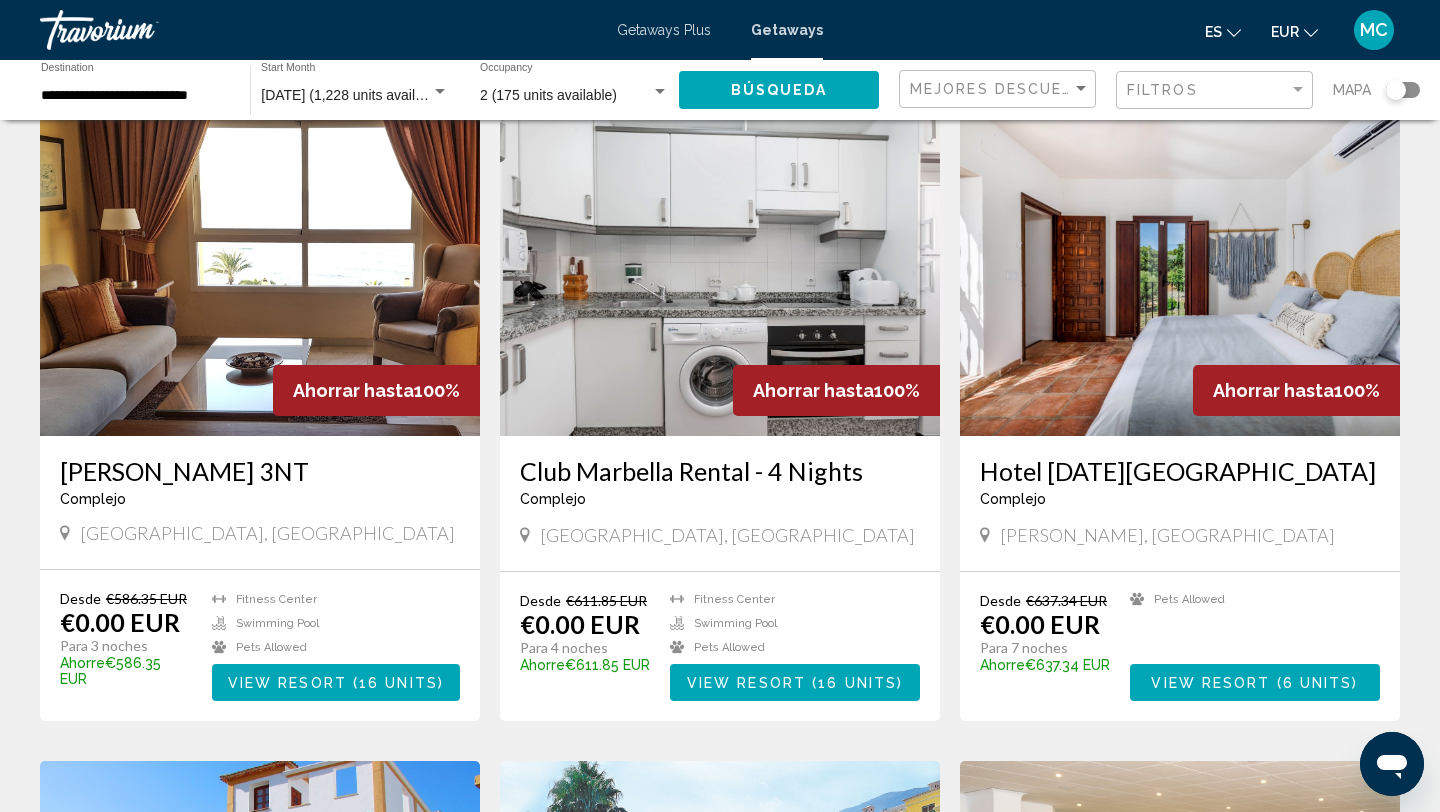 scroll, scrollTop: 803, scrollLeft: 0, axis: vertical 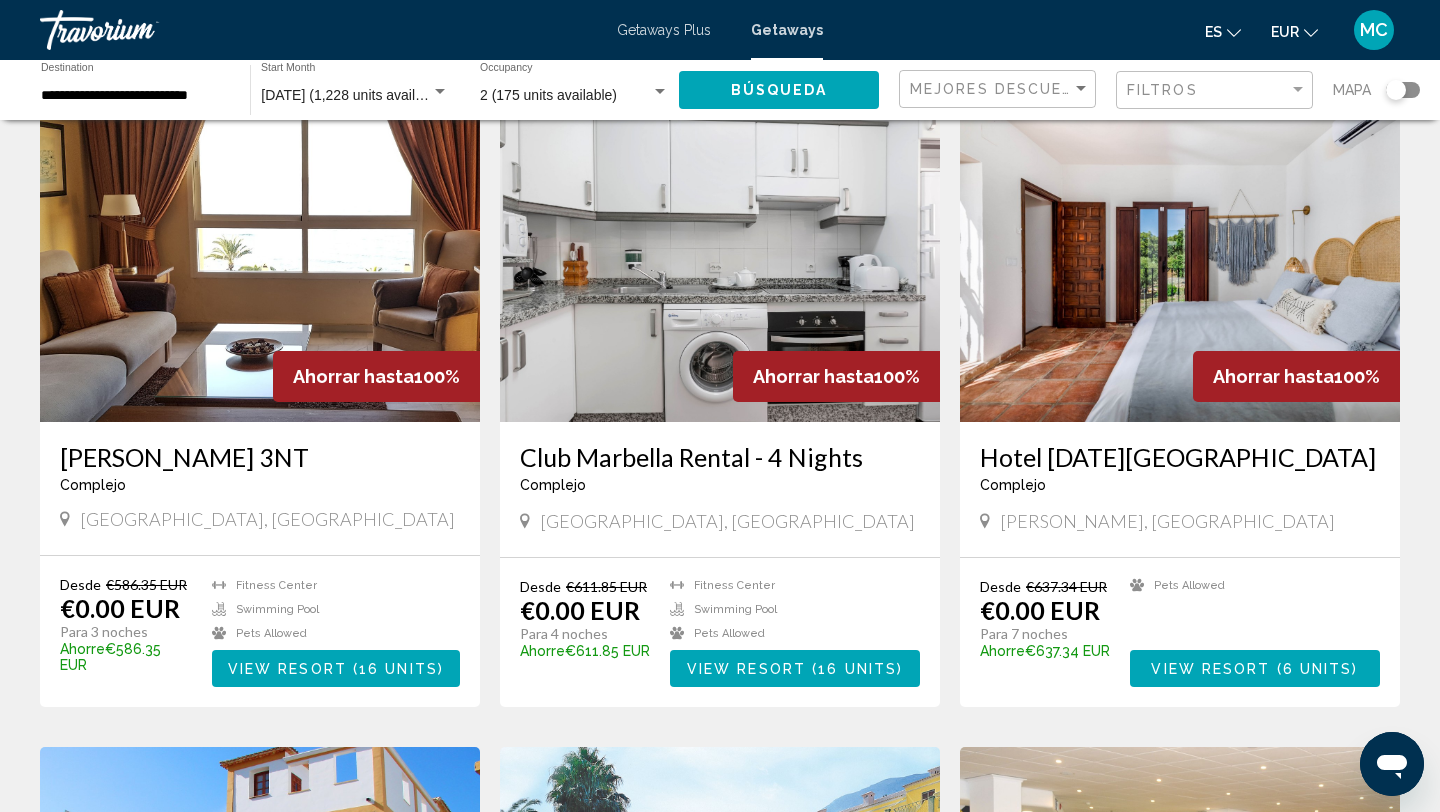 click on "View Resort" at bounding box center [1210, 669] 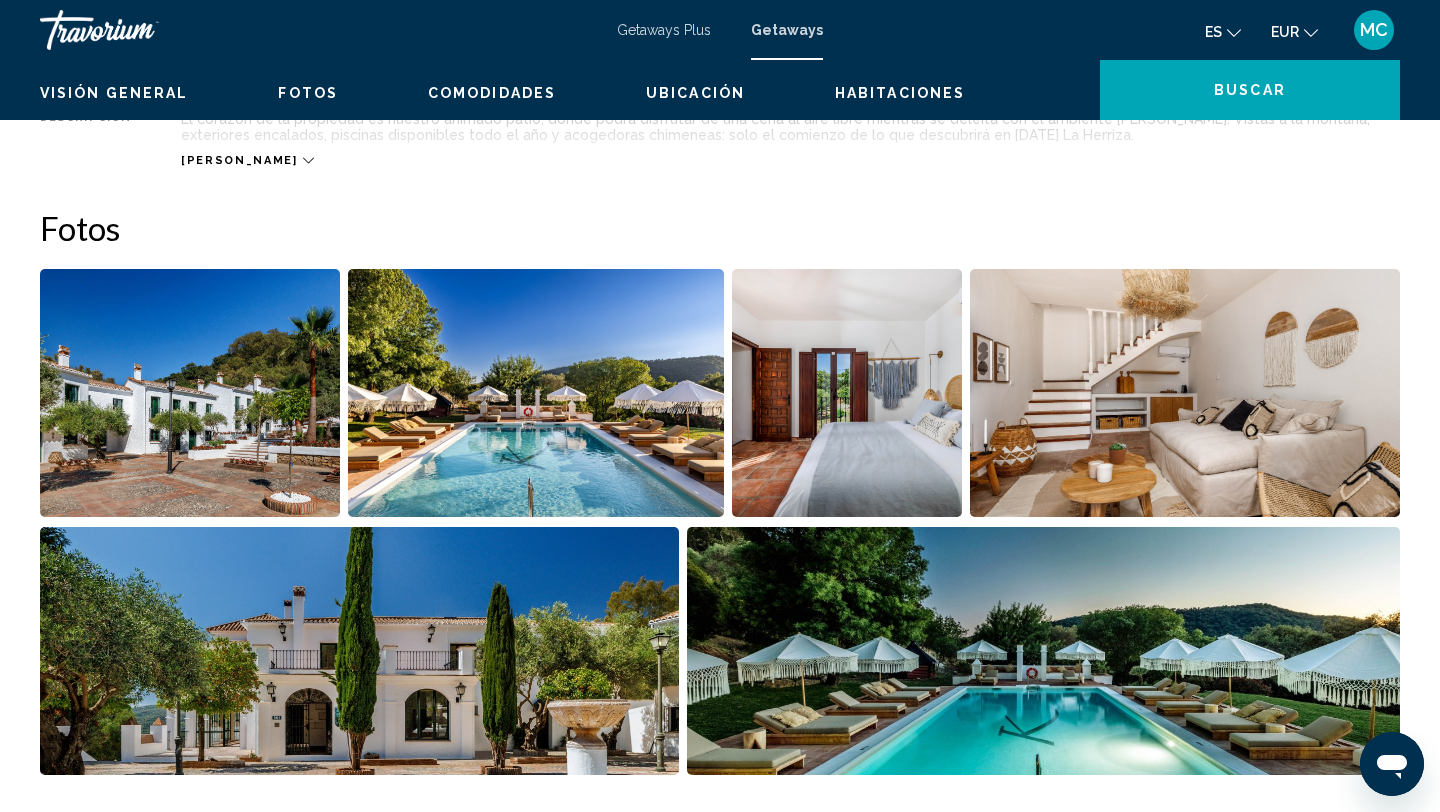 scroll, scrollTop: 0, scrollLeft: 0, axis: both 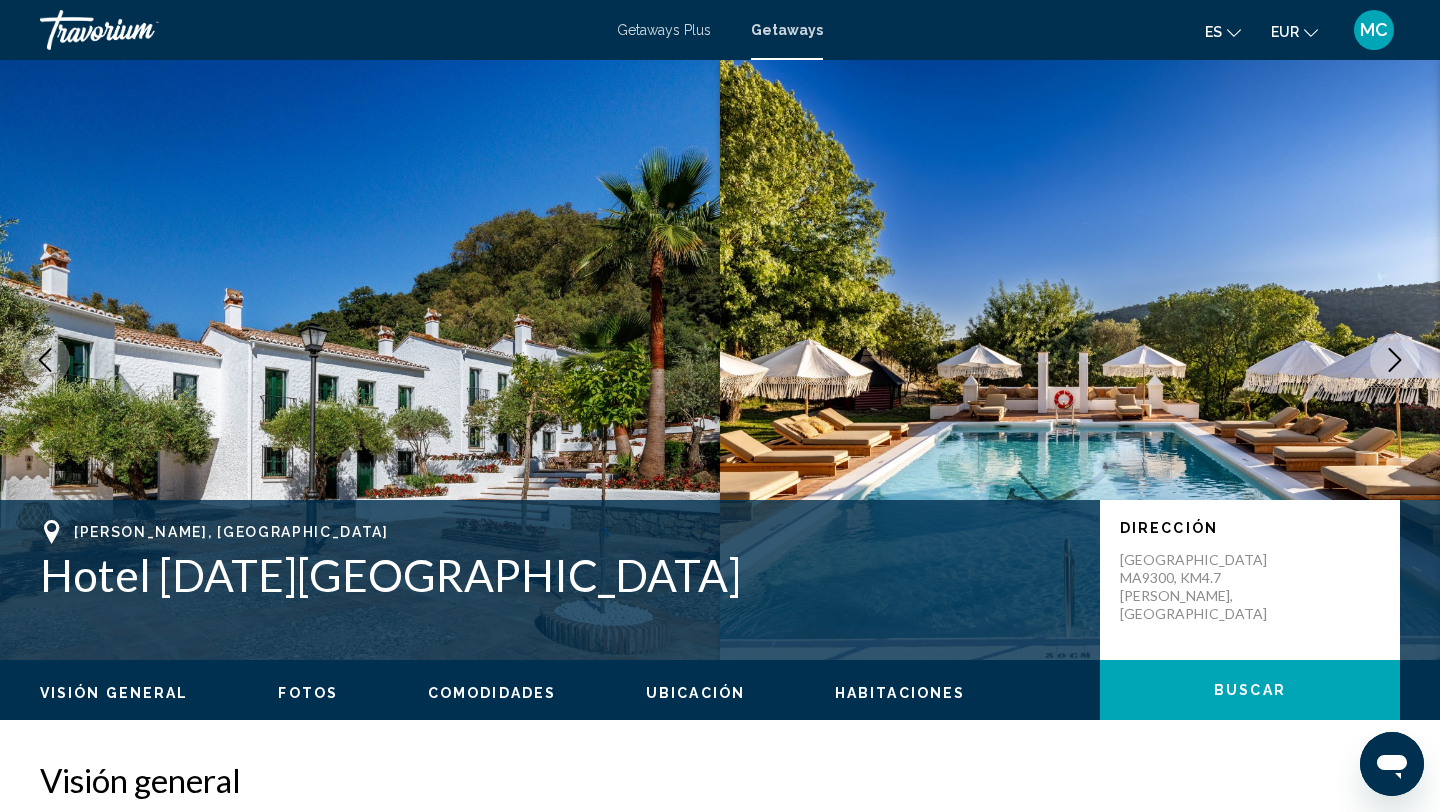 click 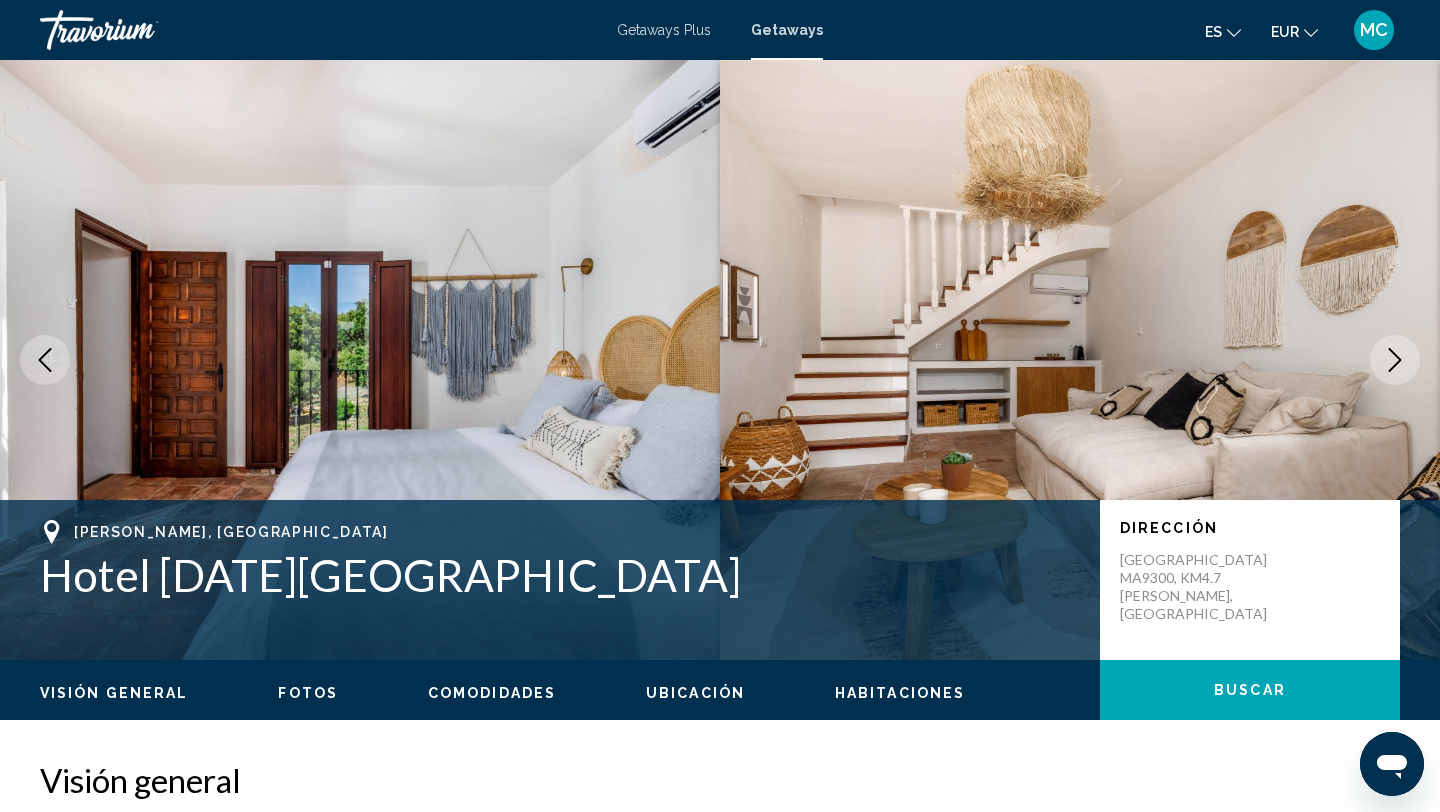 click 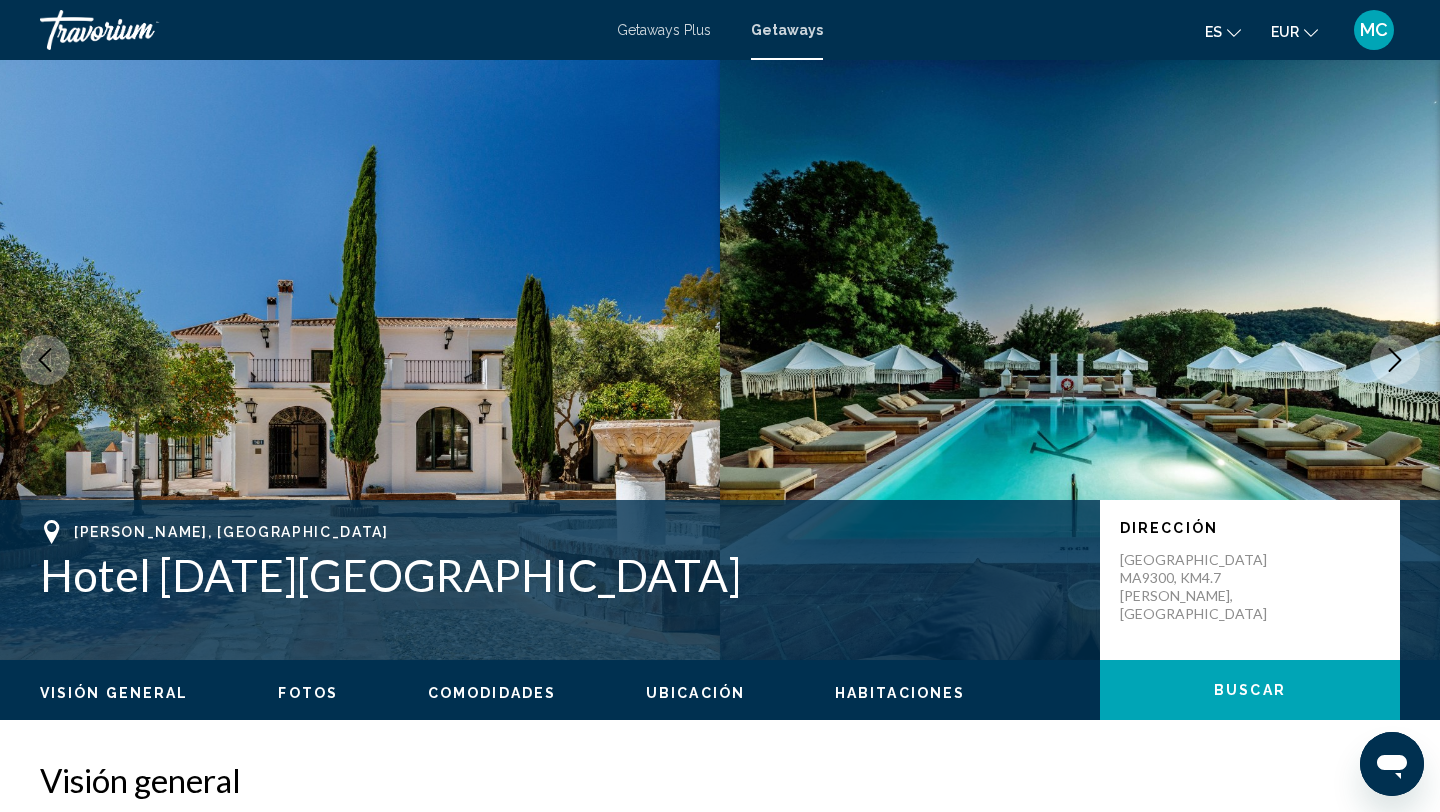 click 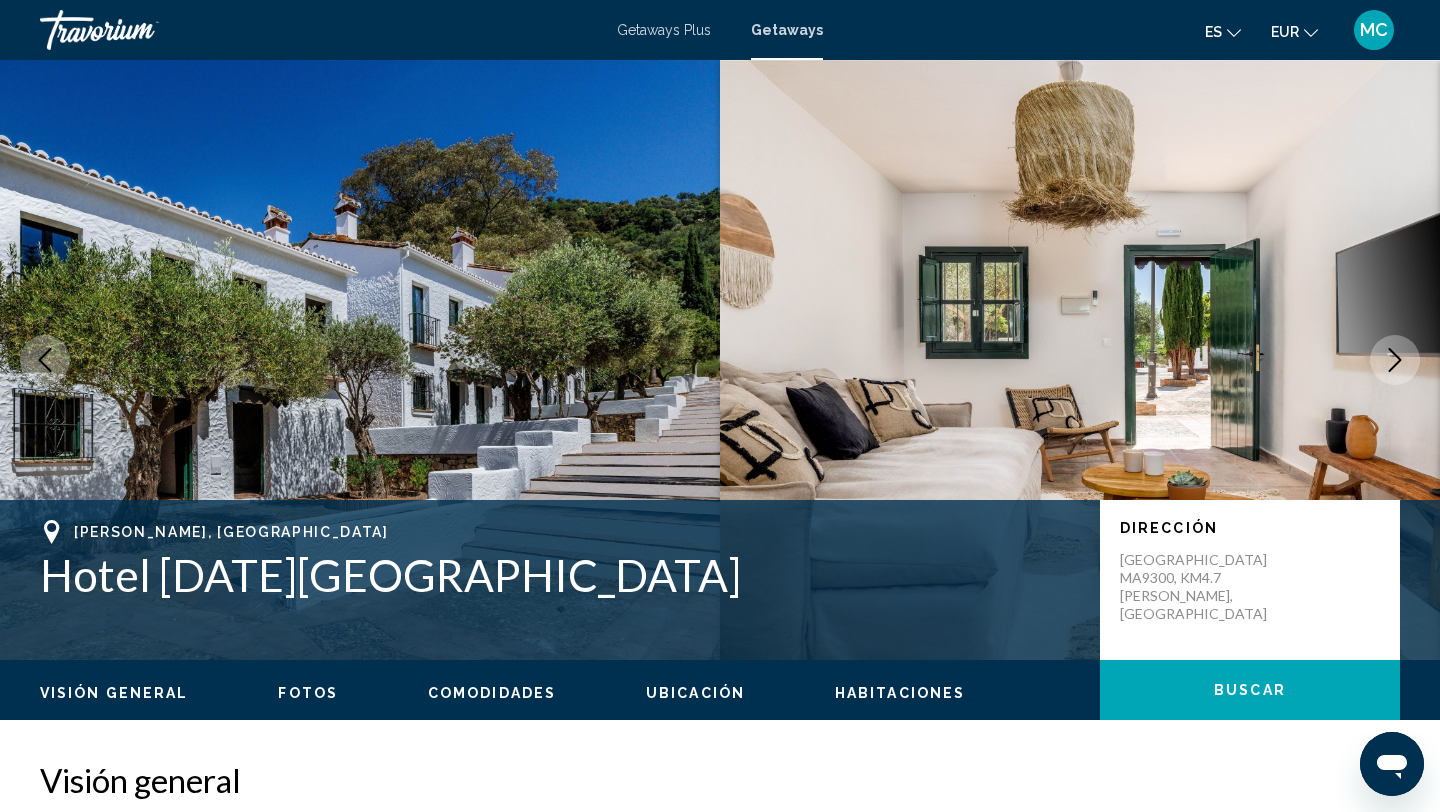 click 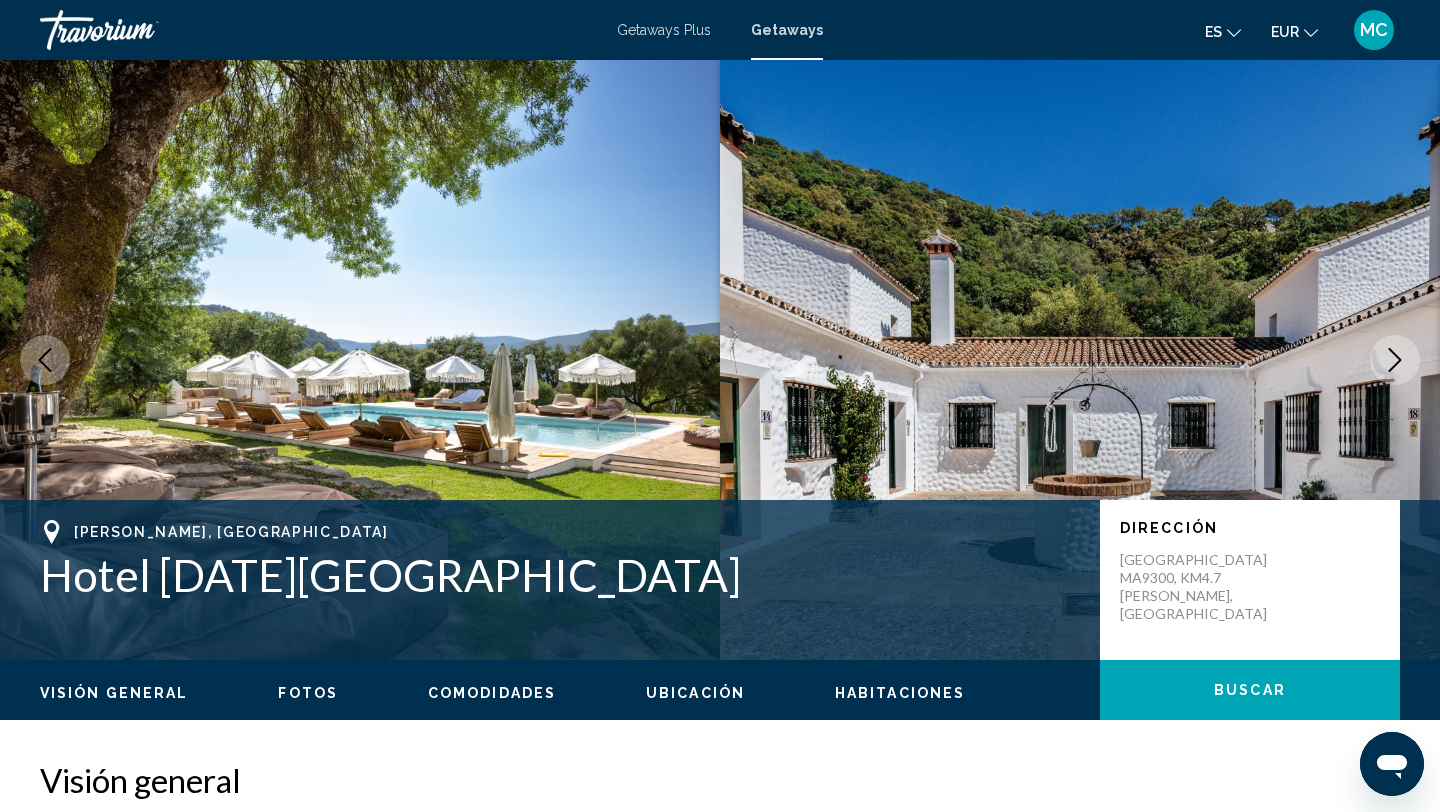 click 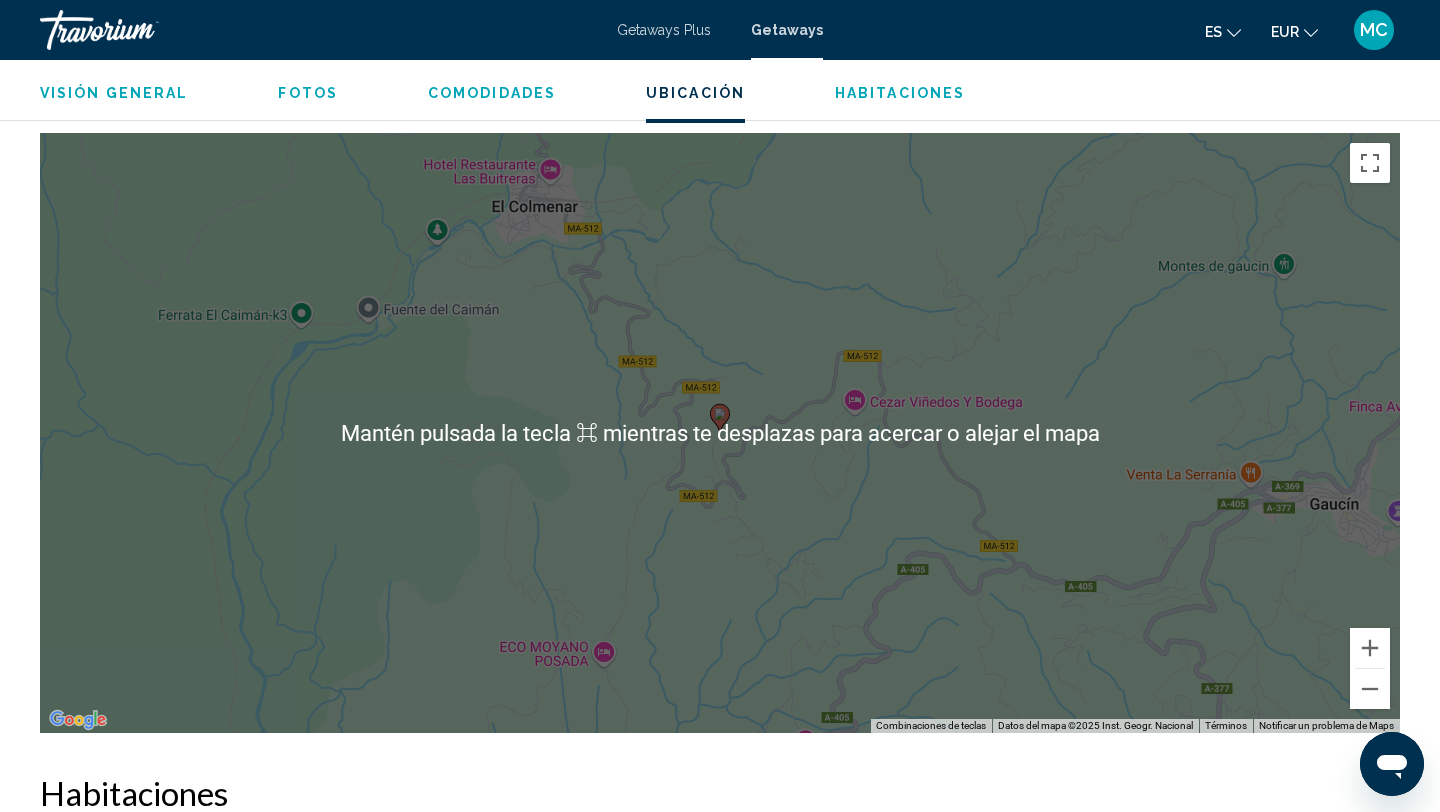 scroll, scrollTop: 1931, scrollLeft: 0, axis: vertical 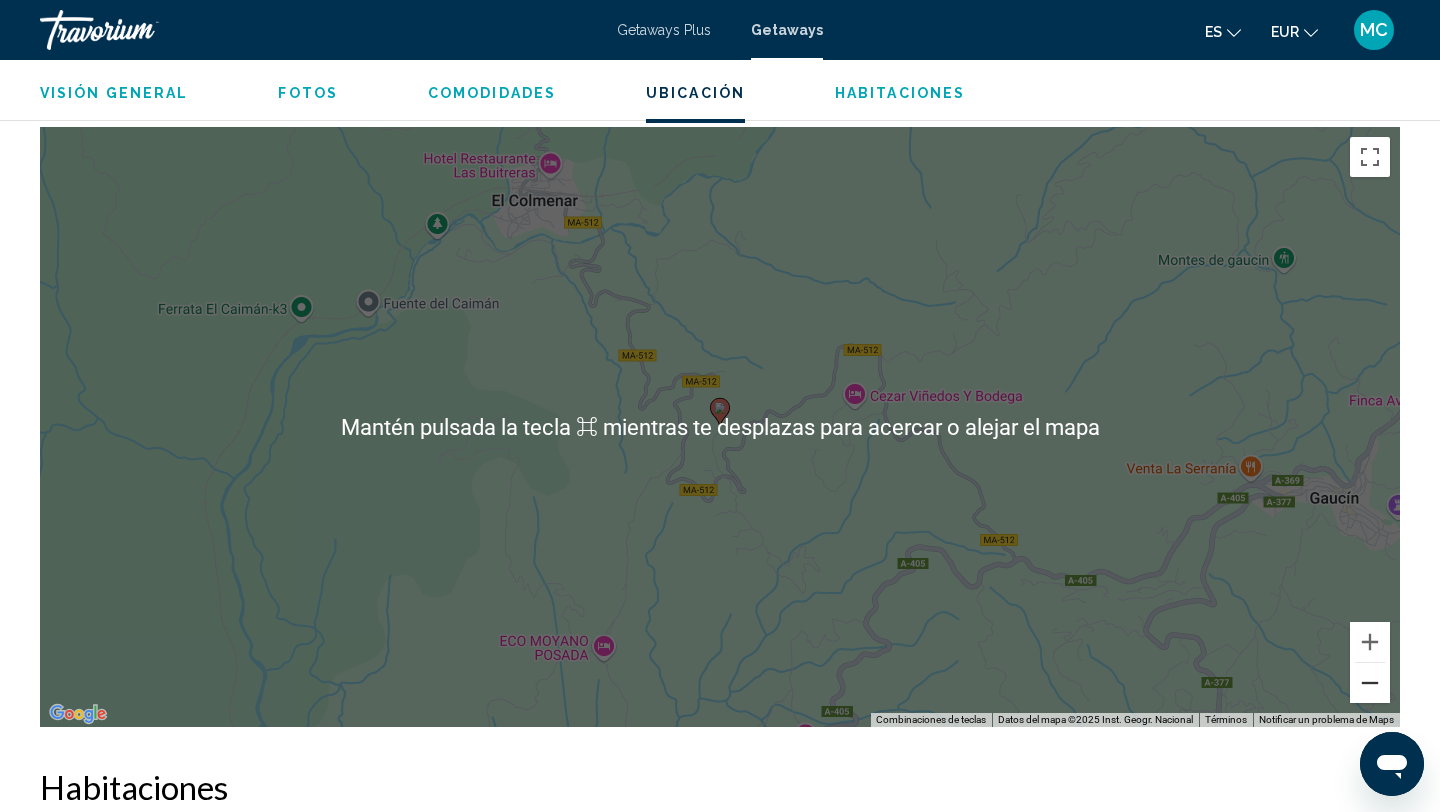 click at bounding box center (1370, 683) 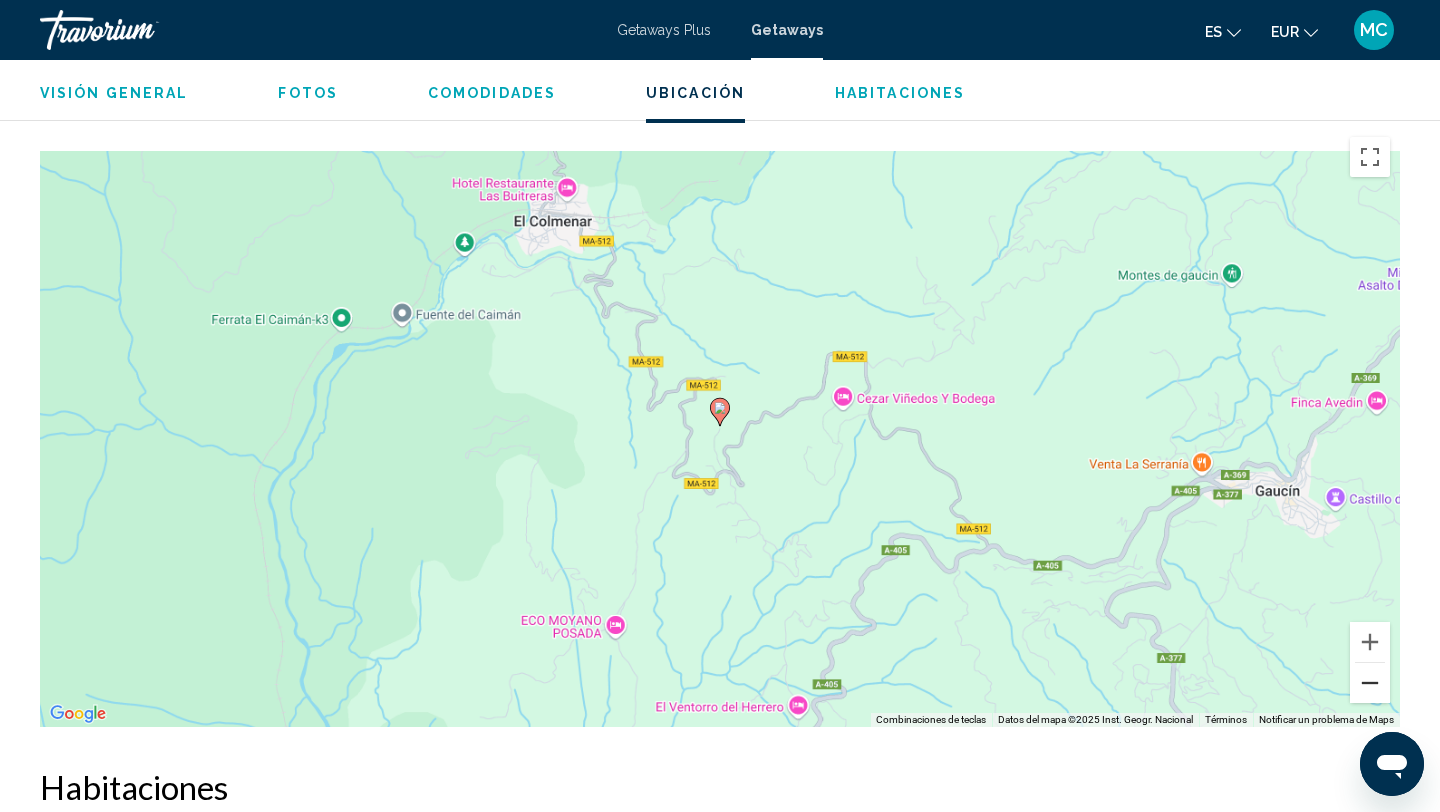 click at bounding box center (1370, 683) 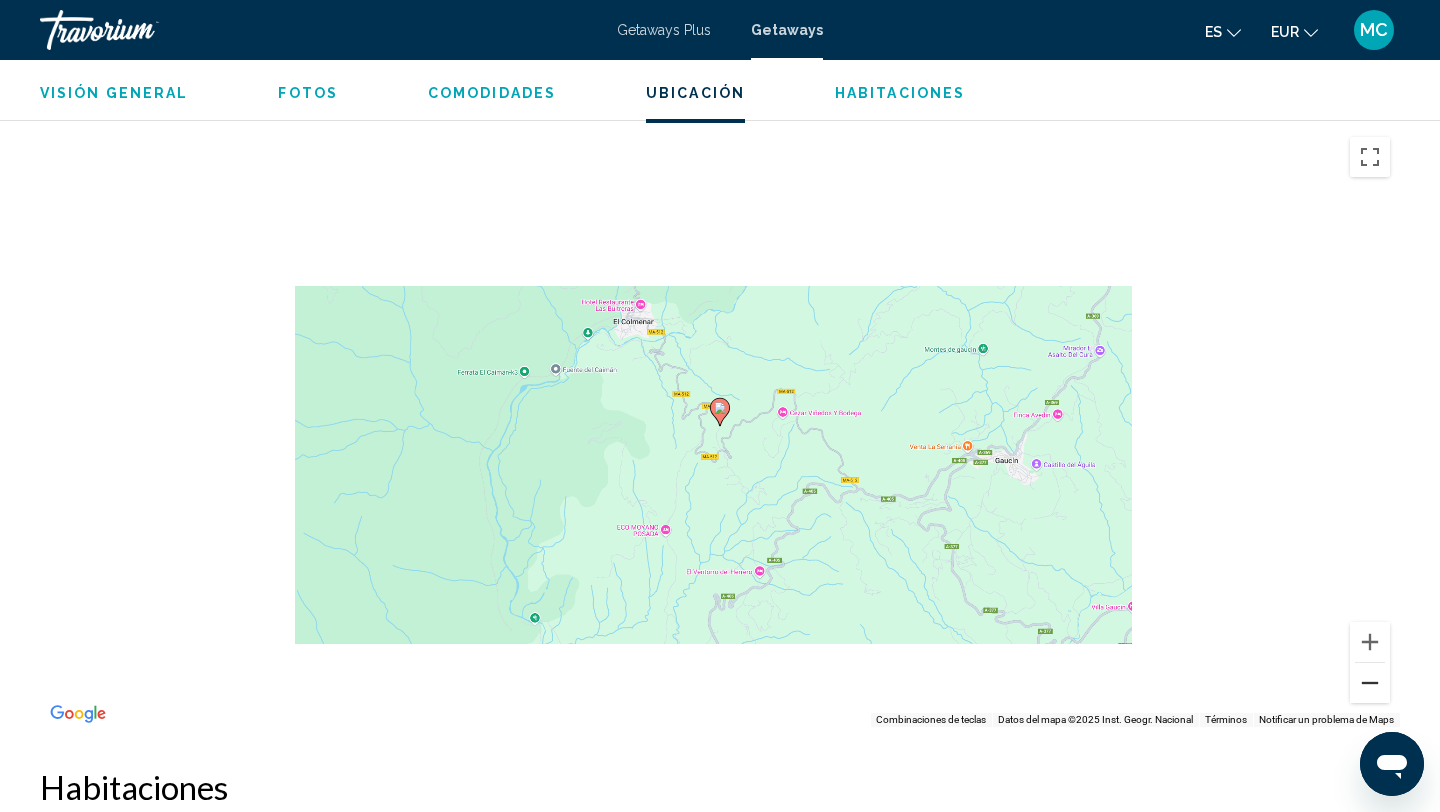 click at bounding box center [1370, 683] 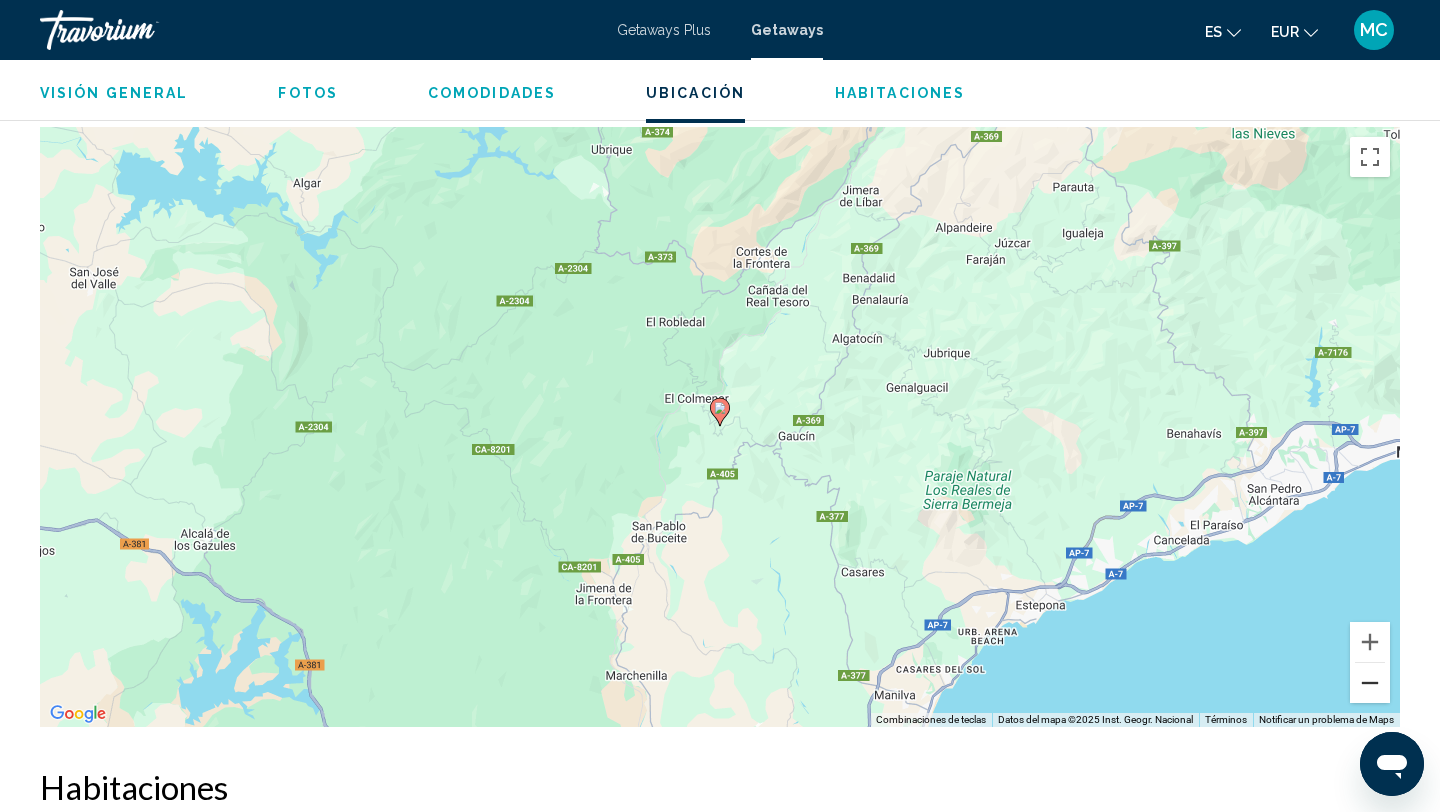 click at bounding box center (1370, 683) 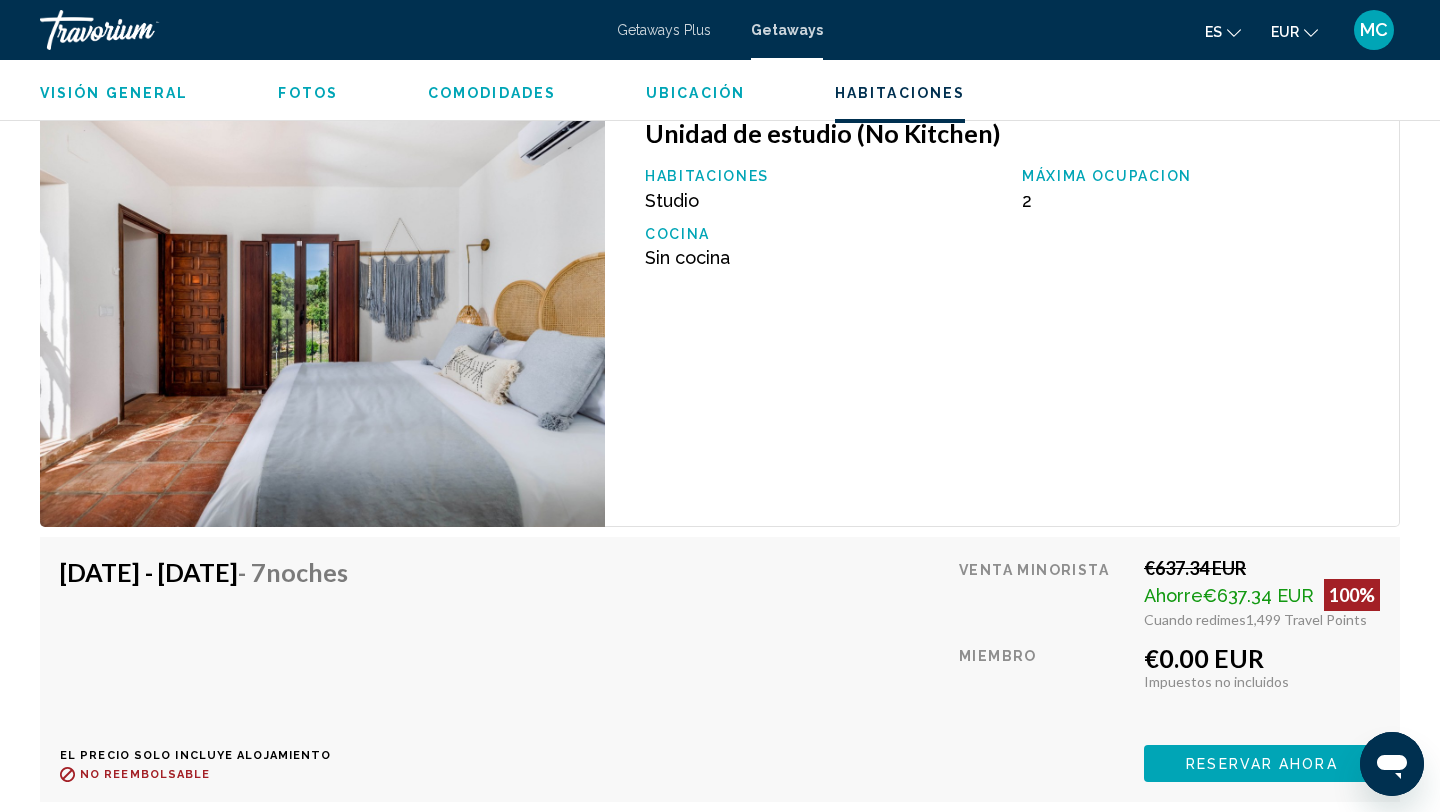 scroll, scrollTop: 2810, scrollLeft: 0, axis: vertical 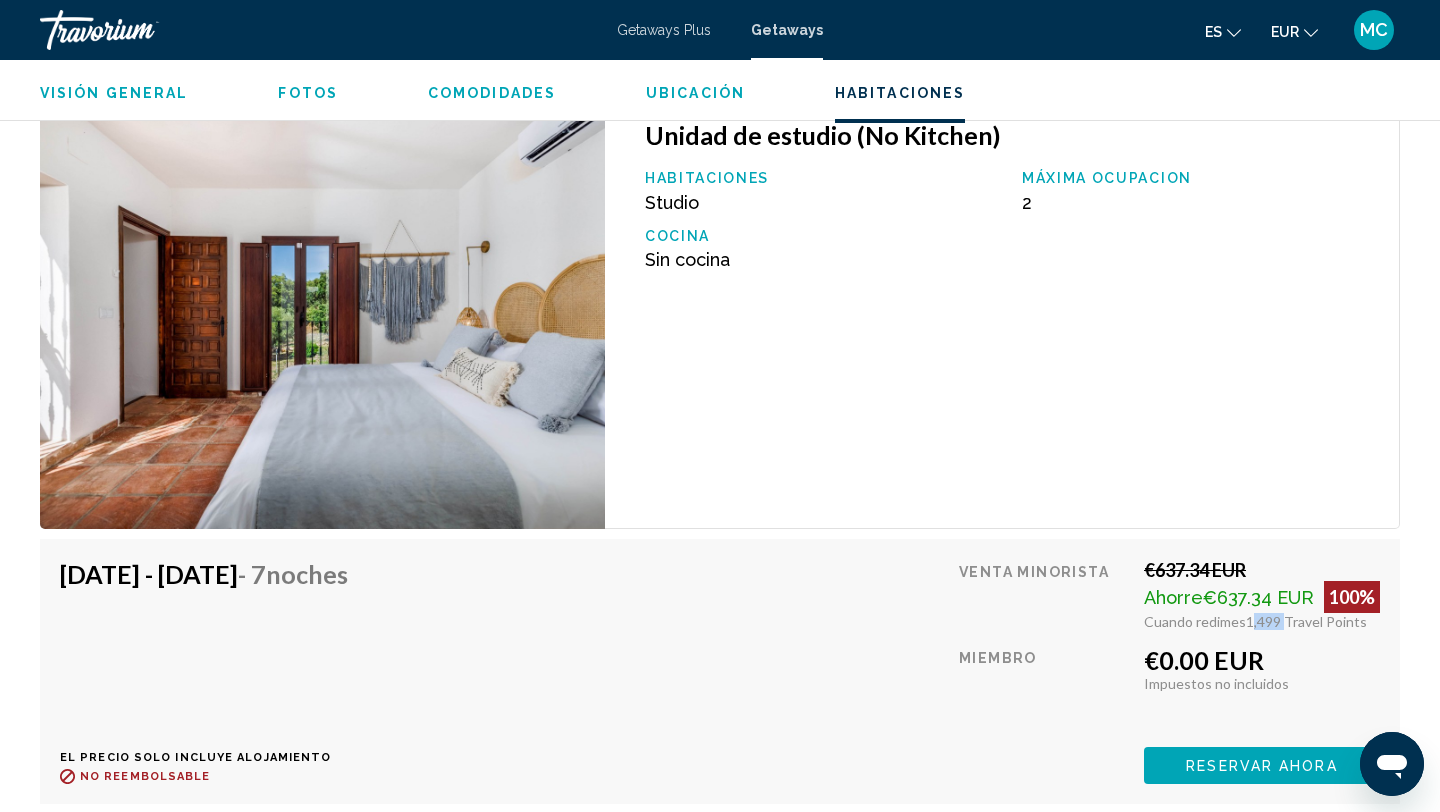 drag, startPoint x: 1248, startPoint y: 623, endPoint x: 1282, endPoint y: 619, distance: 34.234486 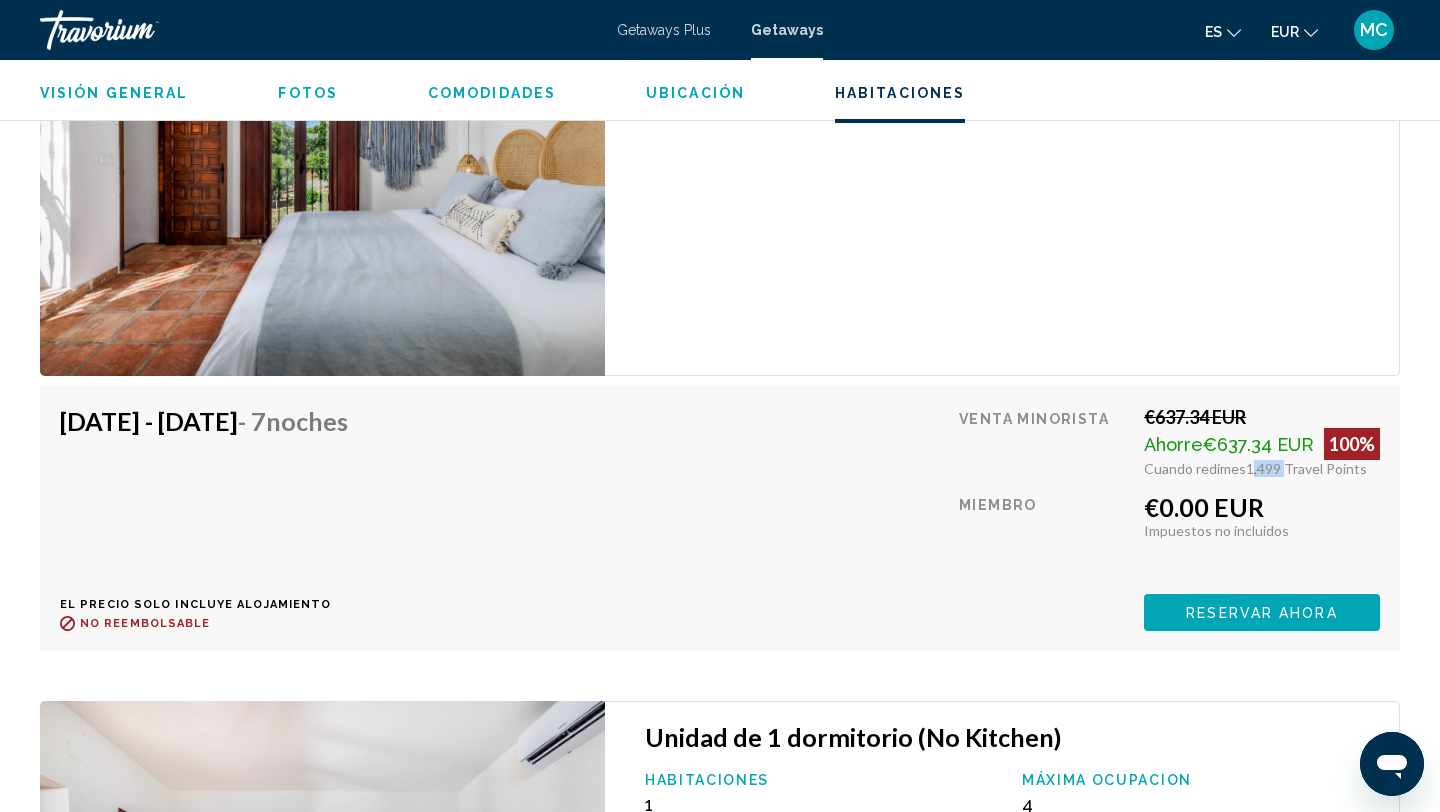 scroll, scrollTop: 2965, scrollLeft: 0, axis: vertical 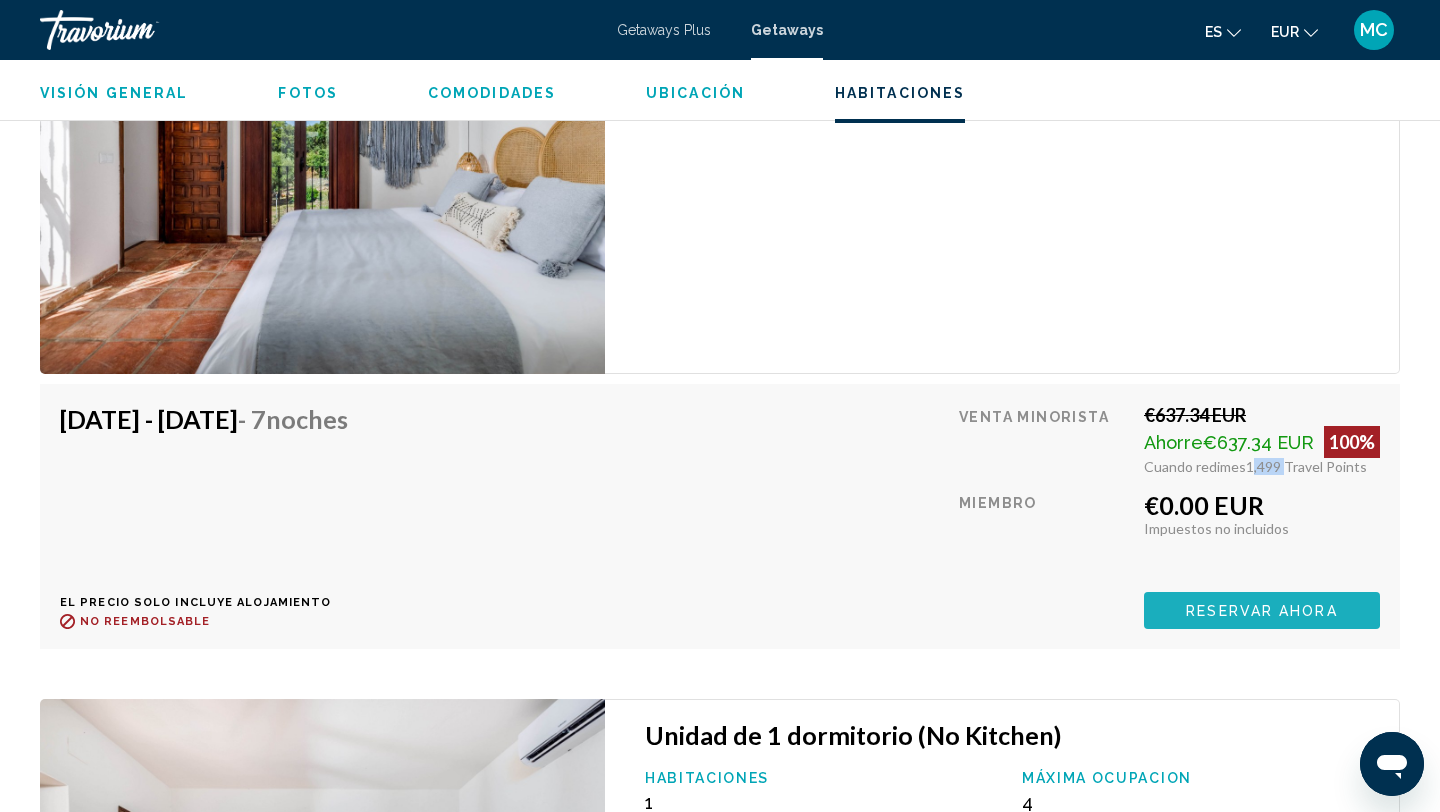 click on "Reservar ahora" at bounding box center (1261, 611) 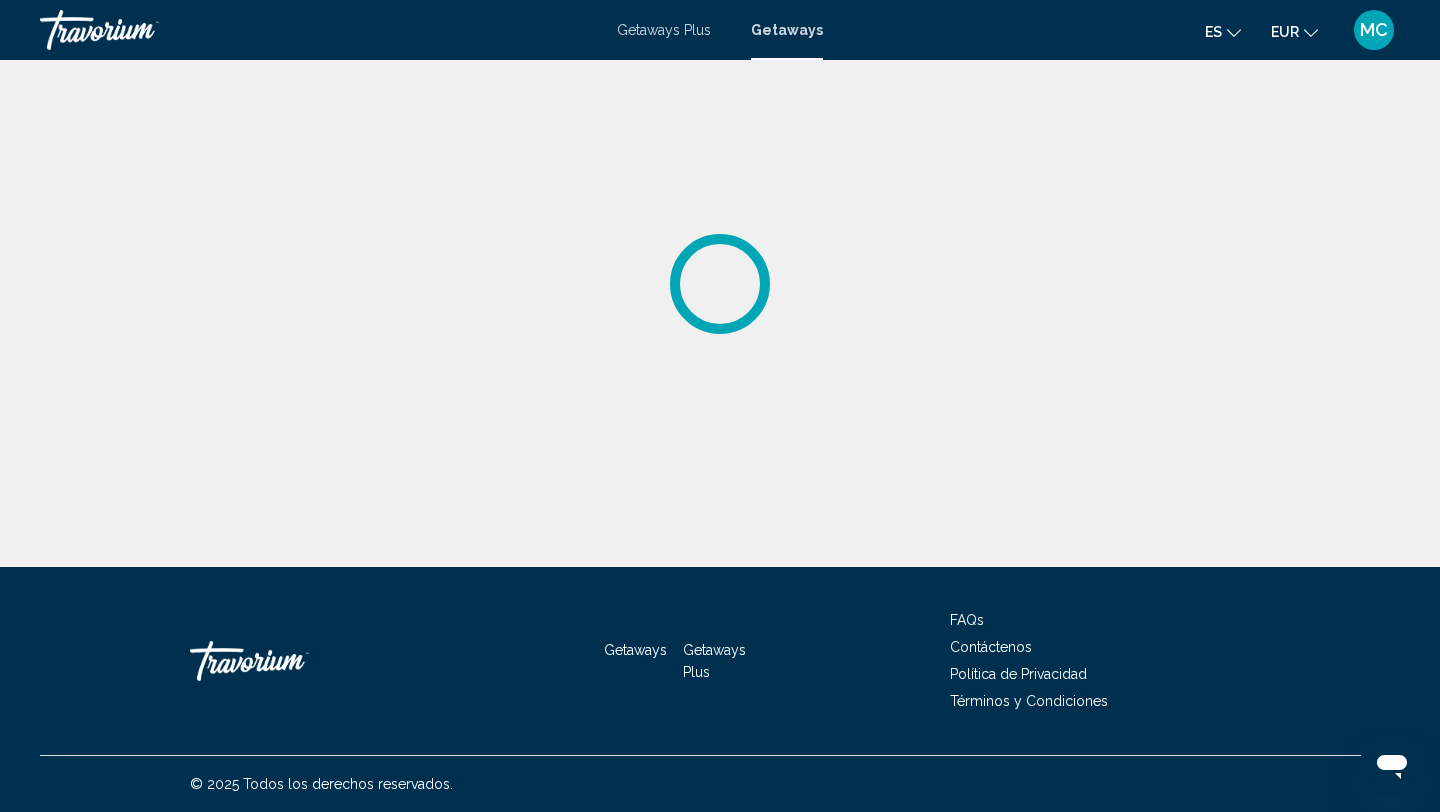 scroll, scrollTop: 0, scrollLeft: 0, axis: both 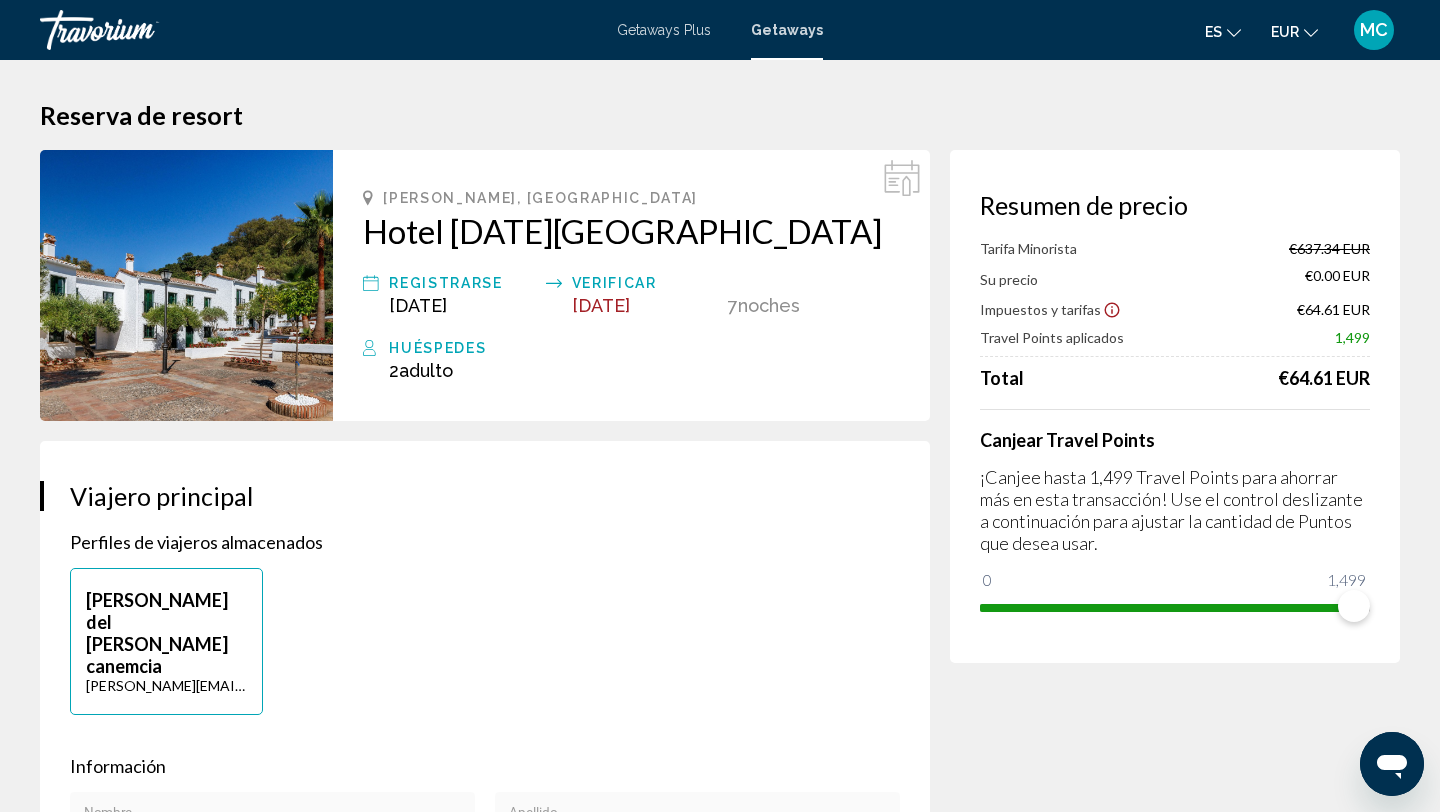 drag, startPoint x: 1277, startPoint y: 373, endPoint x: 1394, endPoint y: 379, distance: 117.15375 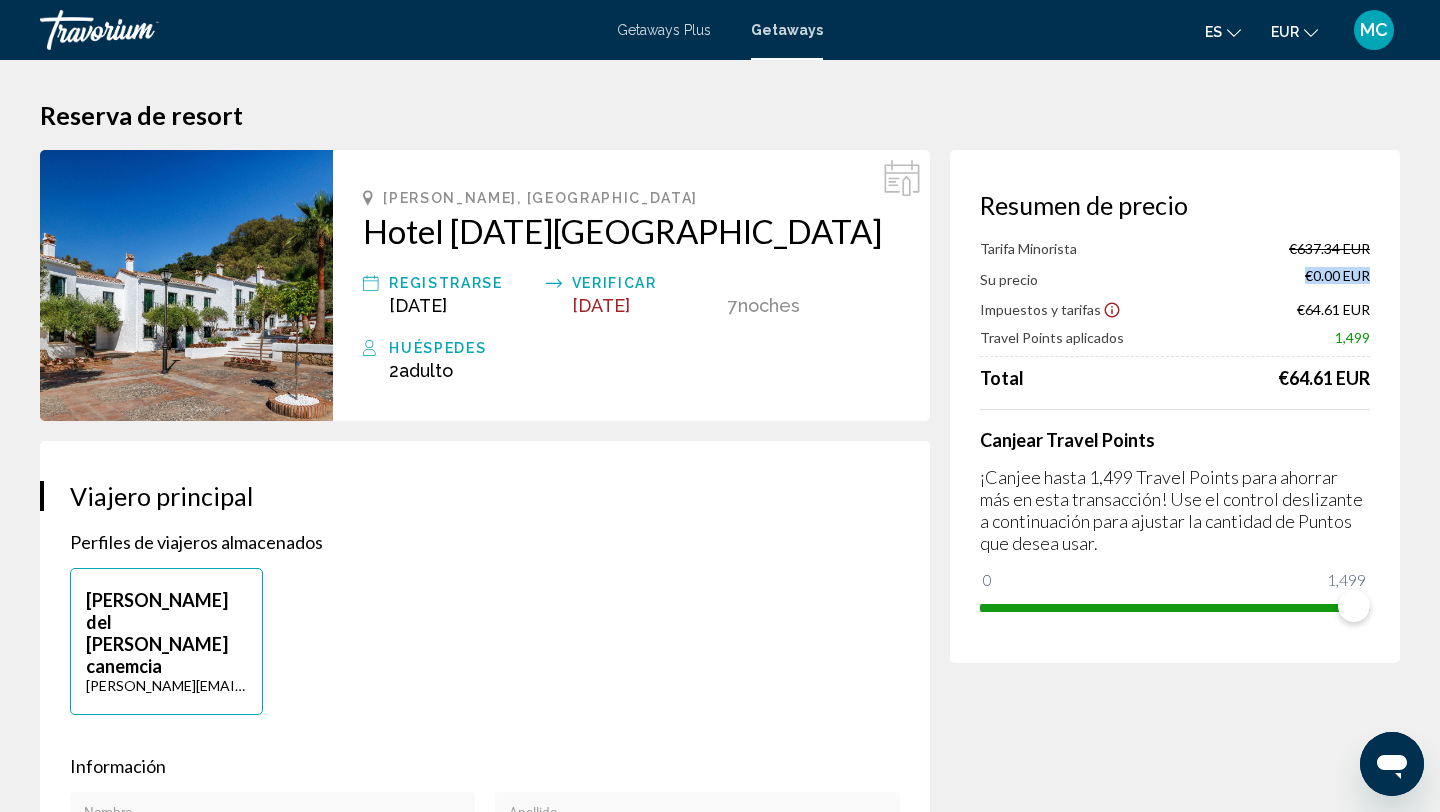 drag, startPoint x: 1301, startPoint y: 274, endPoint x: 1371, endPoint y: 280, distance: 70.256676 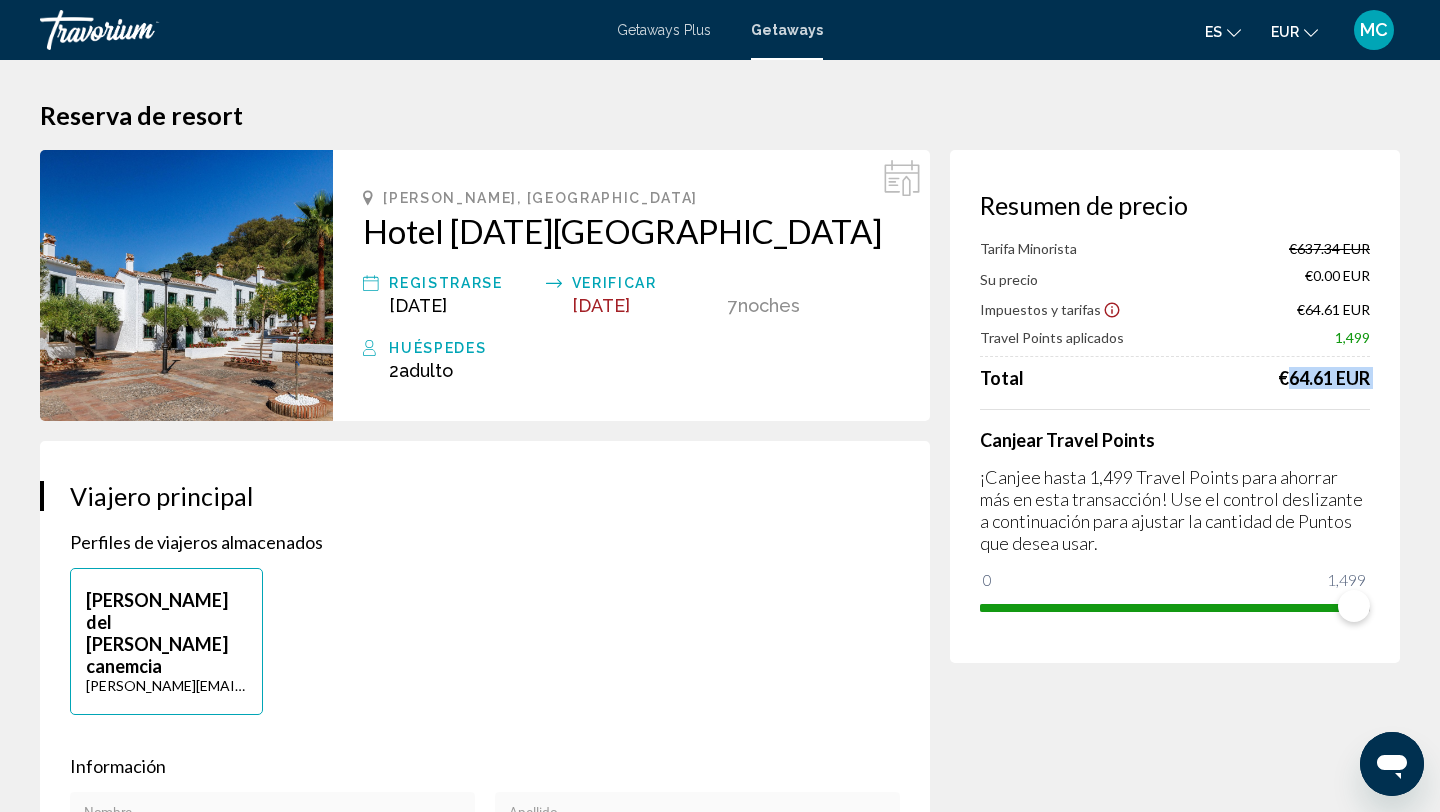 drag, startPoint x: 1278, startPoint y: 378, endPoint x: 1419, endPoint y: 390, distance: 141.50972 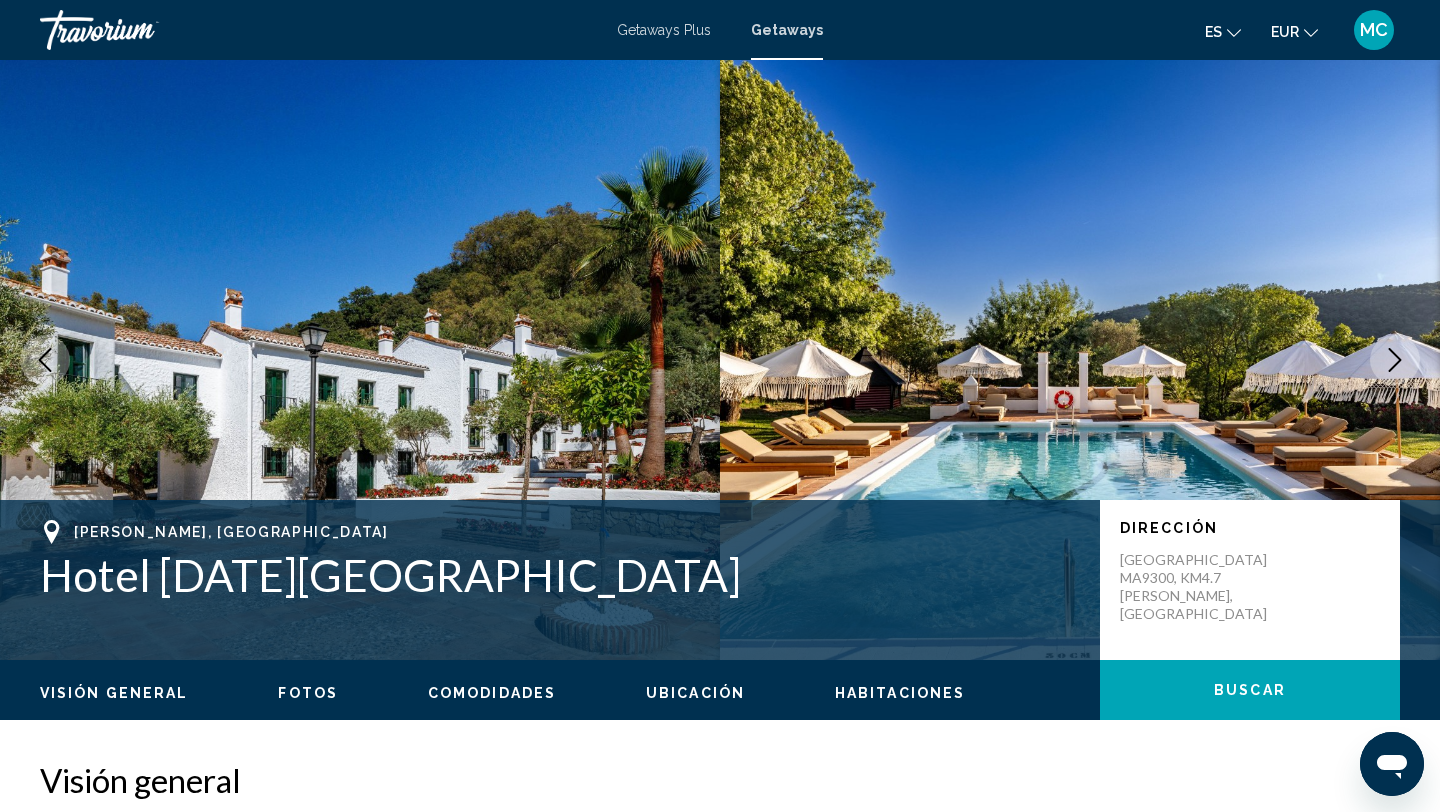 click 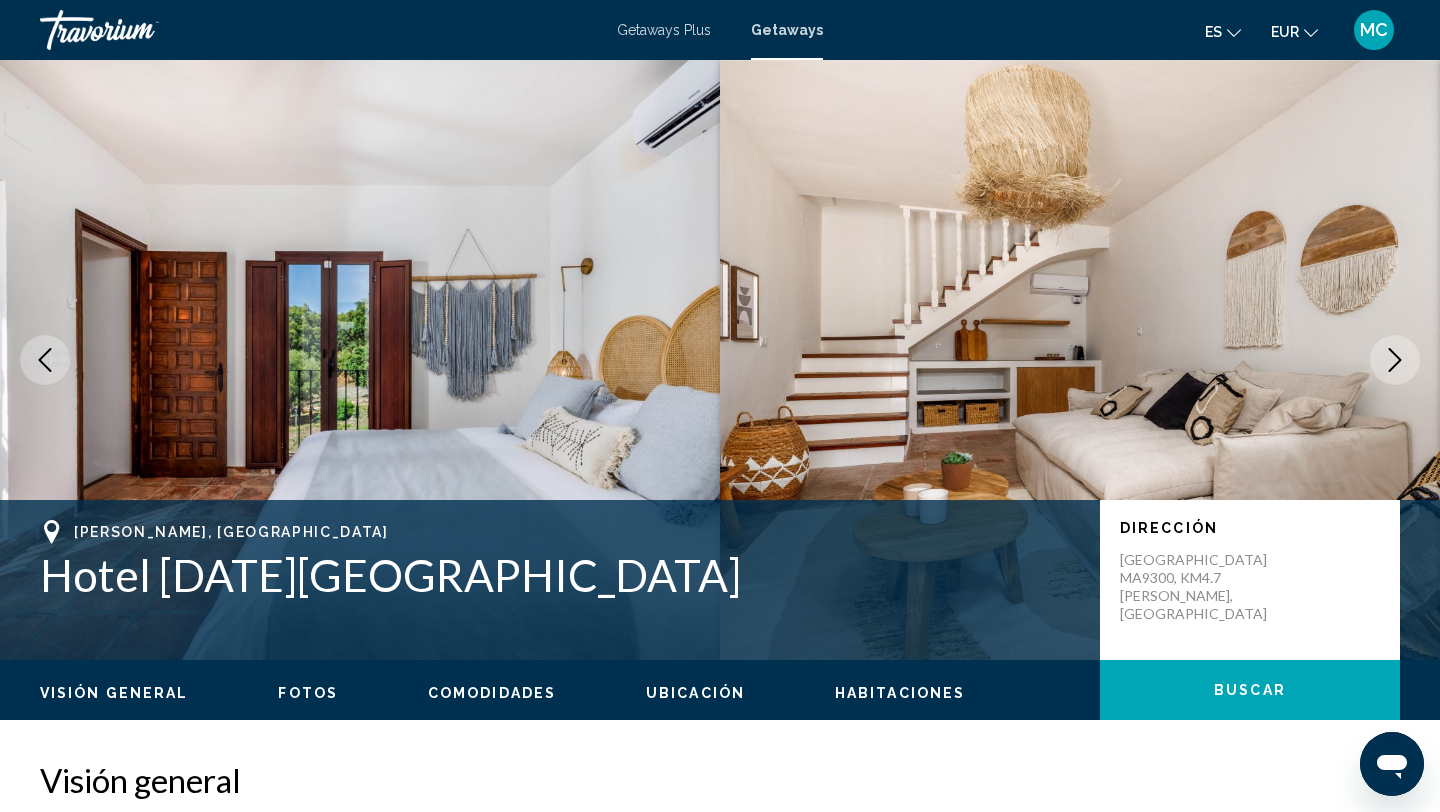 click 